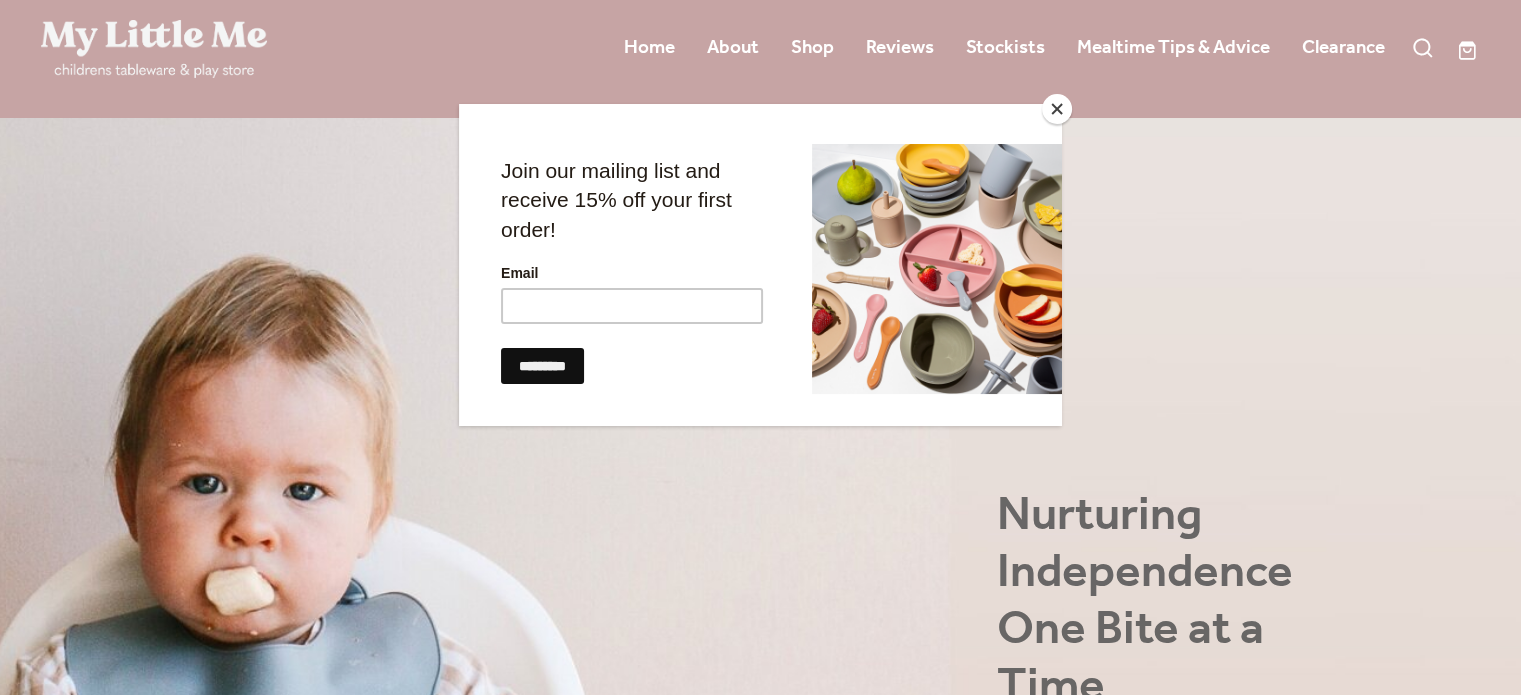 scroll, scrollTop: 200, scrollLeft: 0, axis: vertical 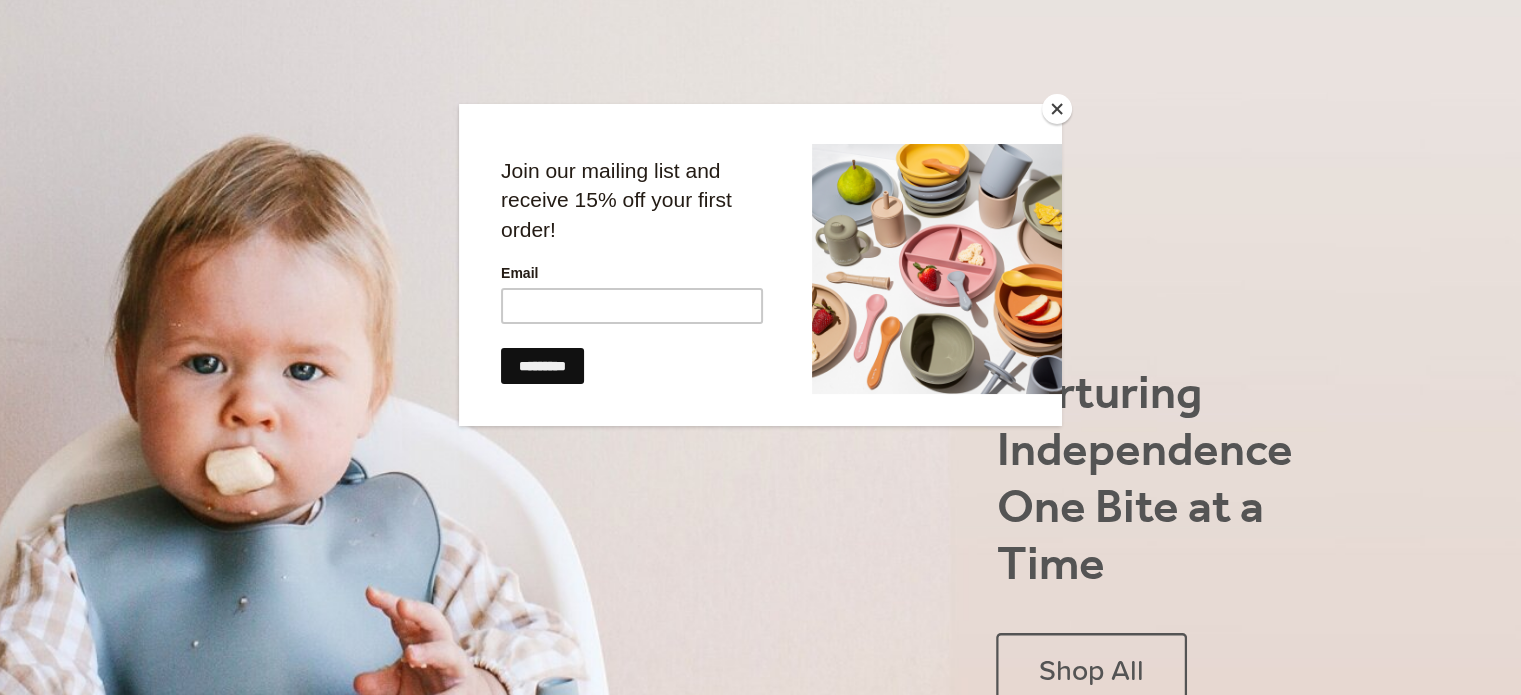 click at bounding box center [1057, 109] 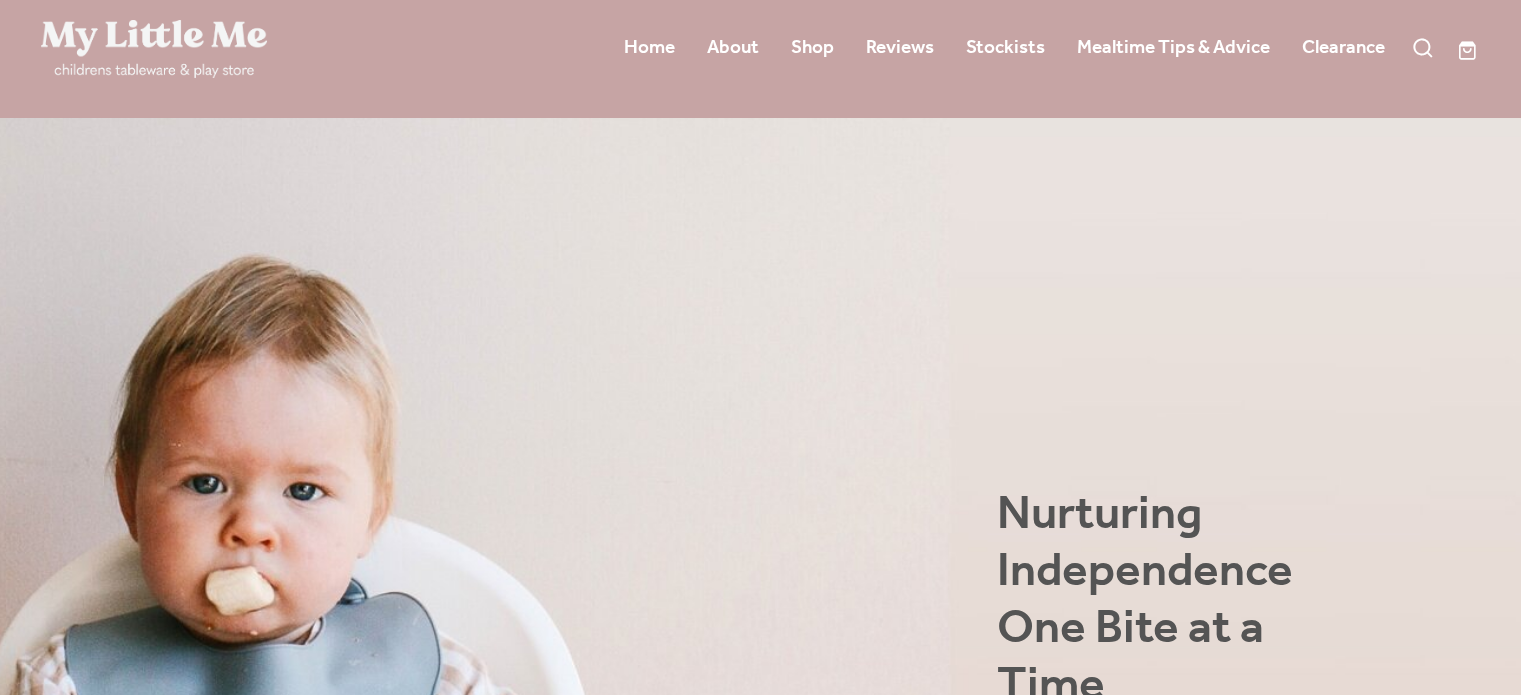 scroll, scrollTop: 0, scrollLeft: 0, axis: both 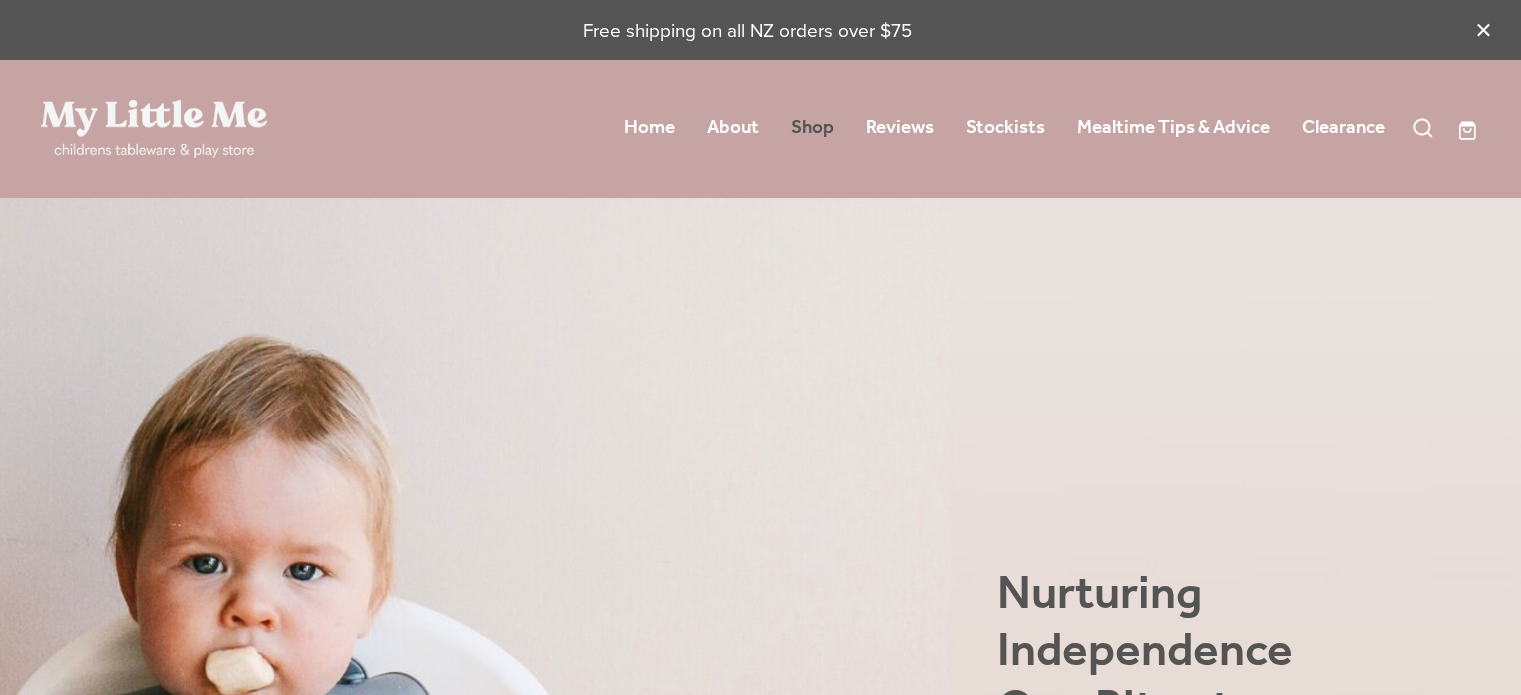 click on "Shop" at bounding box center [812, 128] 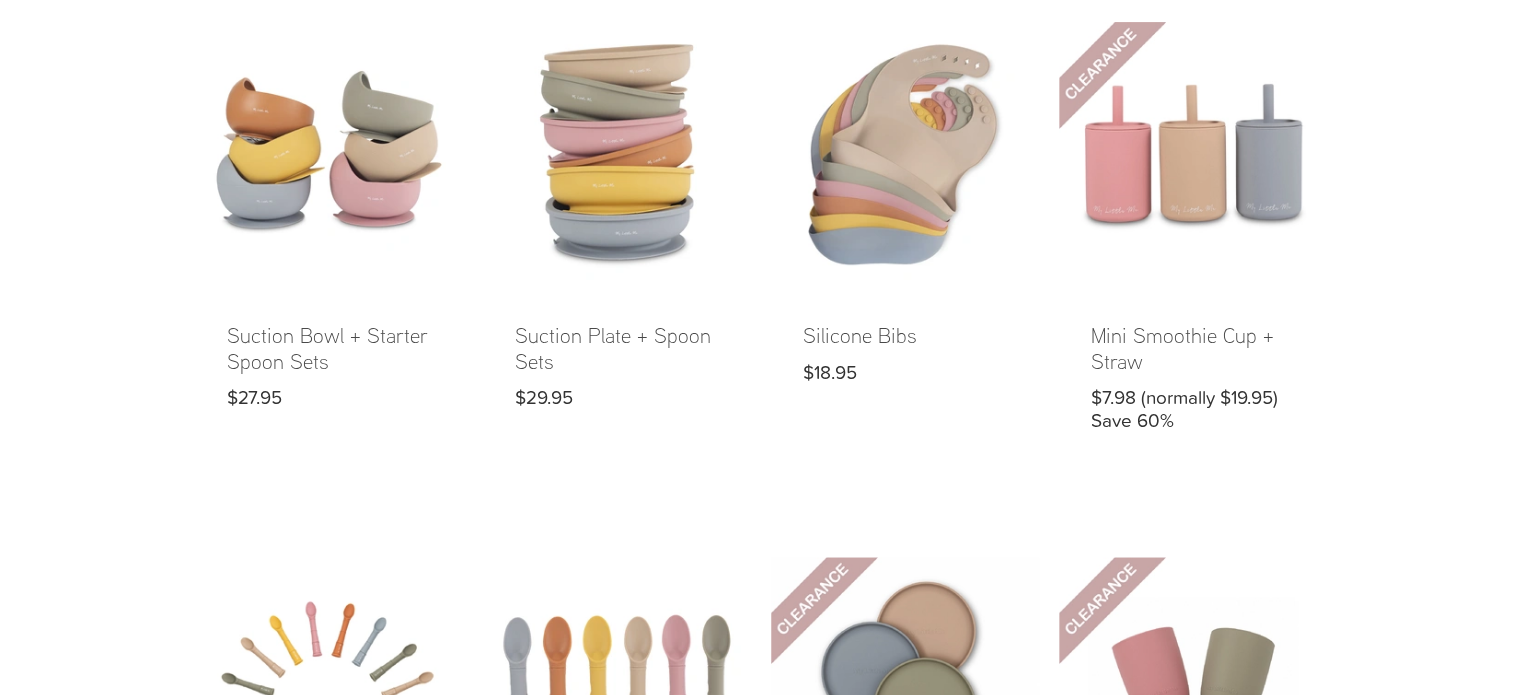 scroll, scrollTop: 700, scrollLeft: 0, axis: vertical 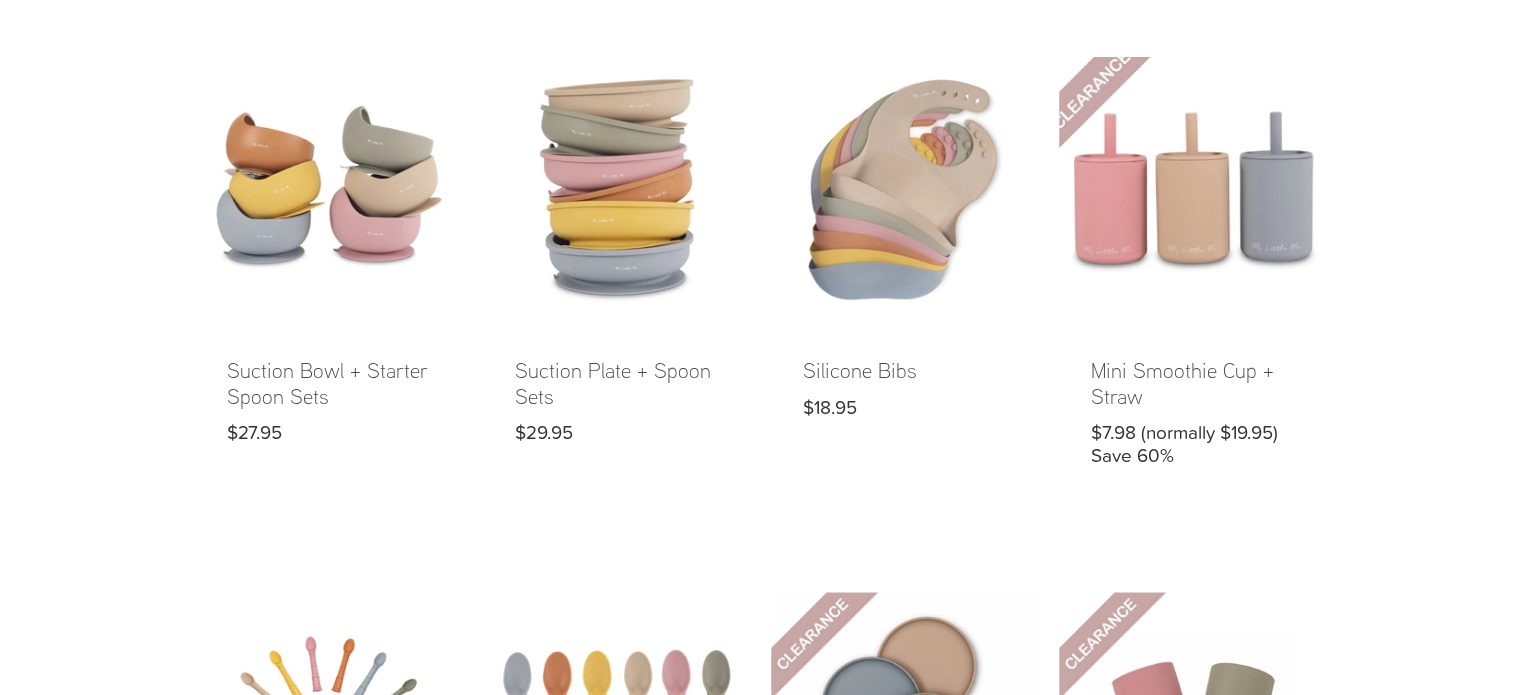click at bounding box center (1193, 278) 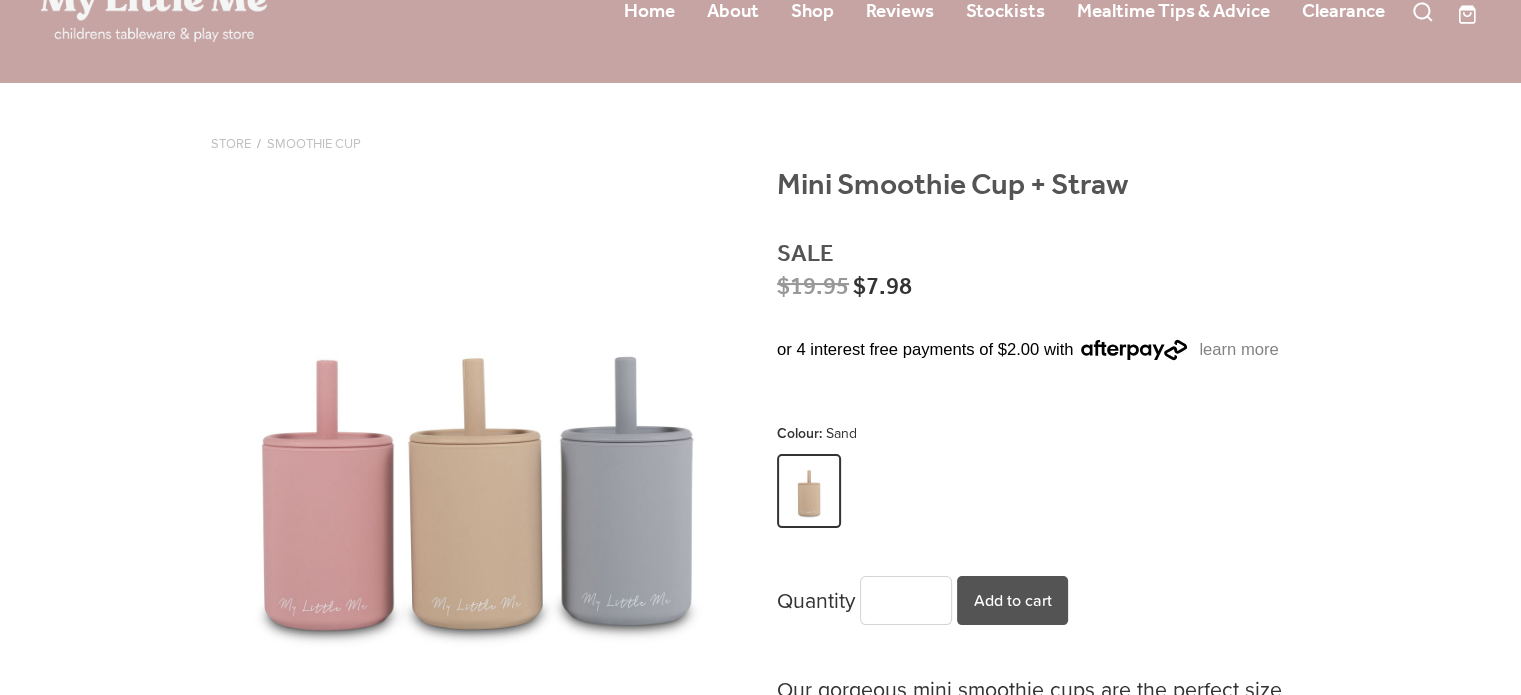 scroll, scrollTop: 300, scrollLeft: 0, axis: vertical 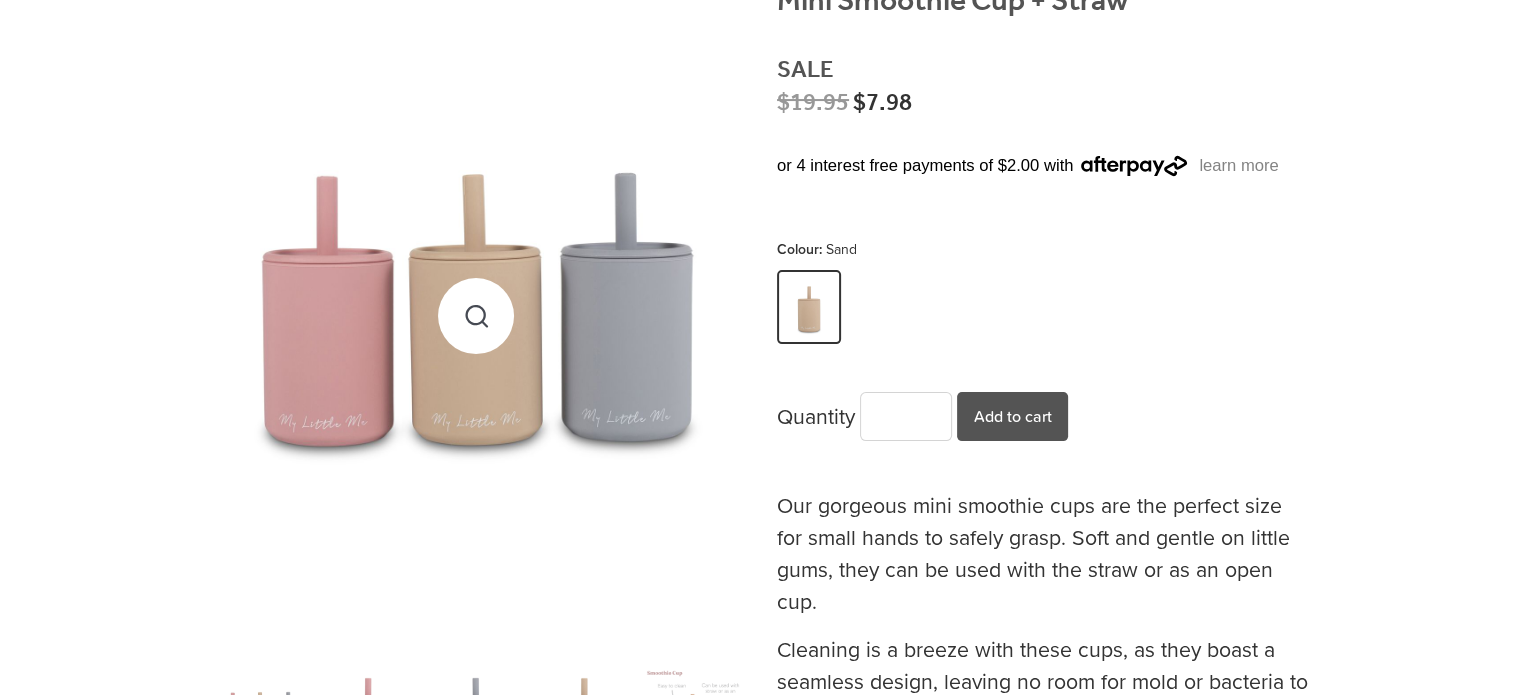 click at bounding box center (476, 315) 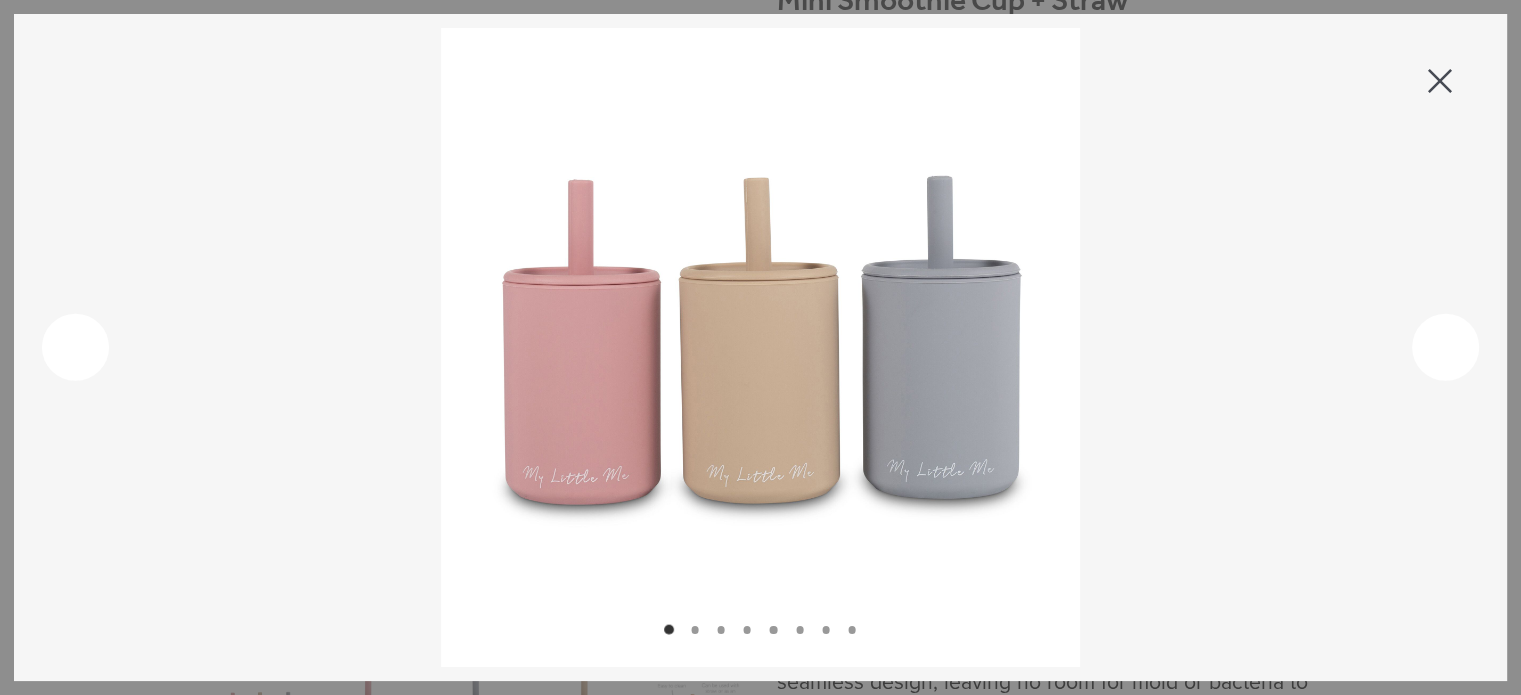click at bounding box center [760, 629] 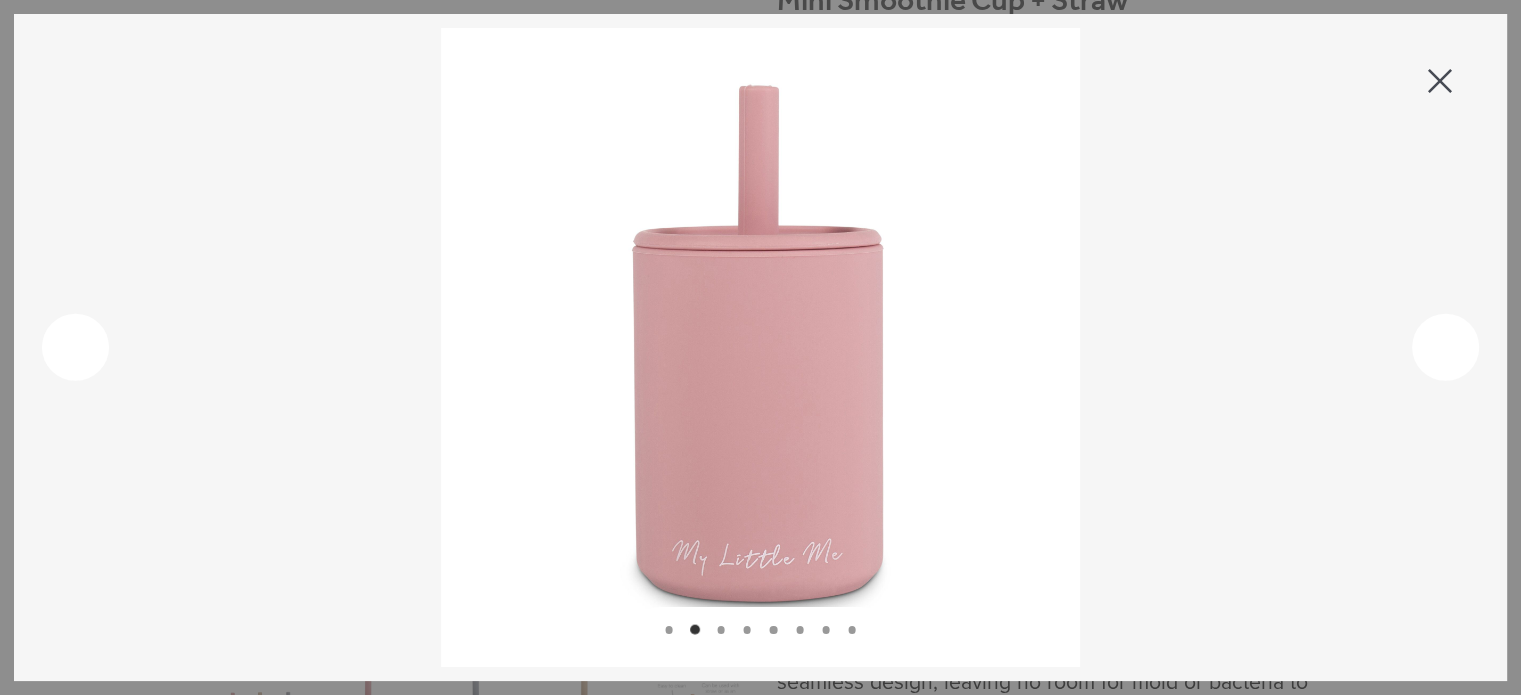 click at bounding box center (721, 629) 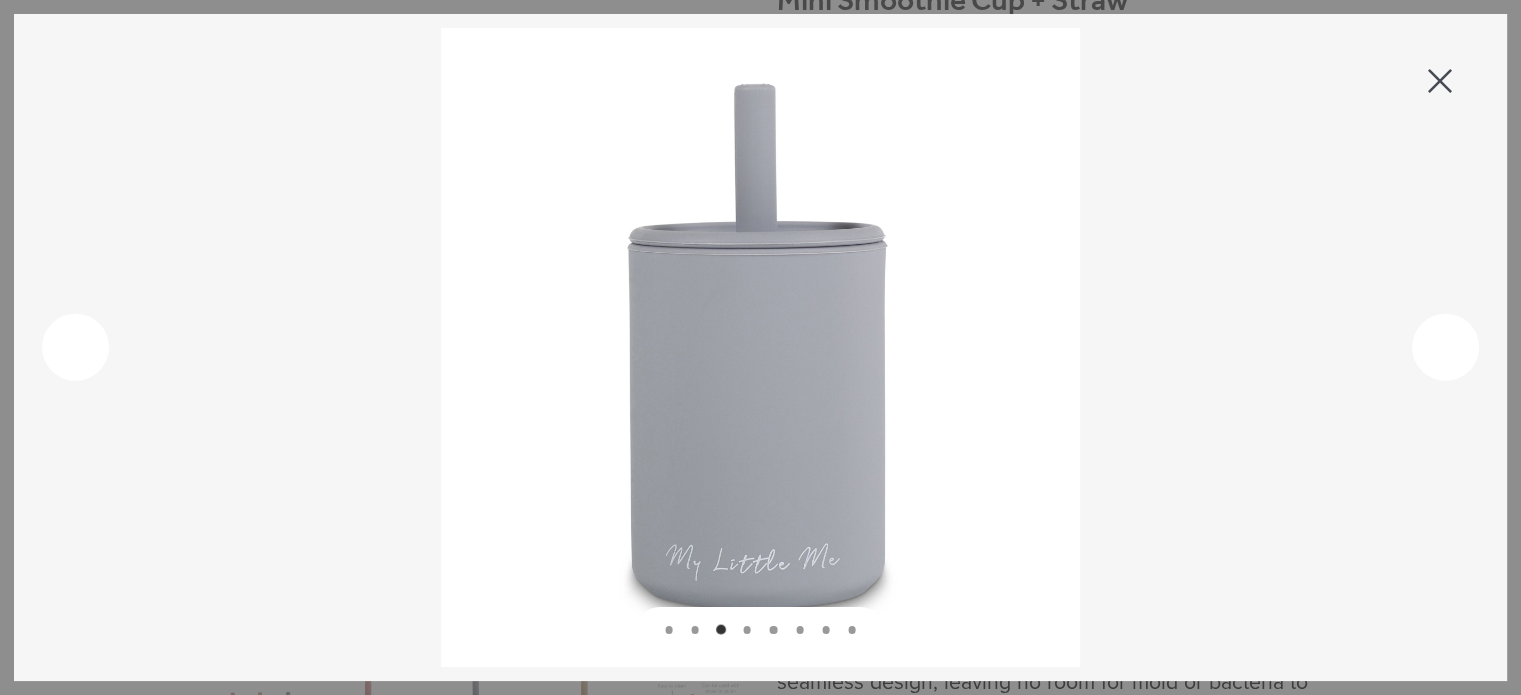 click at bounding box center (747, 630) 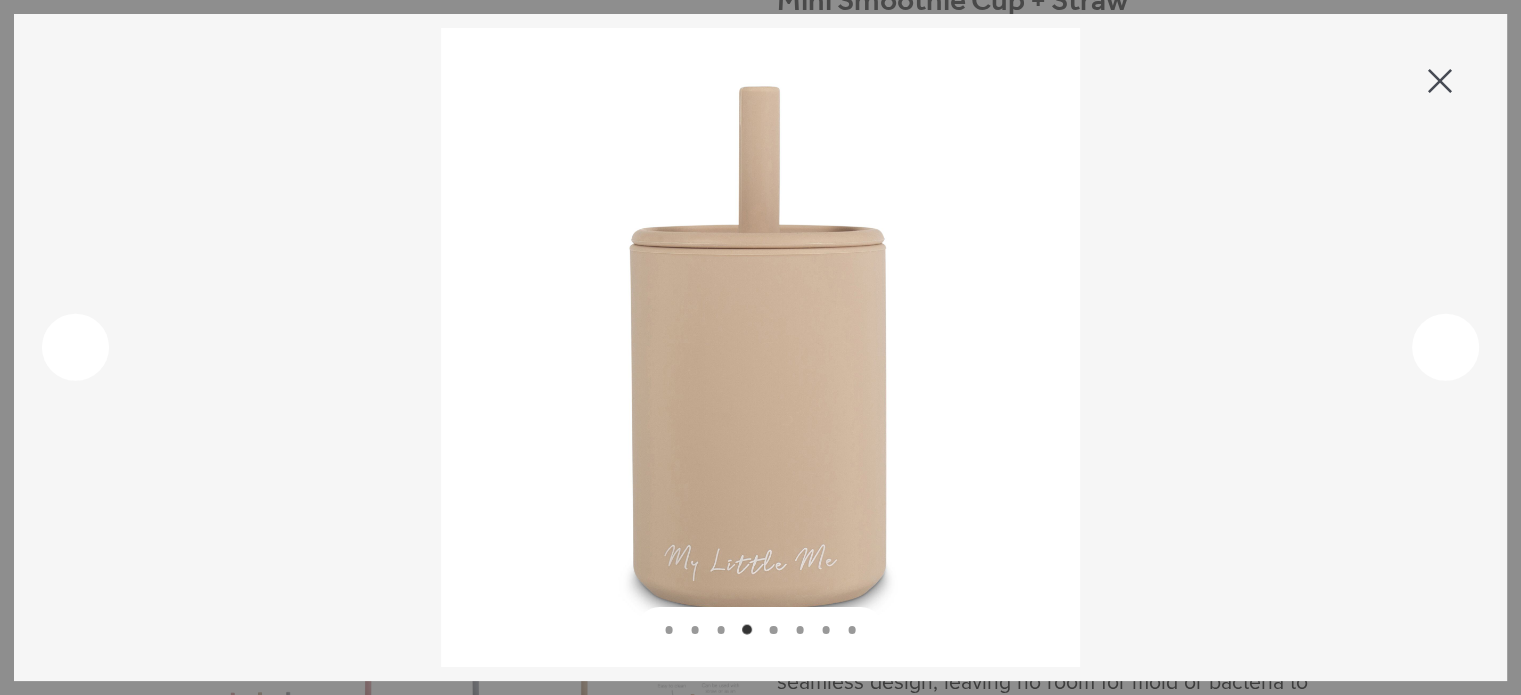 click at bounding box center [773, 629] 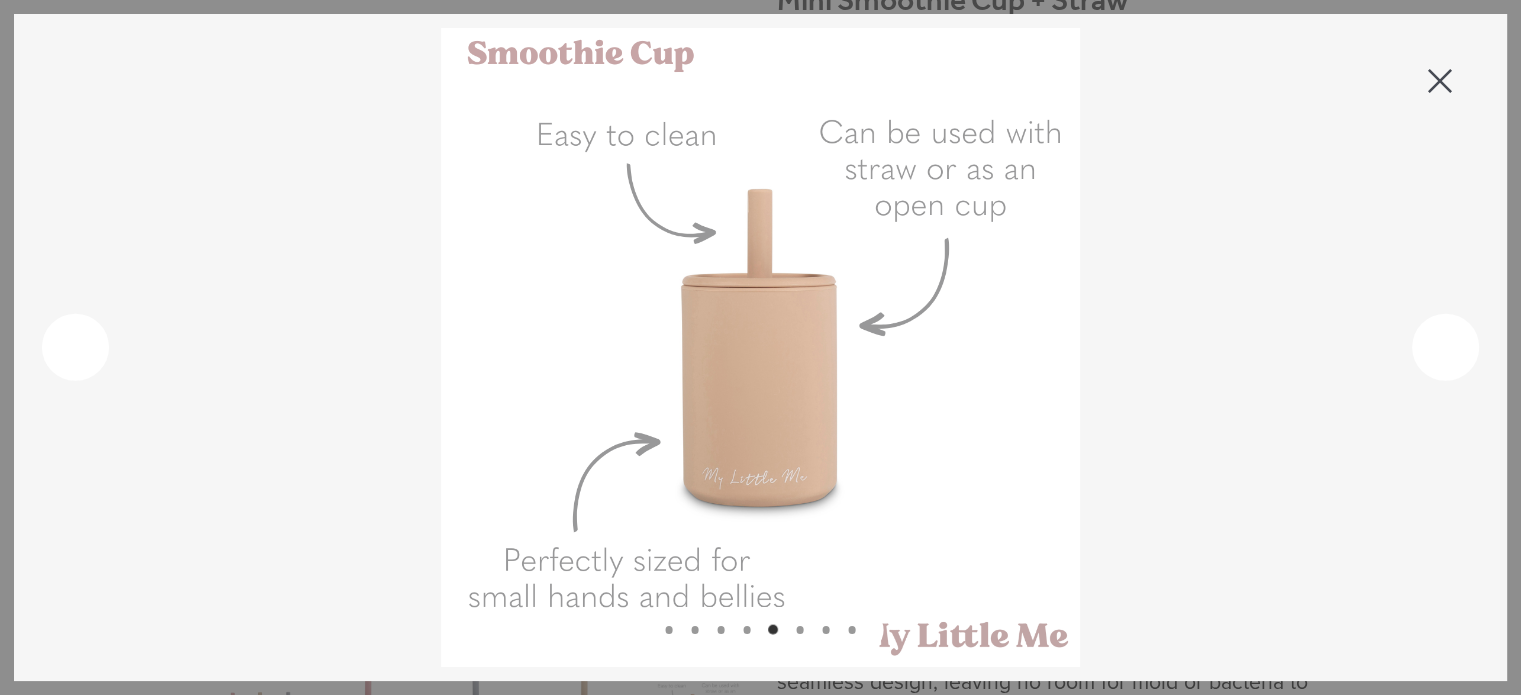click at bounding box center (800, 630) 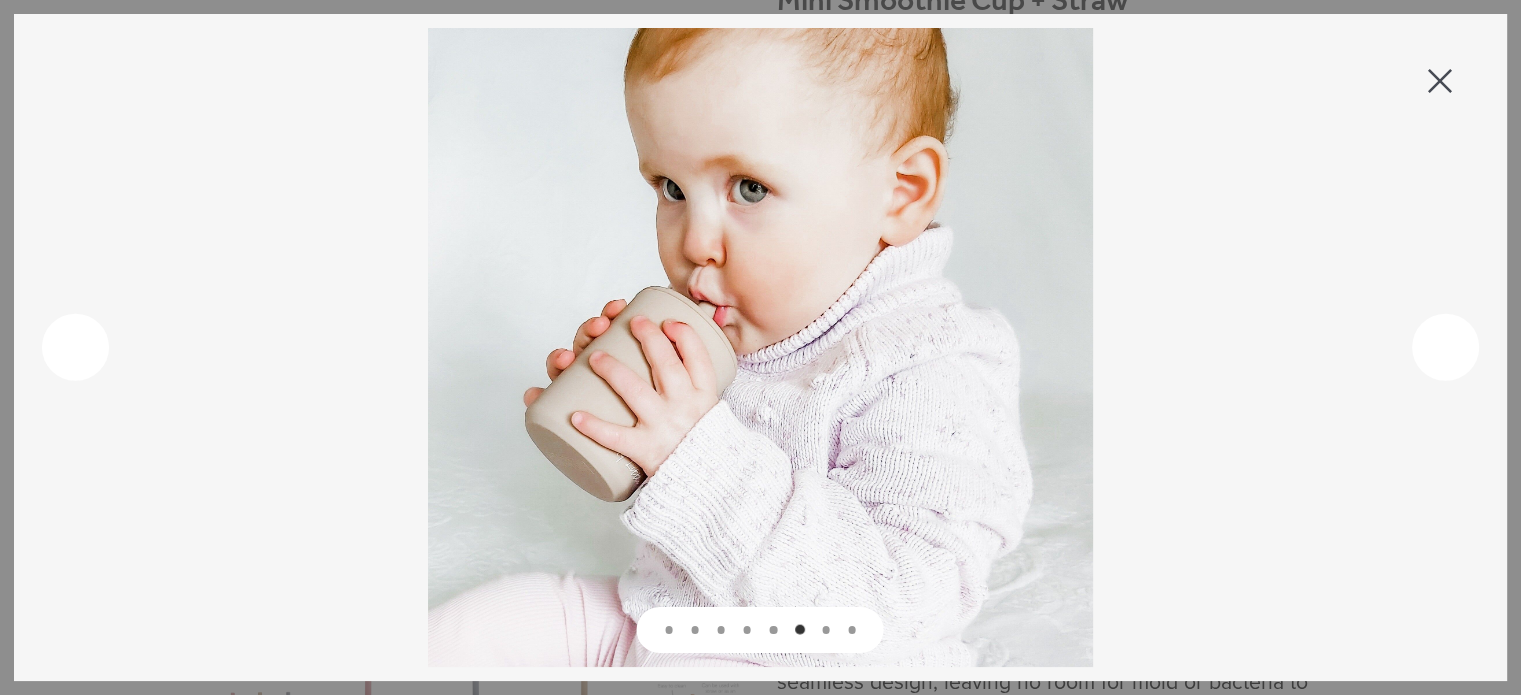 click at bounding box center (826, 630) 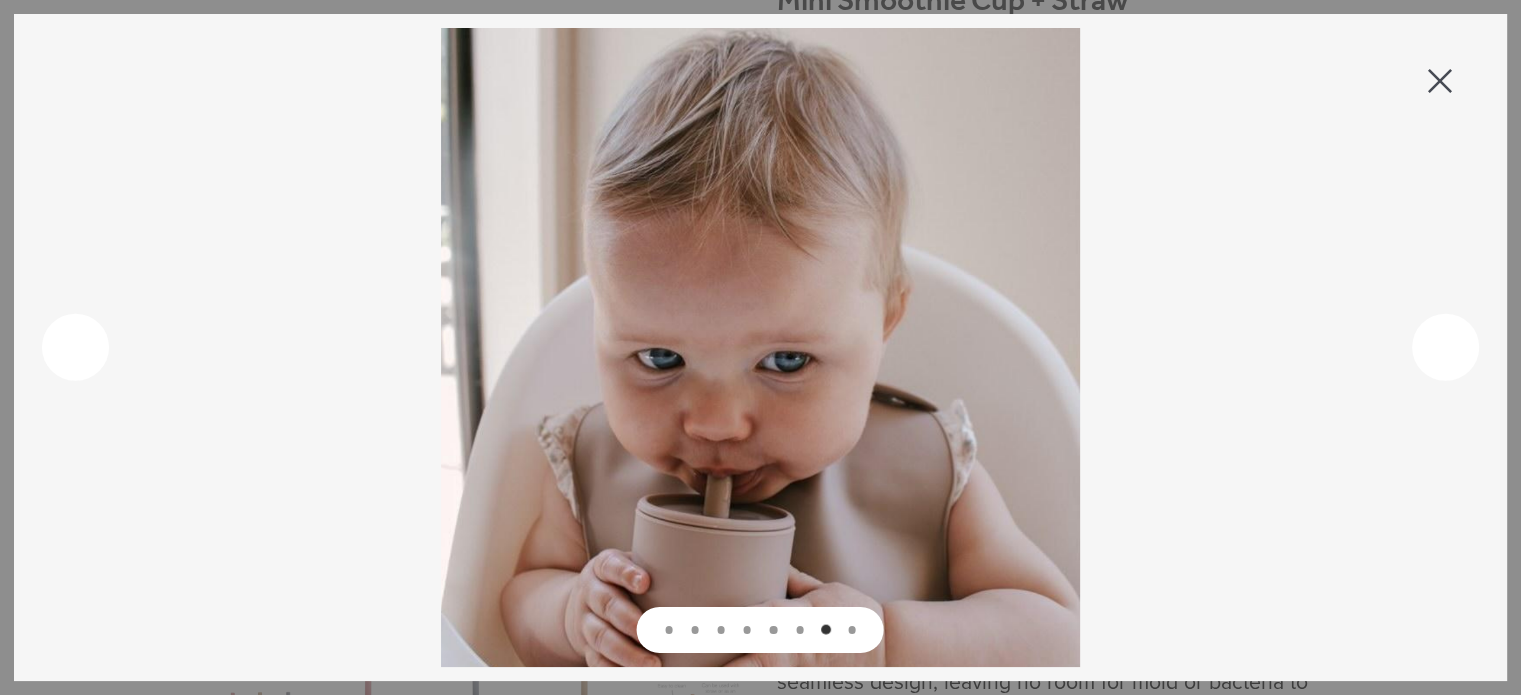 click at bounding box center (851, 629) 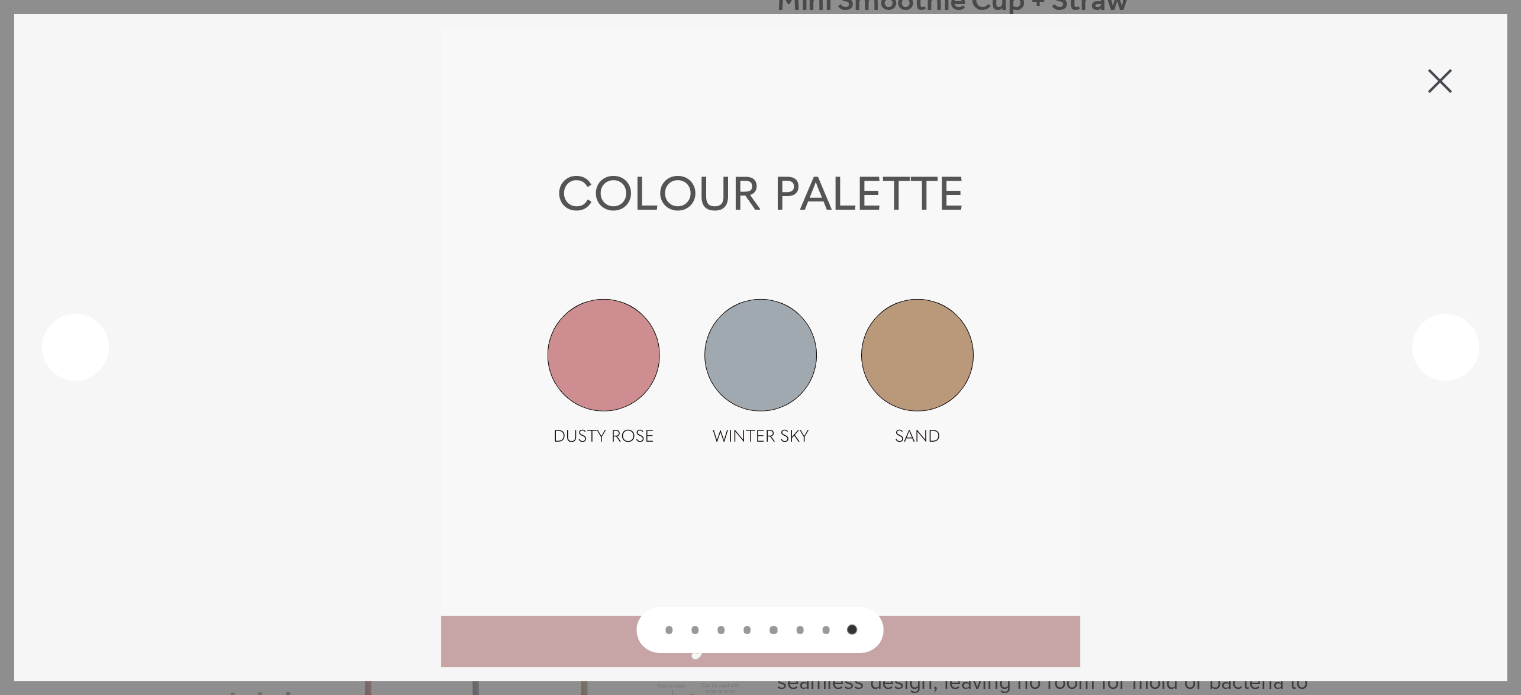 drag, startPoint x: 792, startPoint y: 499, endPoint x: 1442, endPoint y: 73, distance: 777.15894 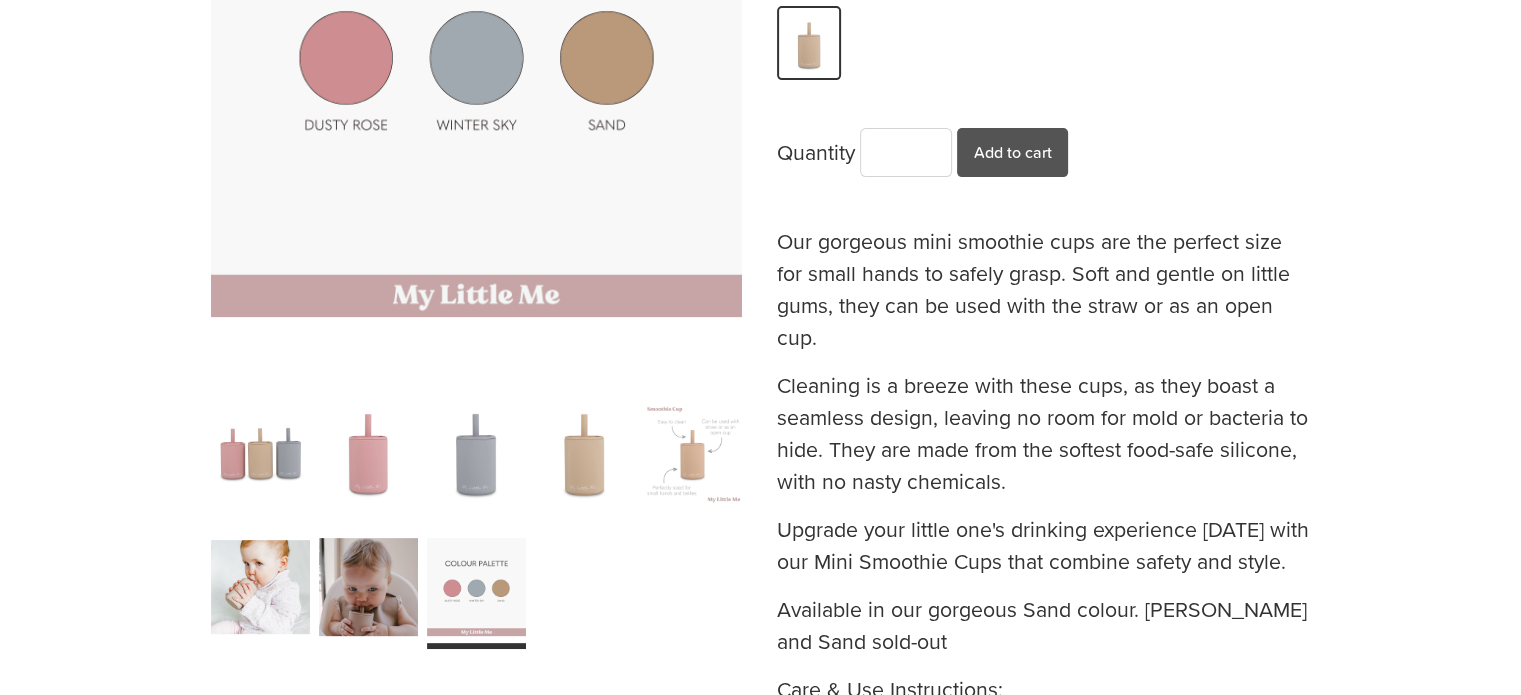scroll, scrollTop: 600, scrollLeft: 0, axis: vertical 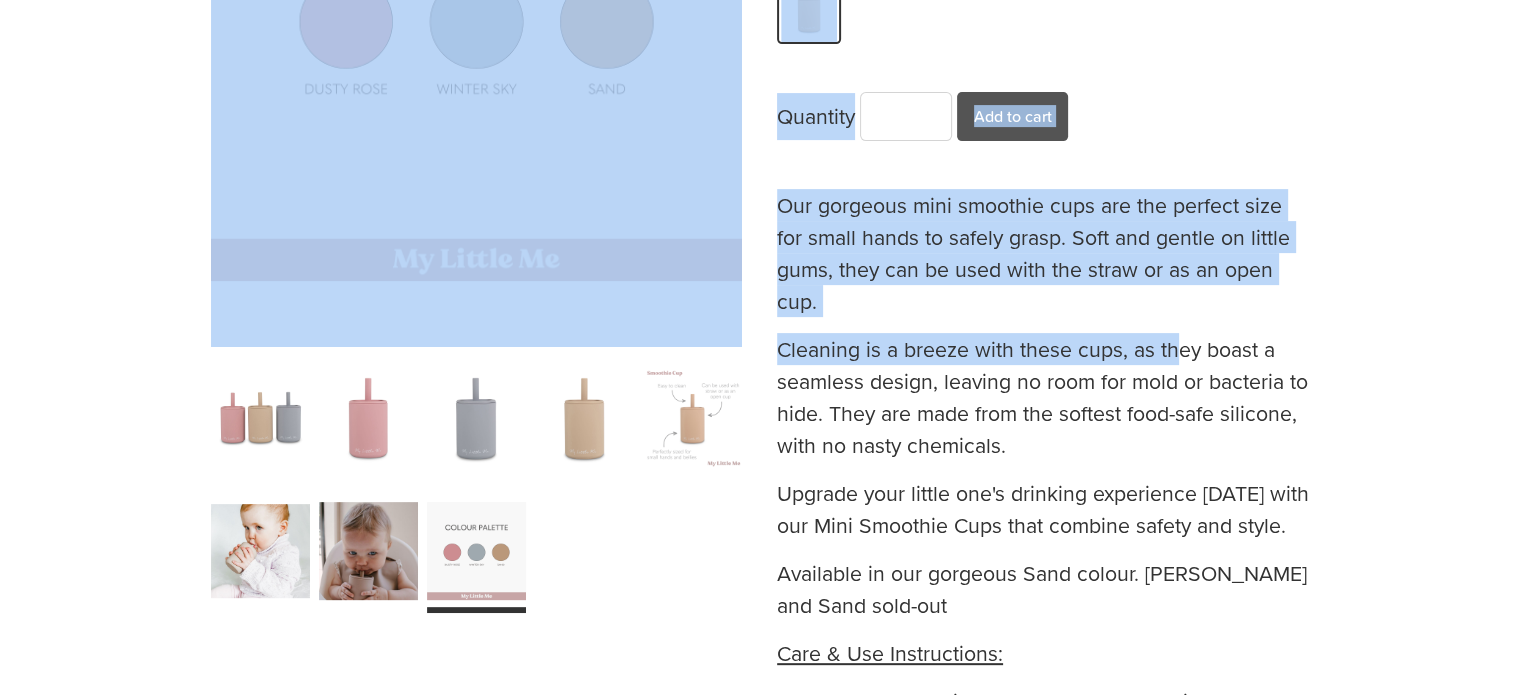drag, startPoint x: 774, startPoint y: 193, endPoint x: 1169, endPoint y: 347, distance: 423.9587 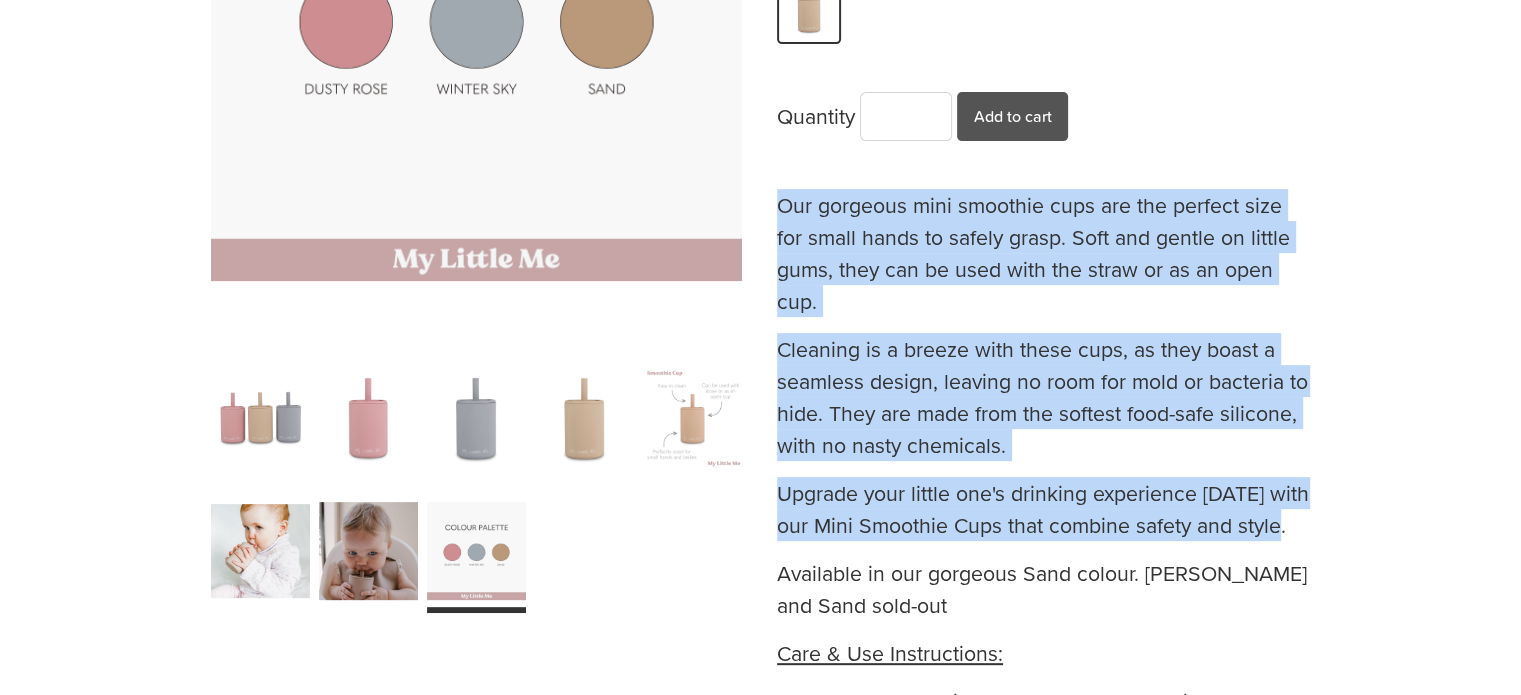 drag, startPoint x: 1284, startPoint y: 532, endPoint x: 783, endPoint y: 212, distance: 594.4754 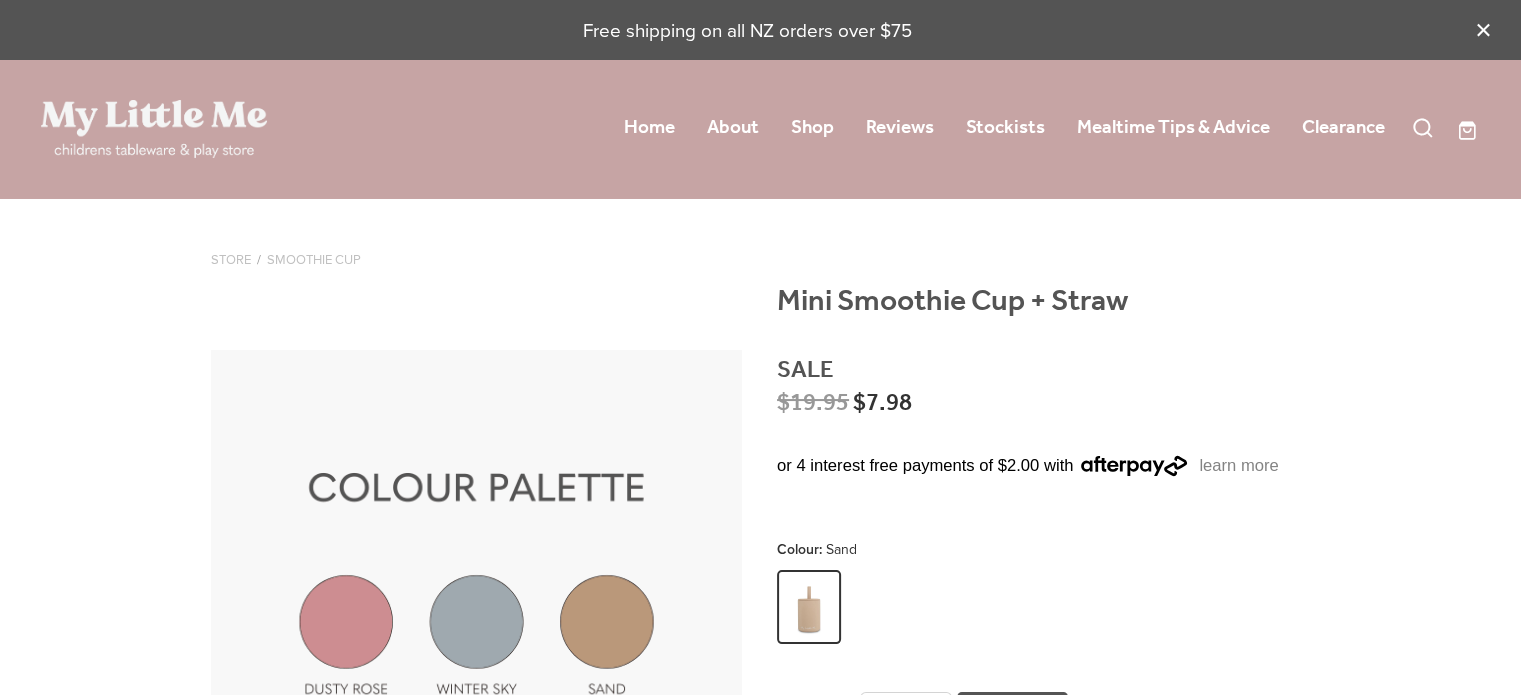 click on "Mini Smoothie Cup + Straw" at bounding box center (1043, 312) 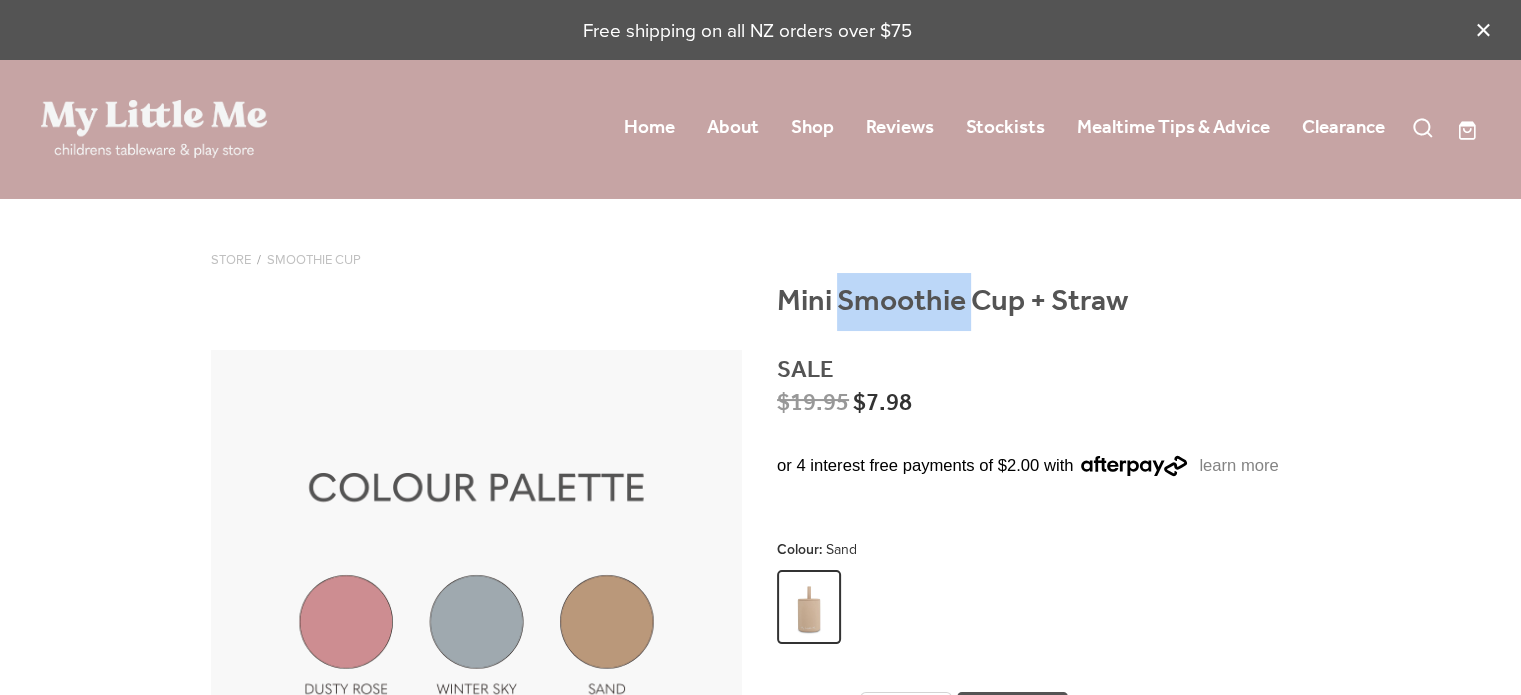 click on "Mini Smoothie Cup + Straw" at bounding box center (1043, 312) 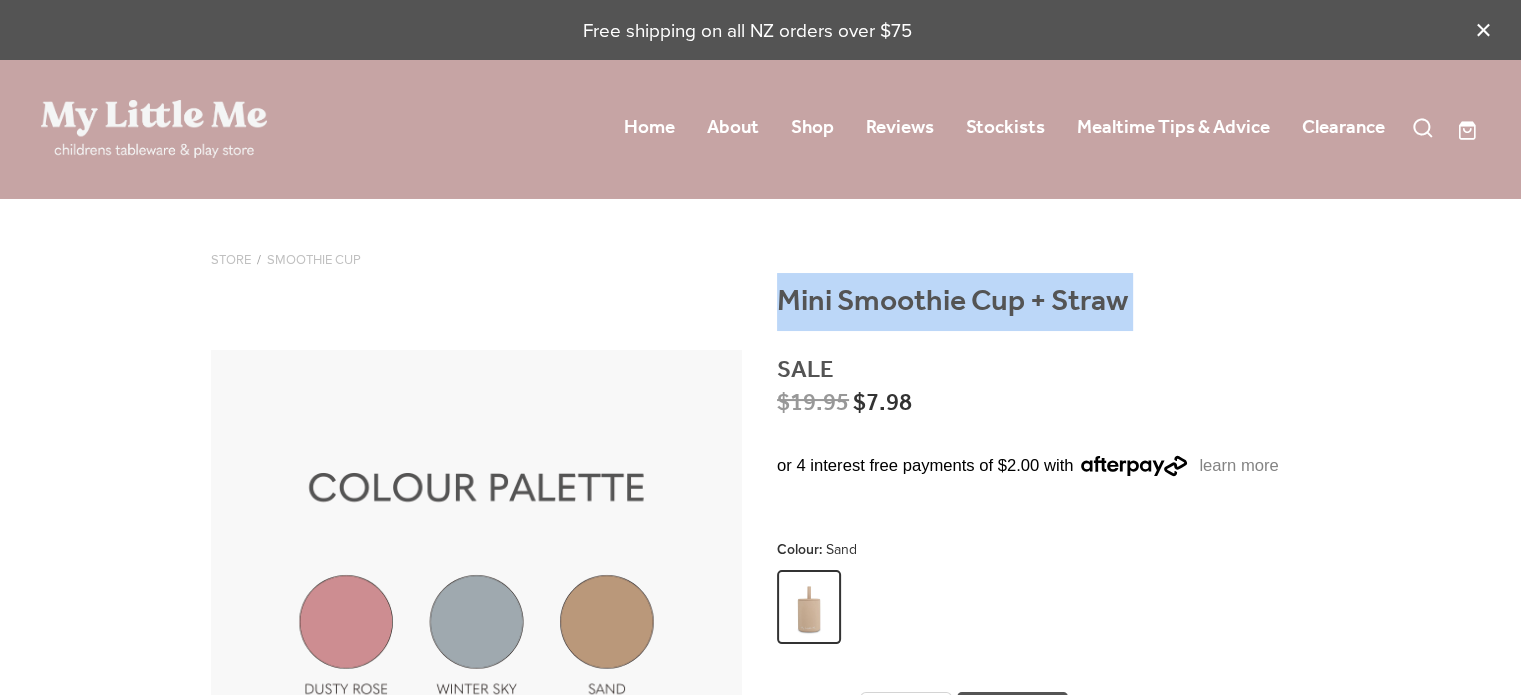 click on "Mini Smoothie Cup + Straw" at bounding box center (1043, 312) 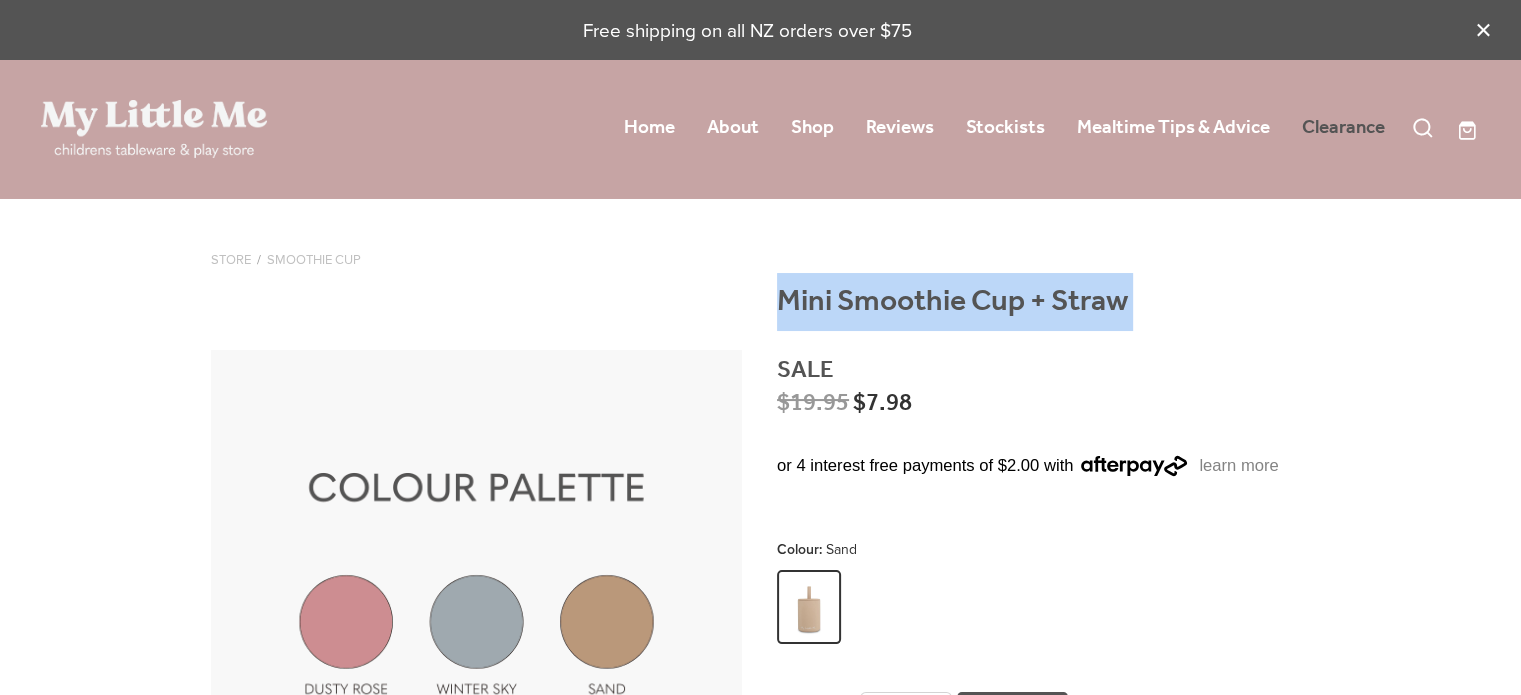 copy on "Mini Smoothie Cup + Straw" 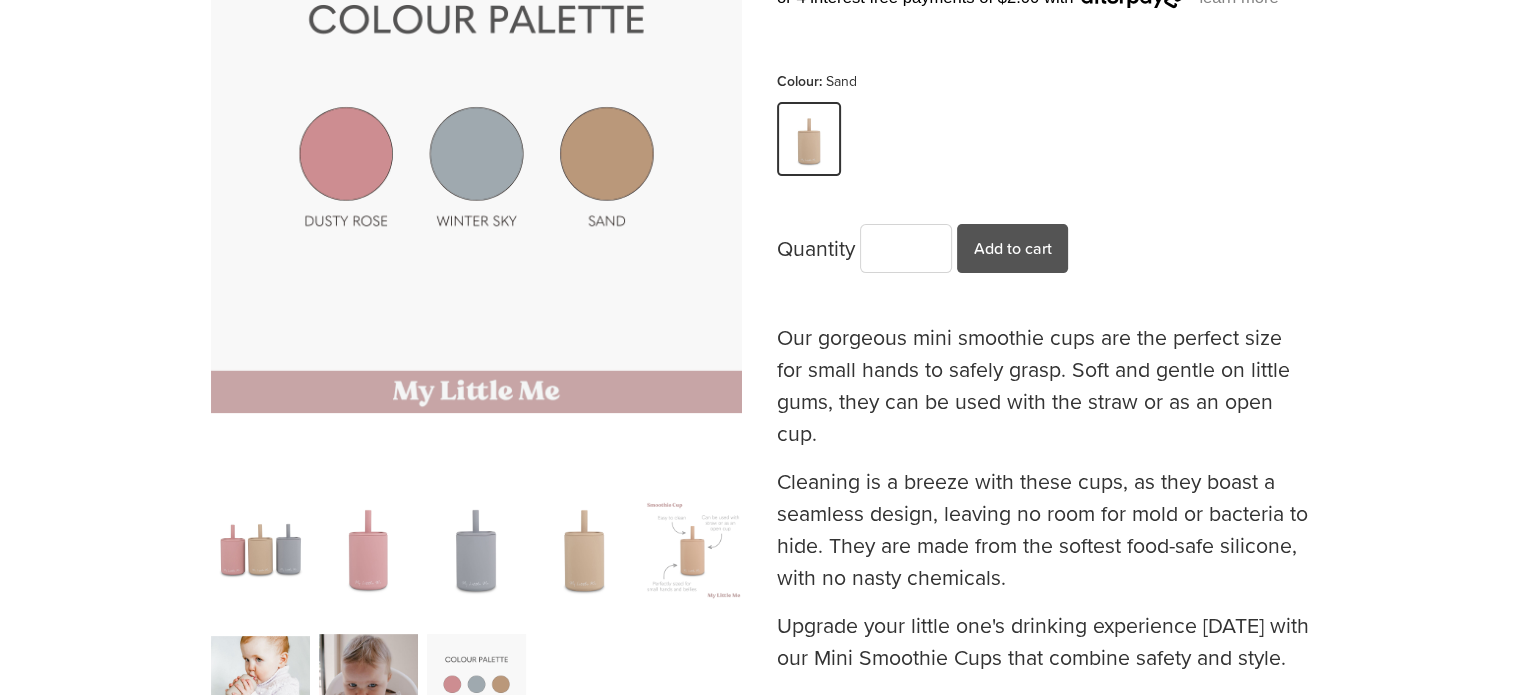 scroll, scrollTop: 500, scrollLeft: 0, axis: vertical 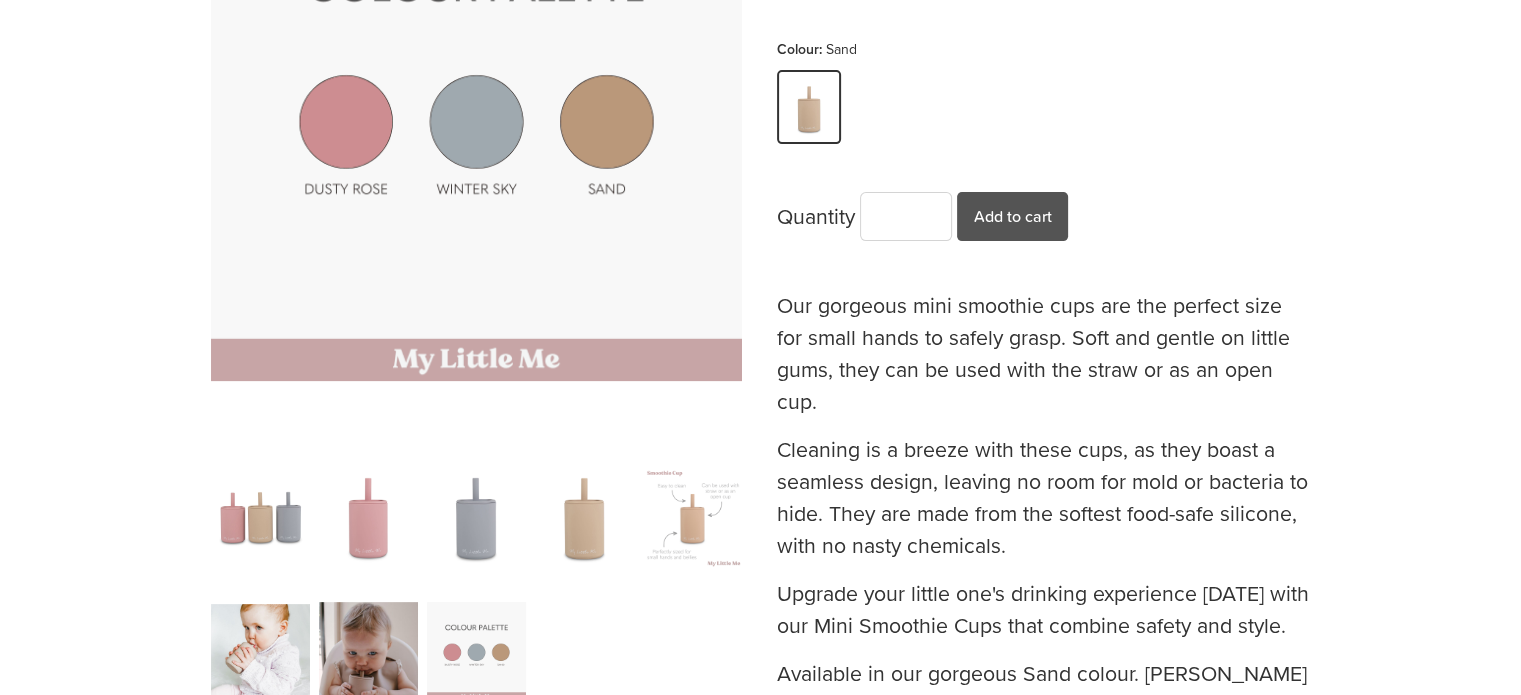click at bounding box center (260, 518) 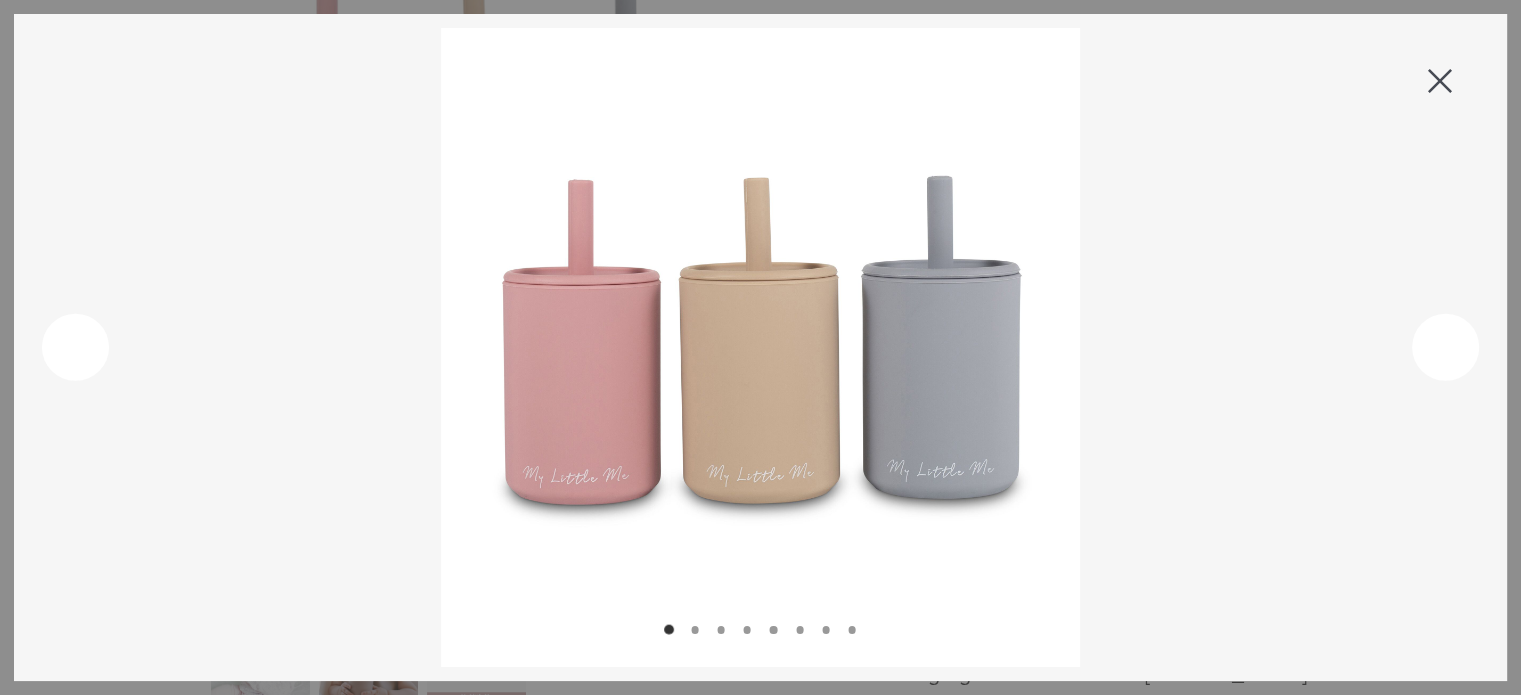 click at bounding box center [1440, 81] 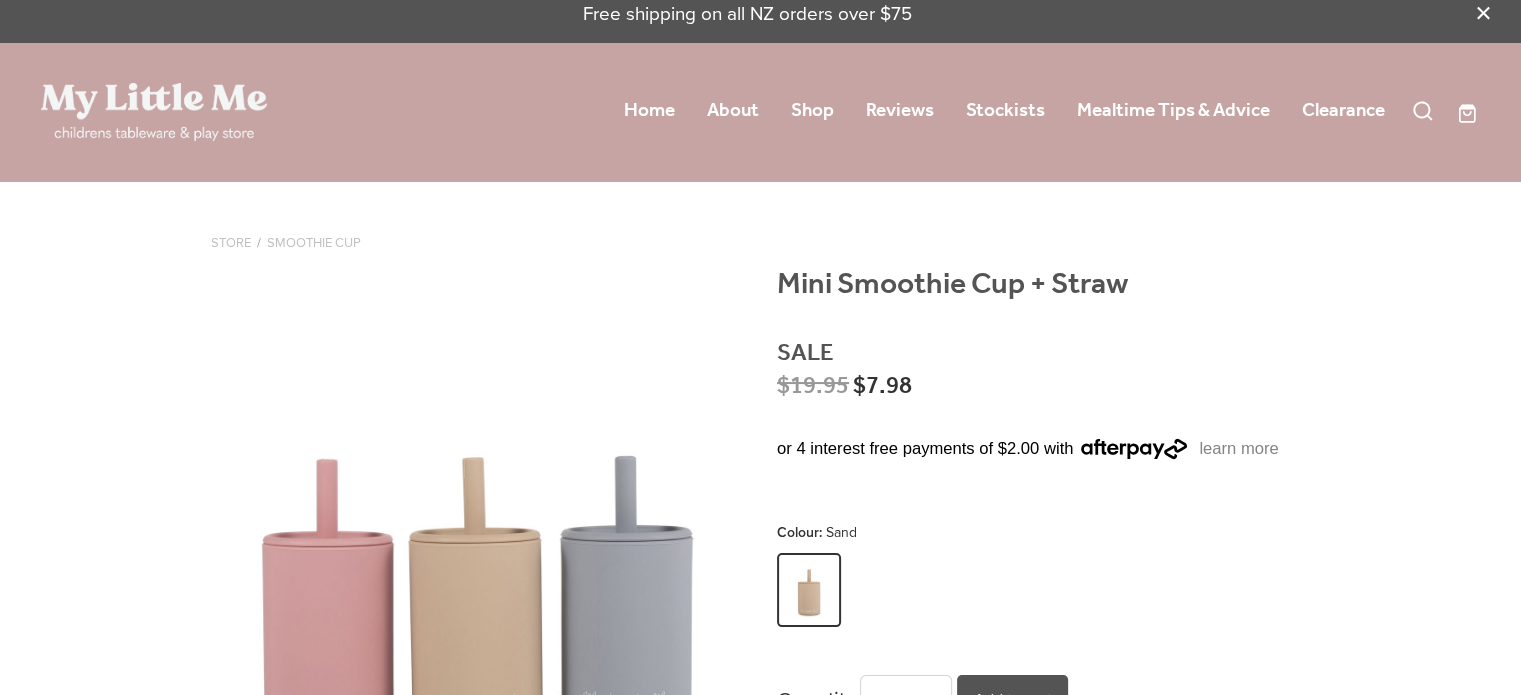 scroll, scrollTop: 0, scrollLeft: 0, axis: both 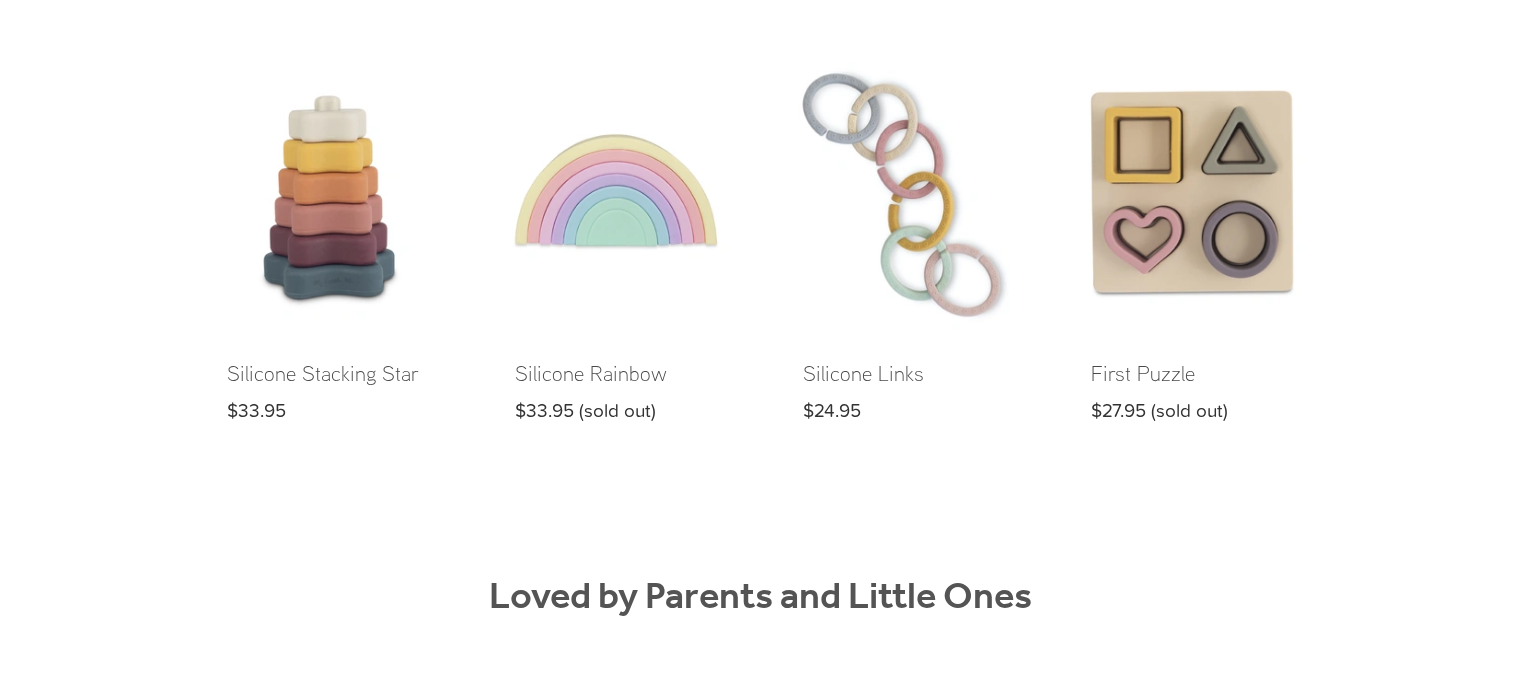 click at bounding box center (905, 256) 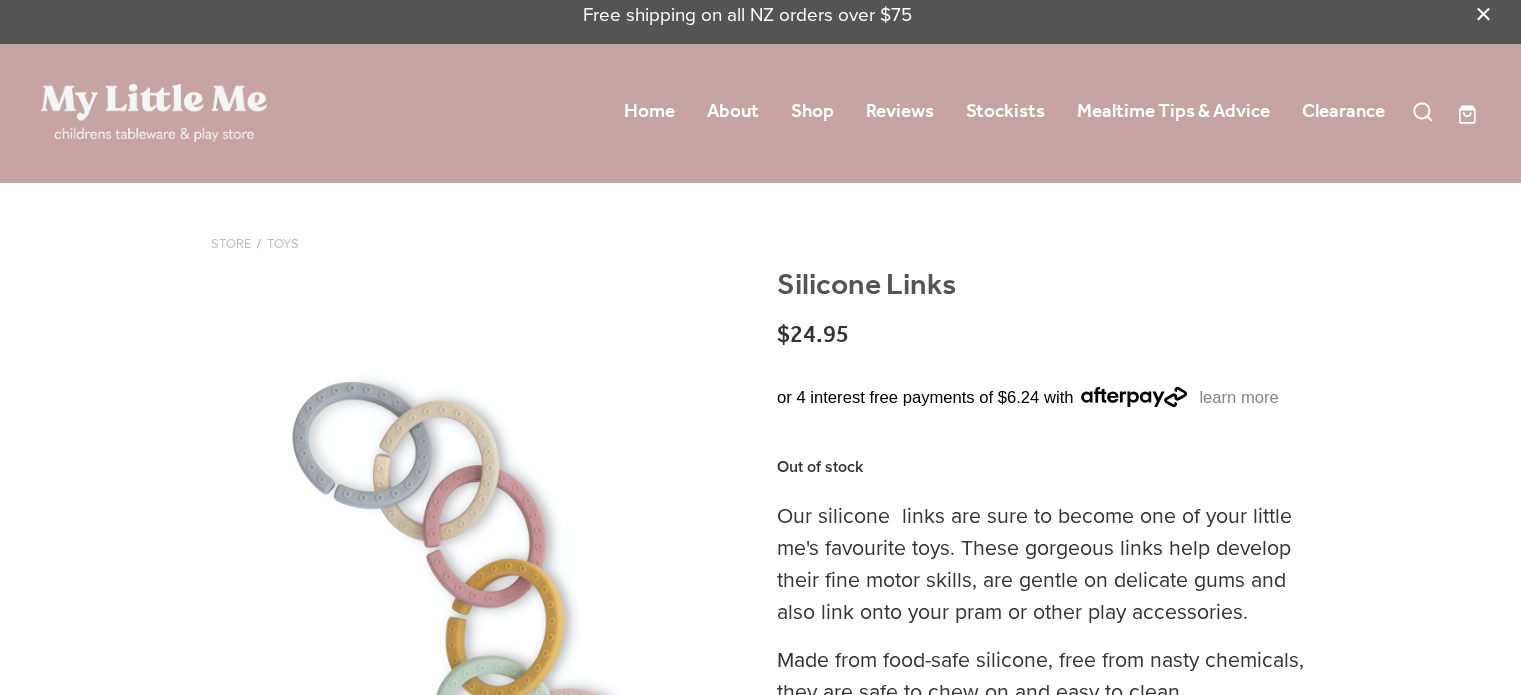 scroll, scrollTop: 400, scrollLeft: 0, axis: vertical 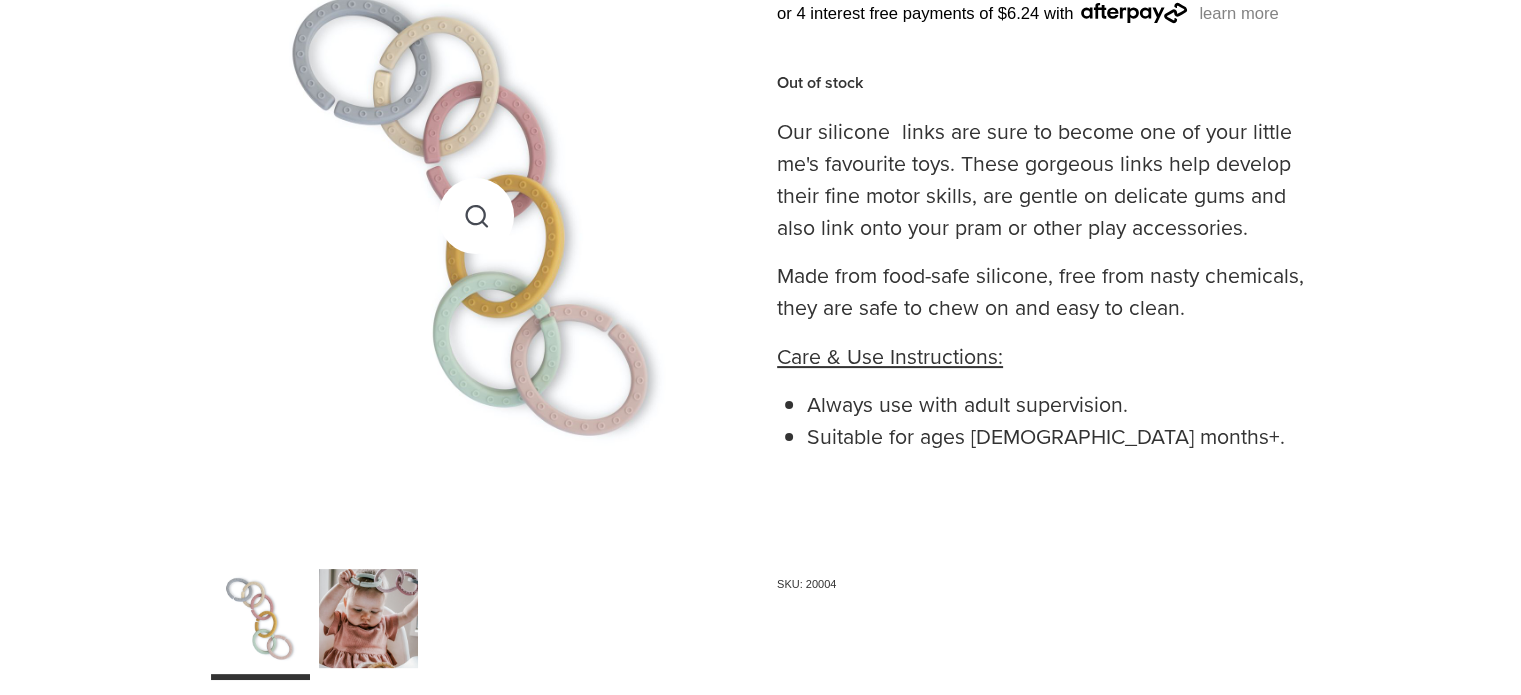 click at bounding box center [476, 215] 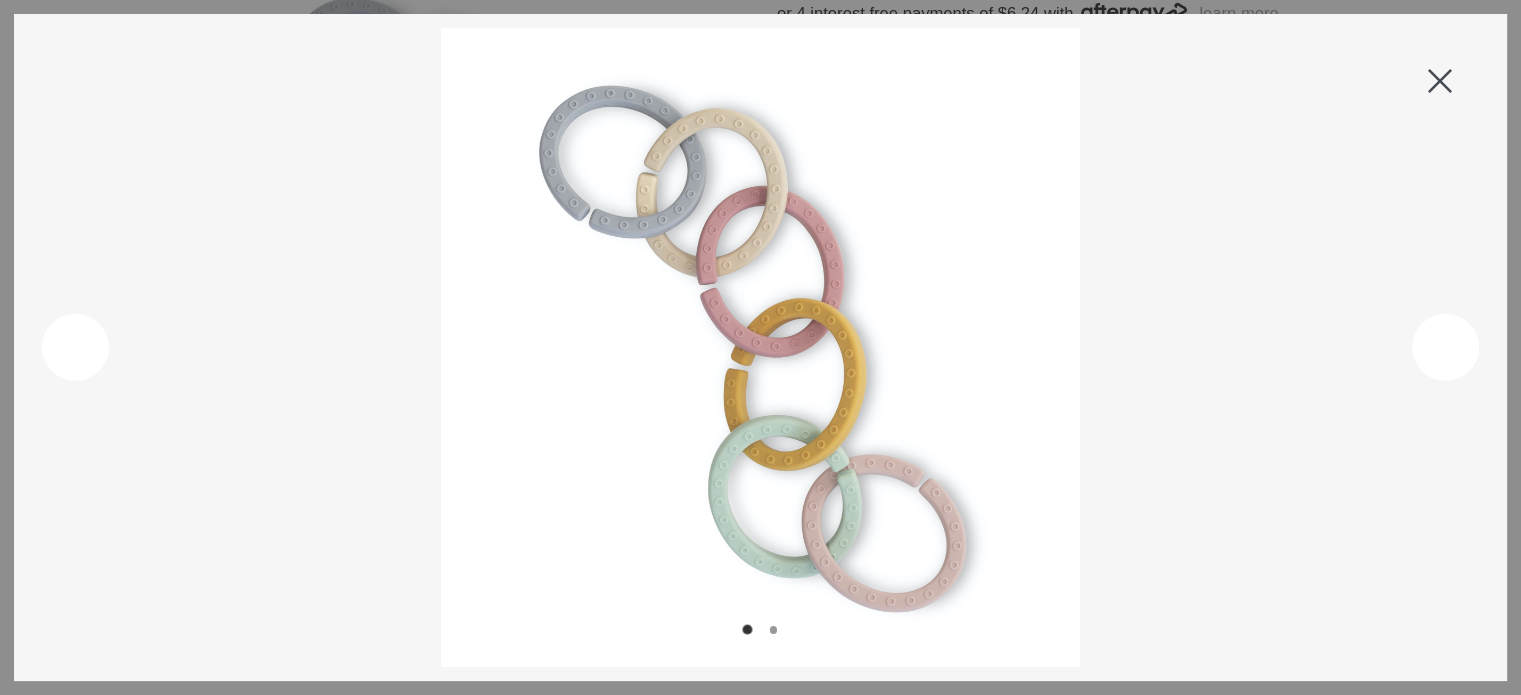 drag, startPoint x: 853, startPoint y: 356, endPoint x: 830, endPoint y: 357, distance: 23.021729 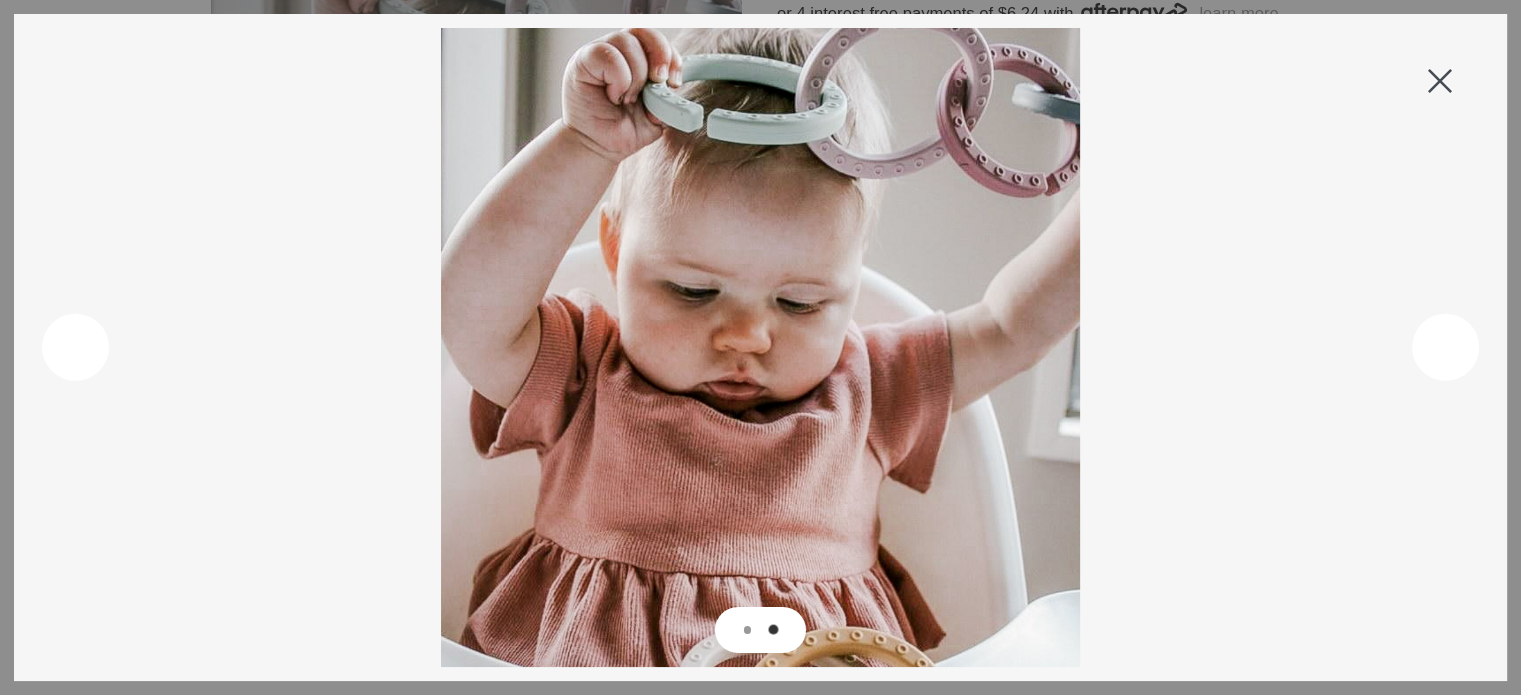 click at bounding box center (1441, 81) 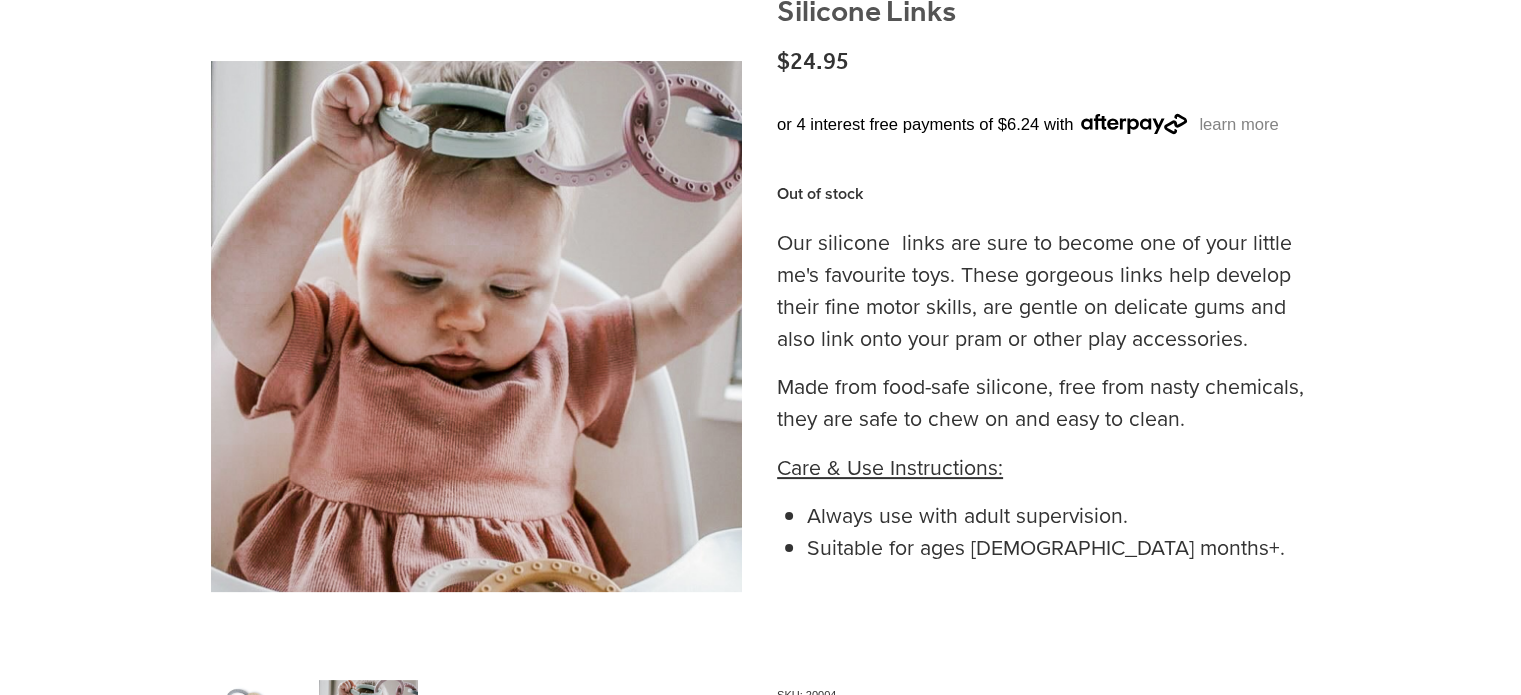 scroll, scrollTop: 100, scrollLeft: 0, axis: vertical 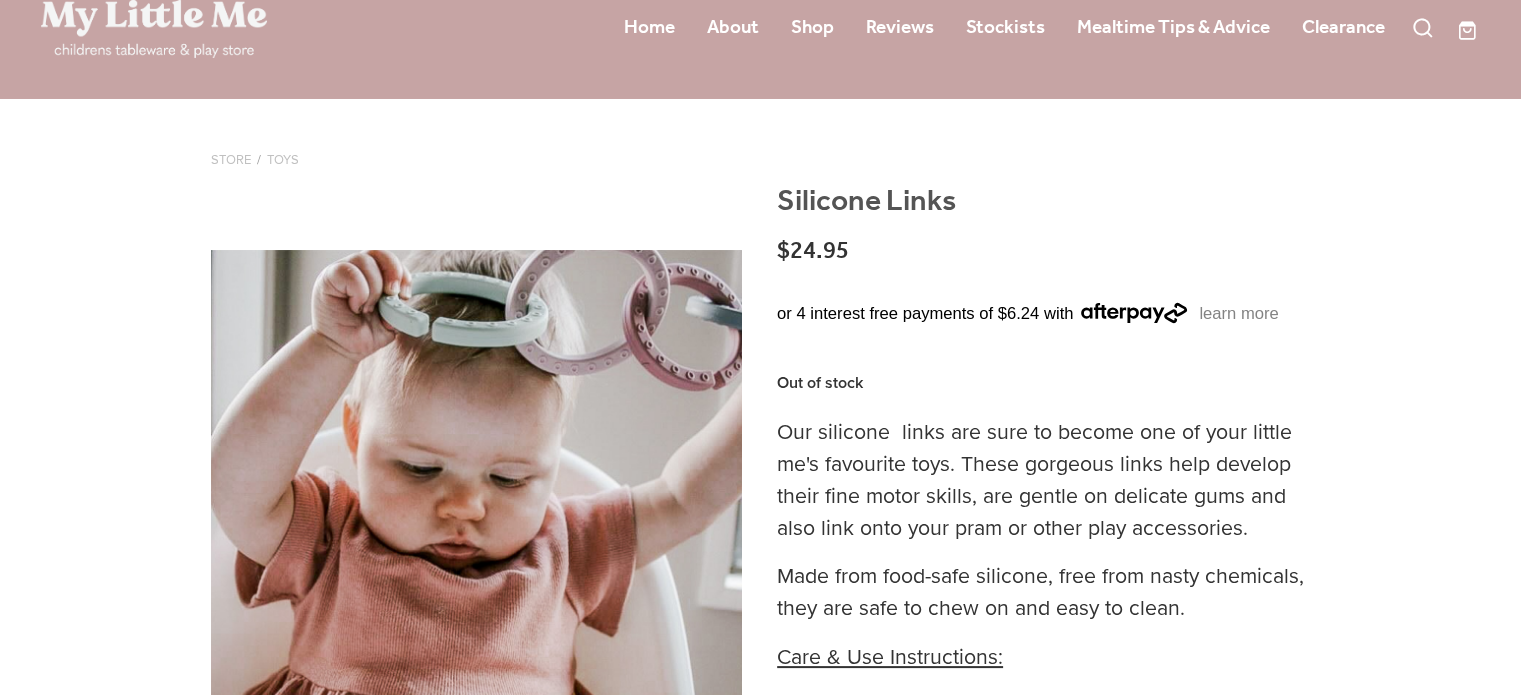 click on "Silicone Links" at bounding box center [1043, 212] 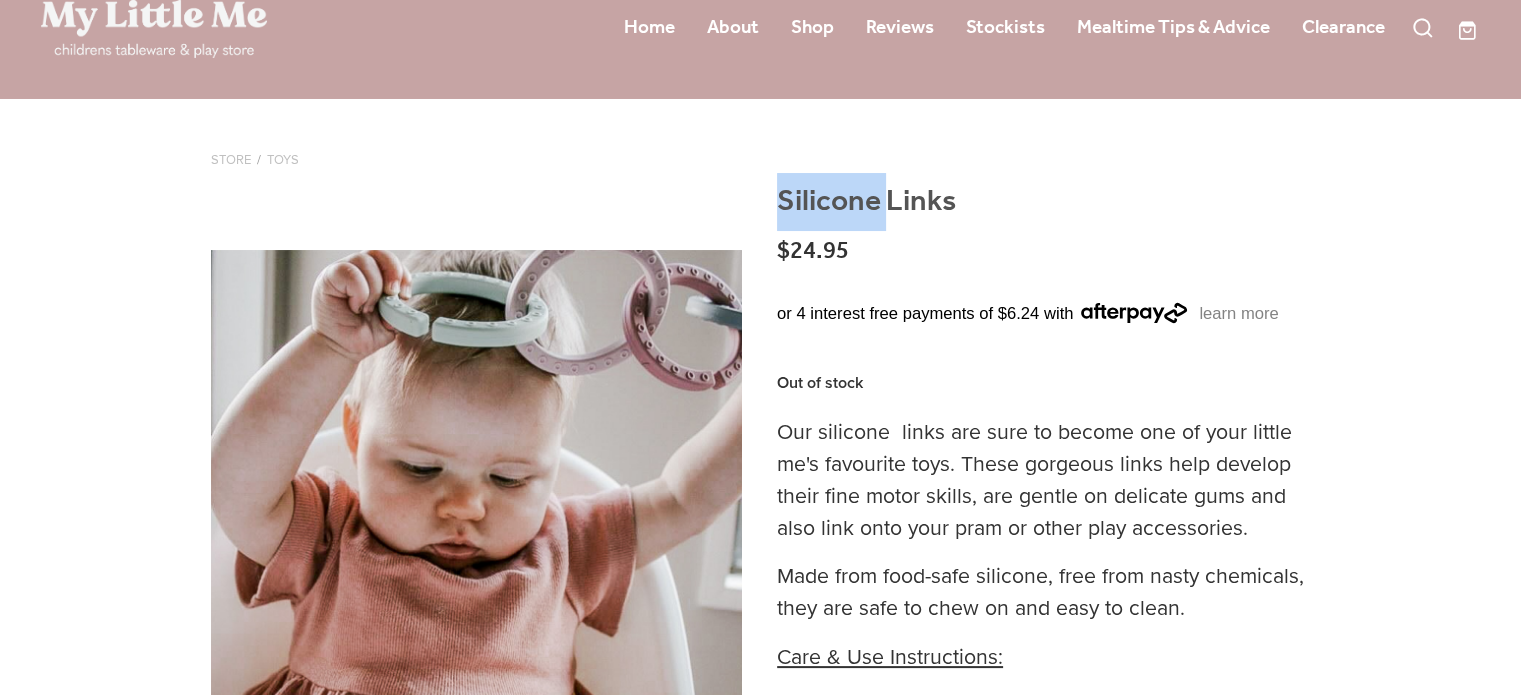 click on "Silicone Links" at bounding box center (1043, 212) 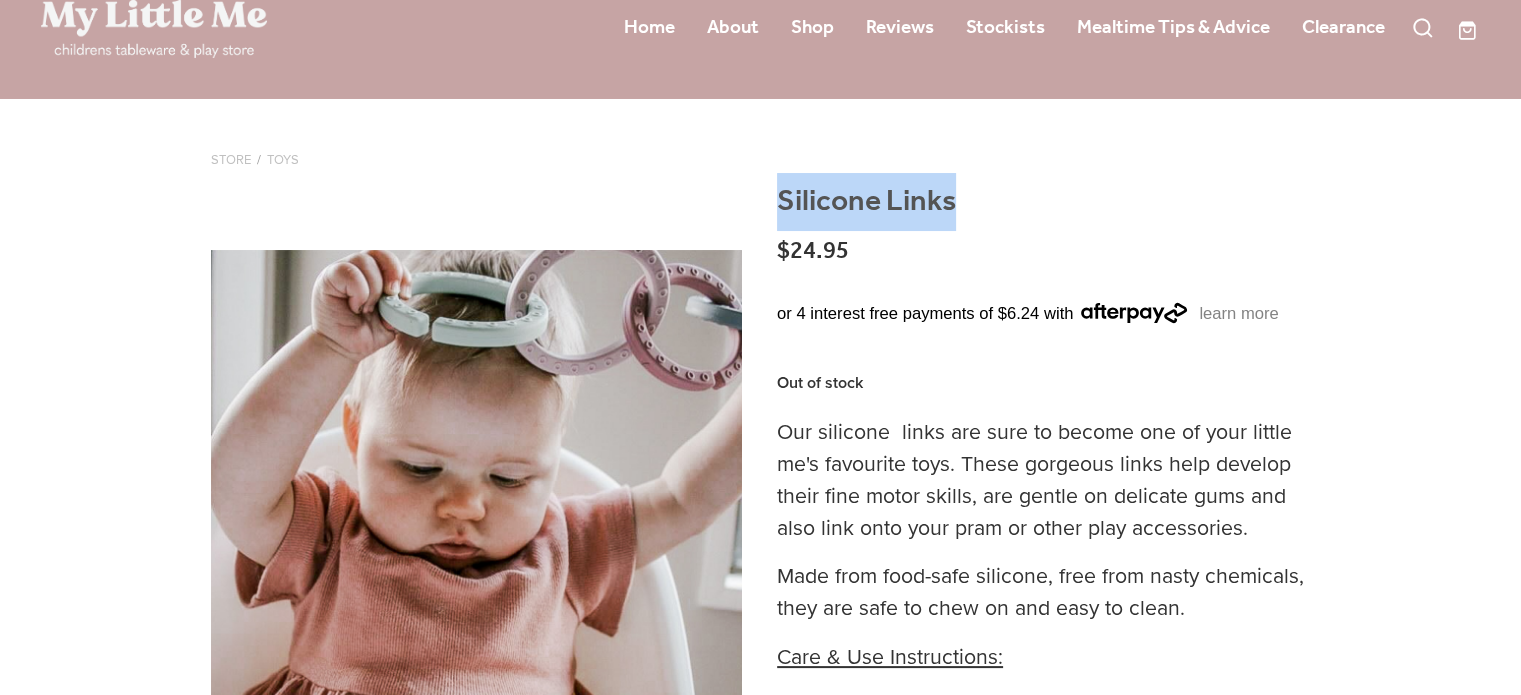 click on "Silicone Links" at bounding box center [1043, 212] 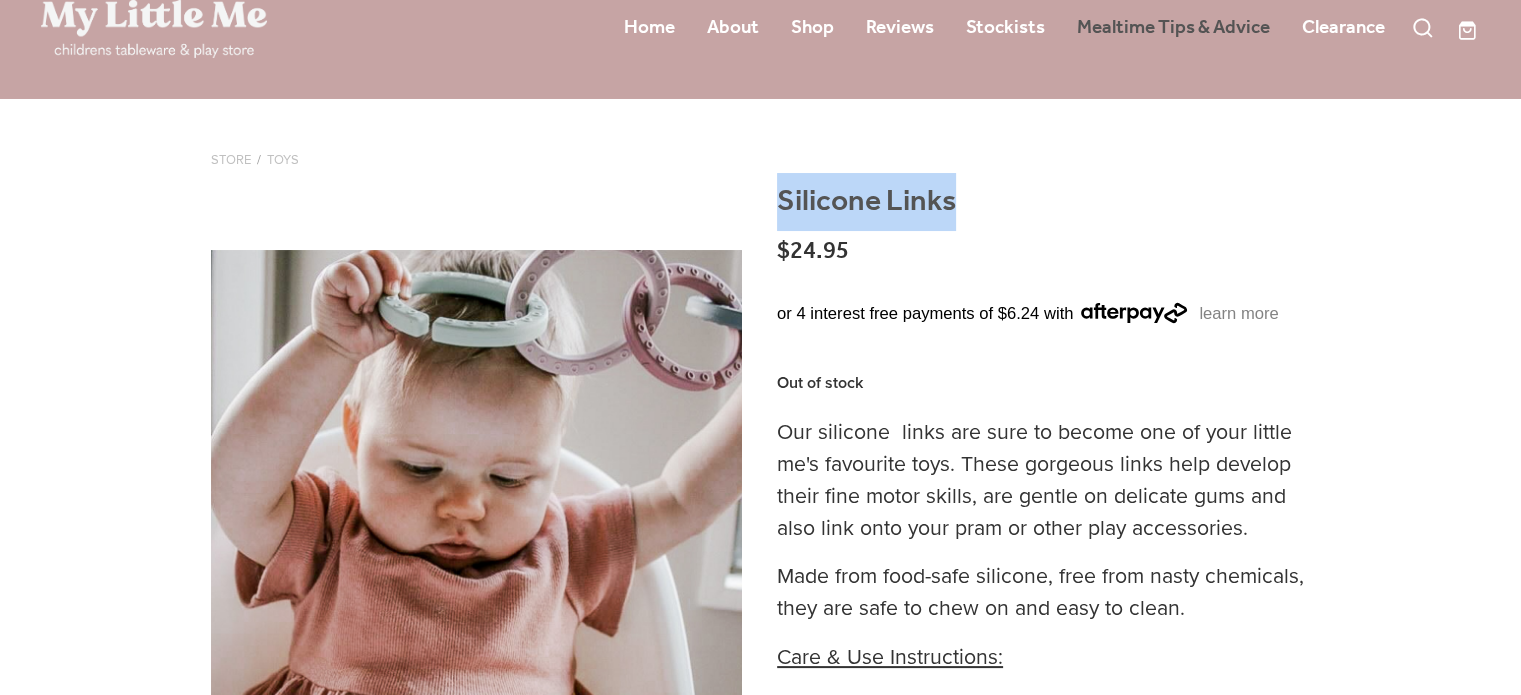 copy on "Silicone Links" 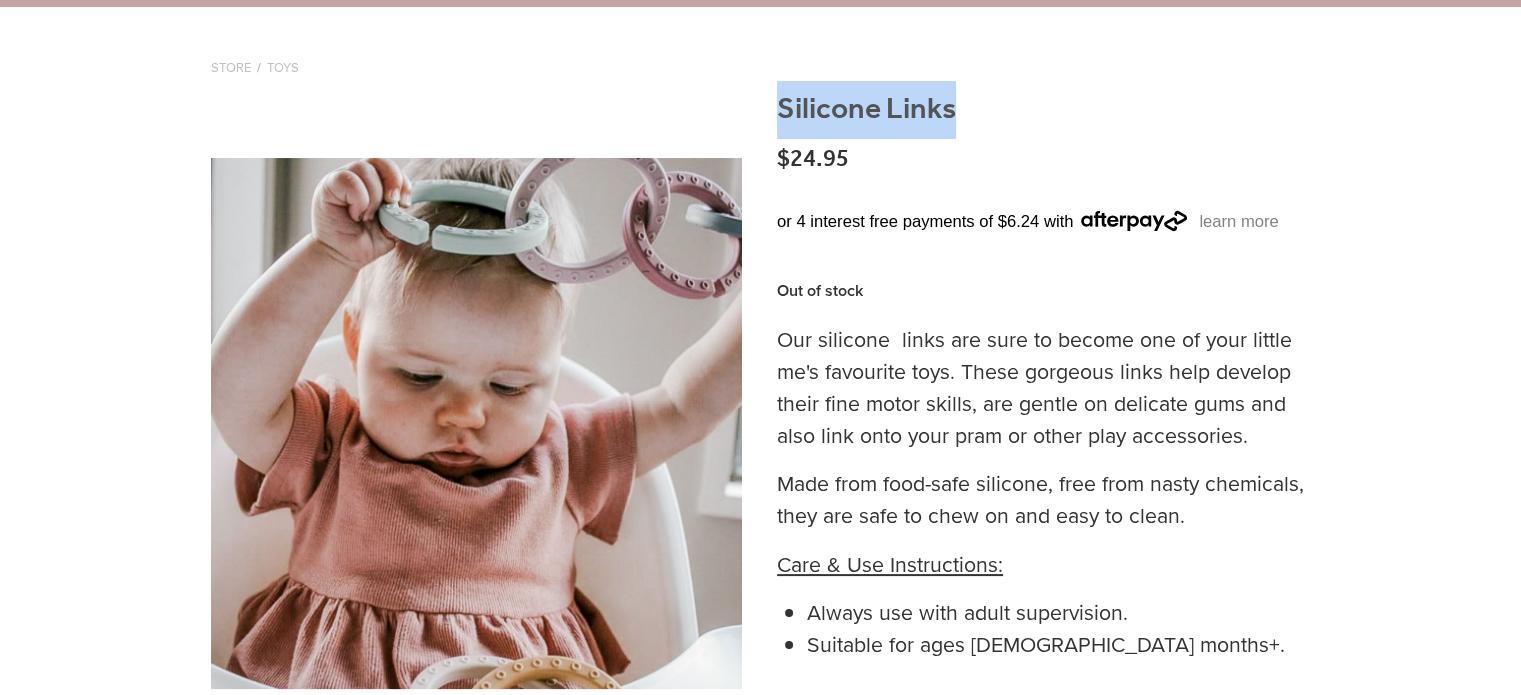 scroll, scrollTop: 300, scrollLeft: 0, axis: vertical 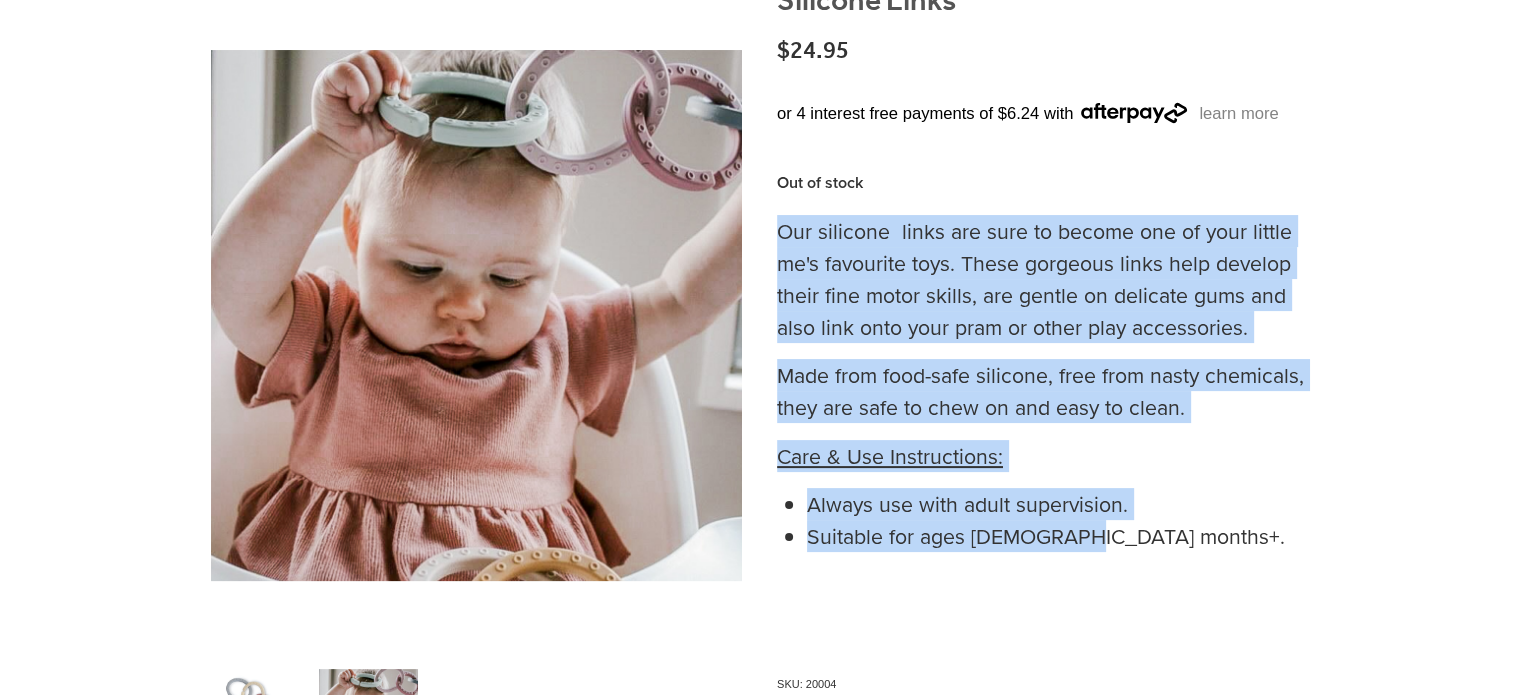 drag, startPoint x: 1118, startPoint y: 547, endPoint x: 780, endPoint y: 228, distance: 464.76337 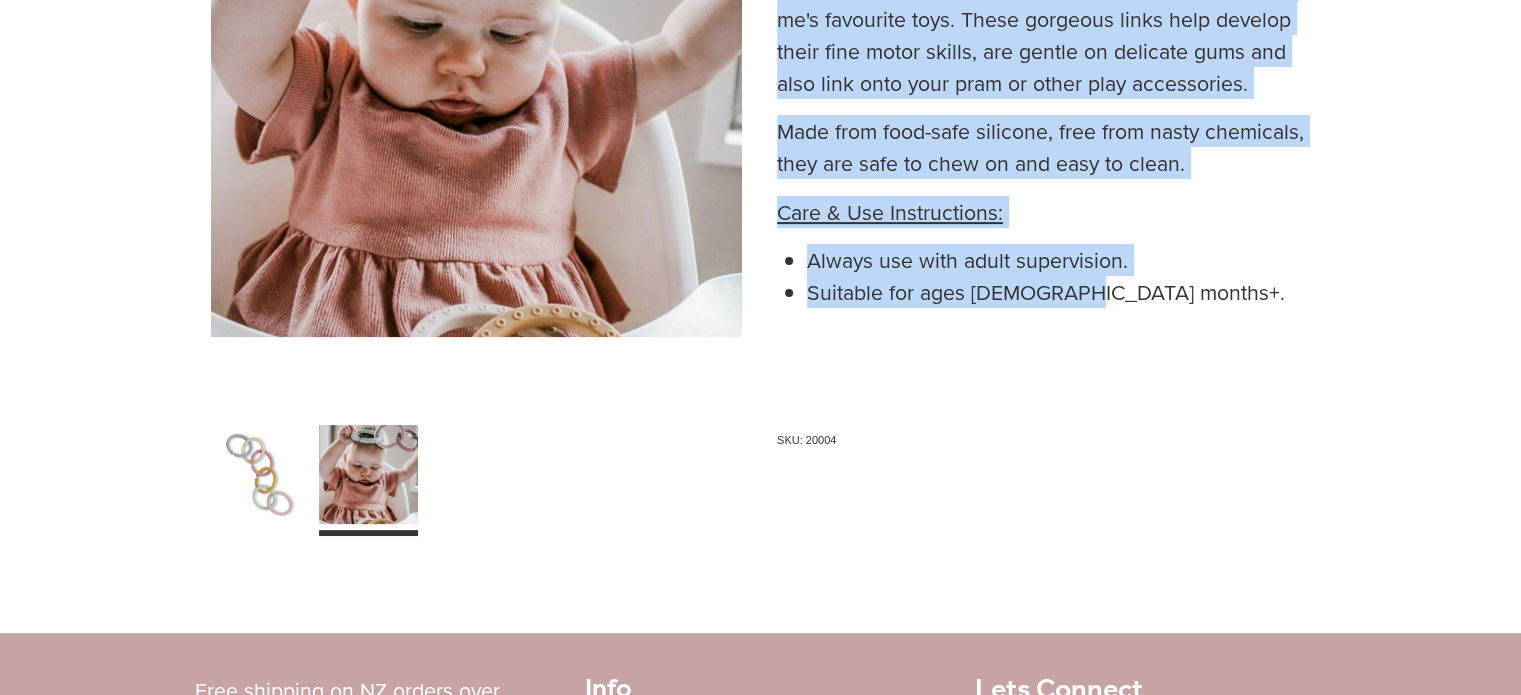 scroll, scrollTop: 700, scrollLeft: 0, axis: vertical 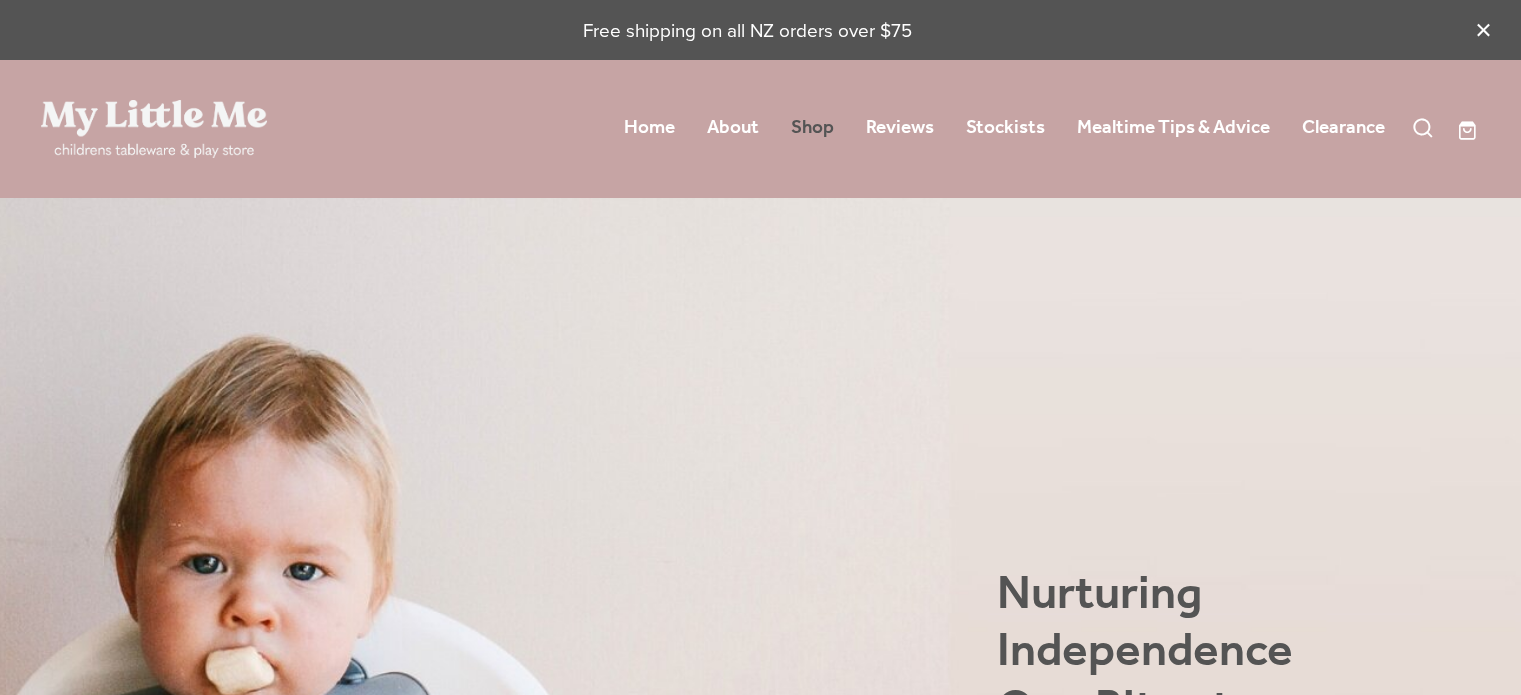 click on "Shop" at bounding box center (812, 128) 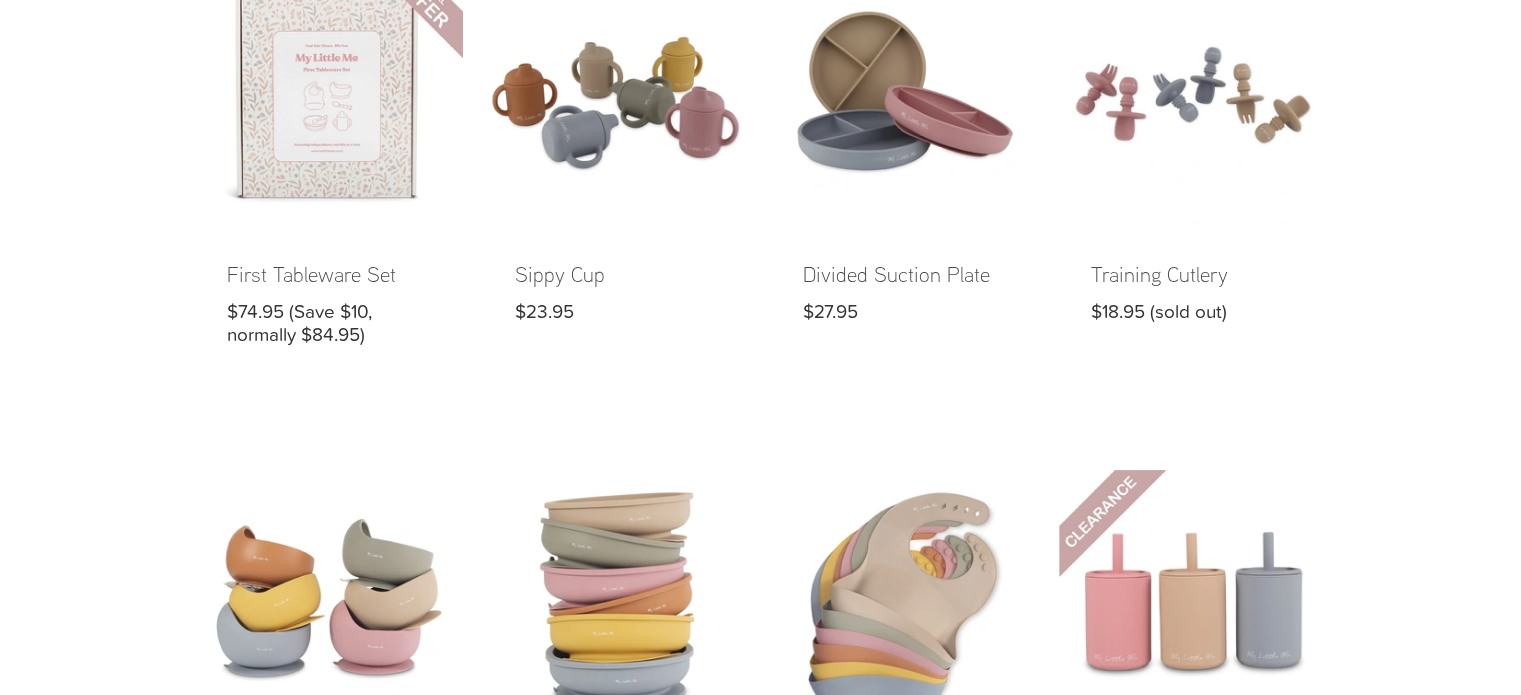 scroll, scrollTop: 600, scrollLeft: 0, axis: vertical 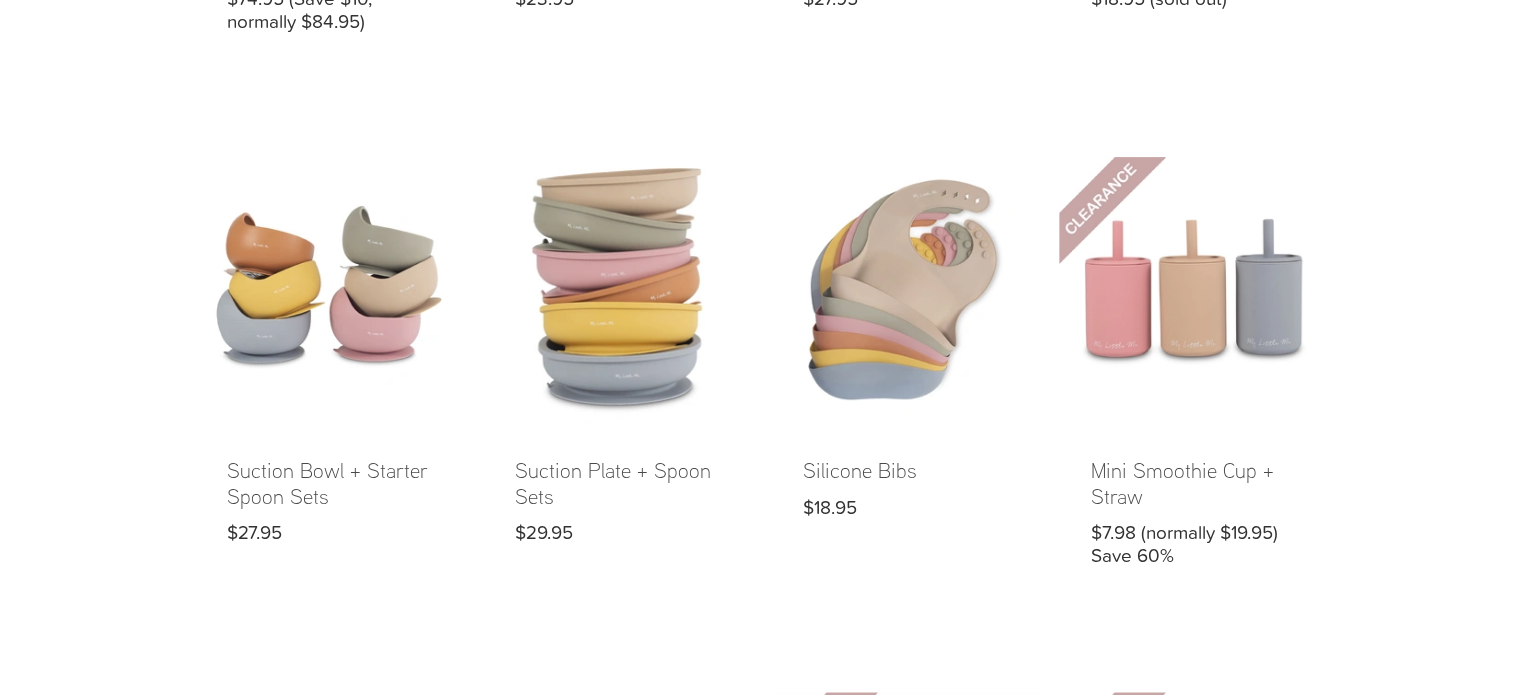 click at bounding box center [617, 378] 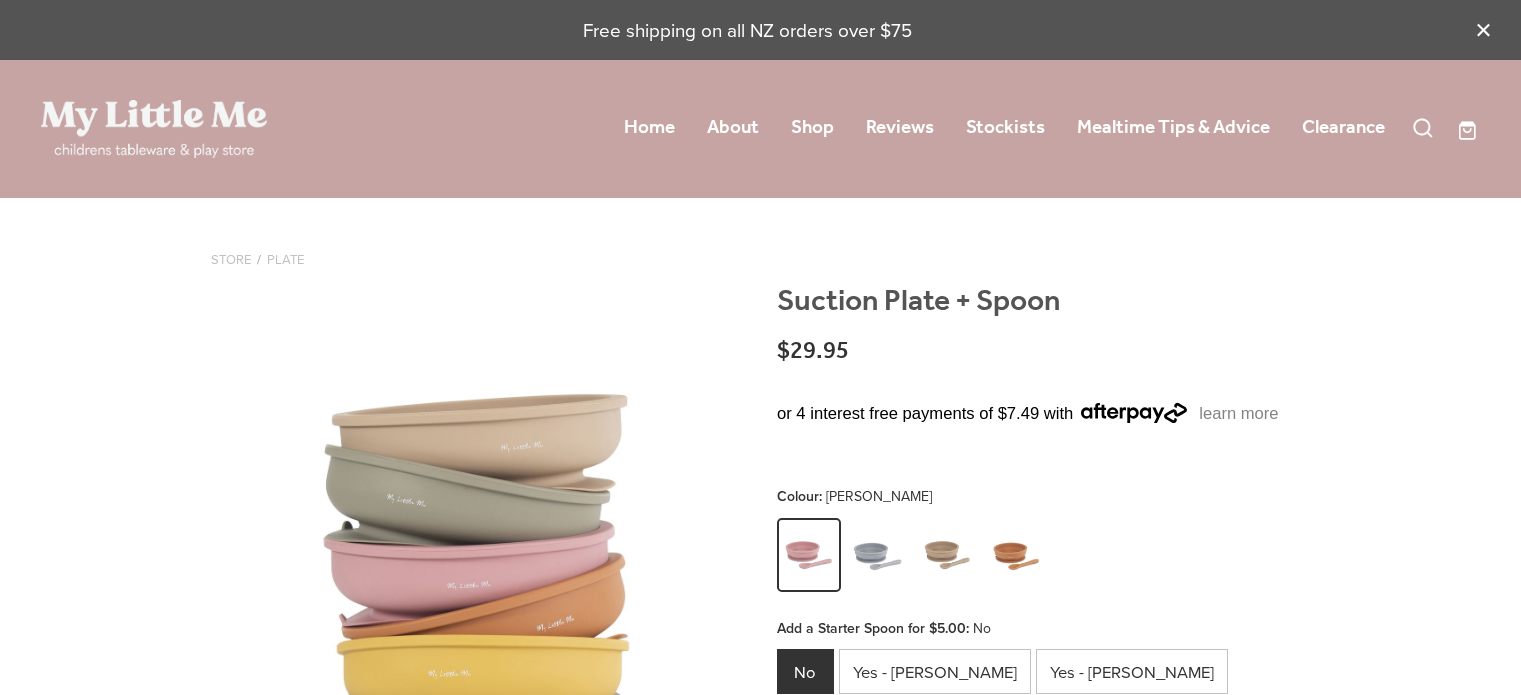 scroll, scrollTop: 0, scrollLeft: 0, axis: both 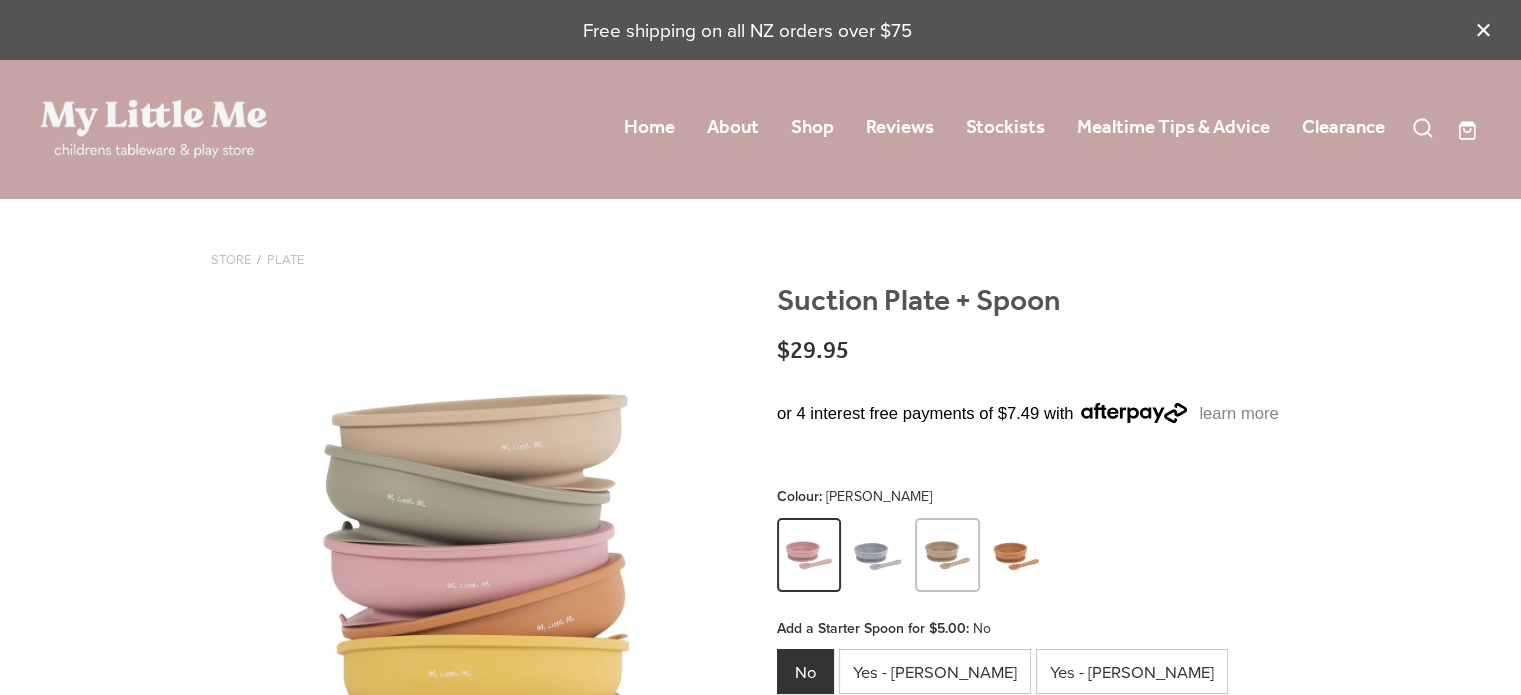click at bounding box center (948, 557) 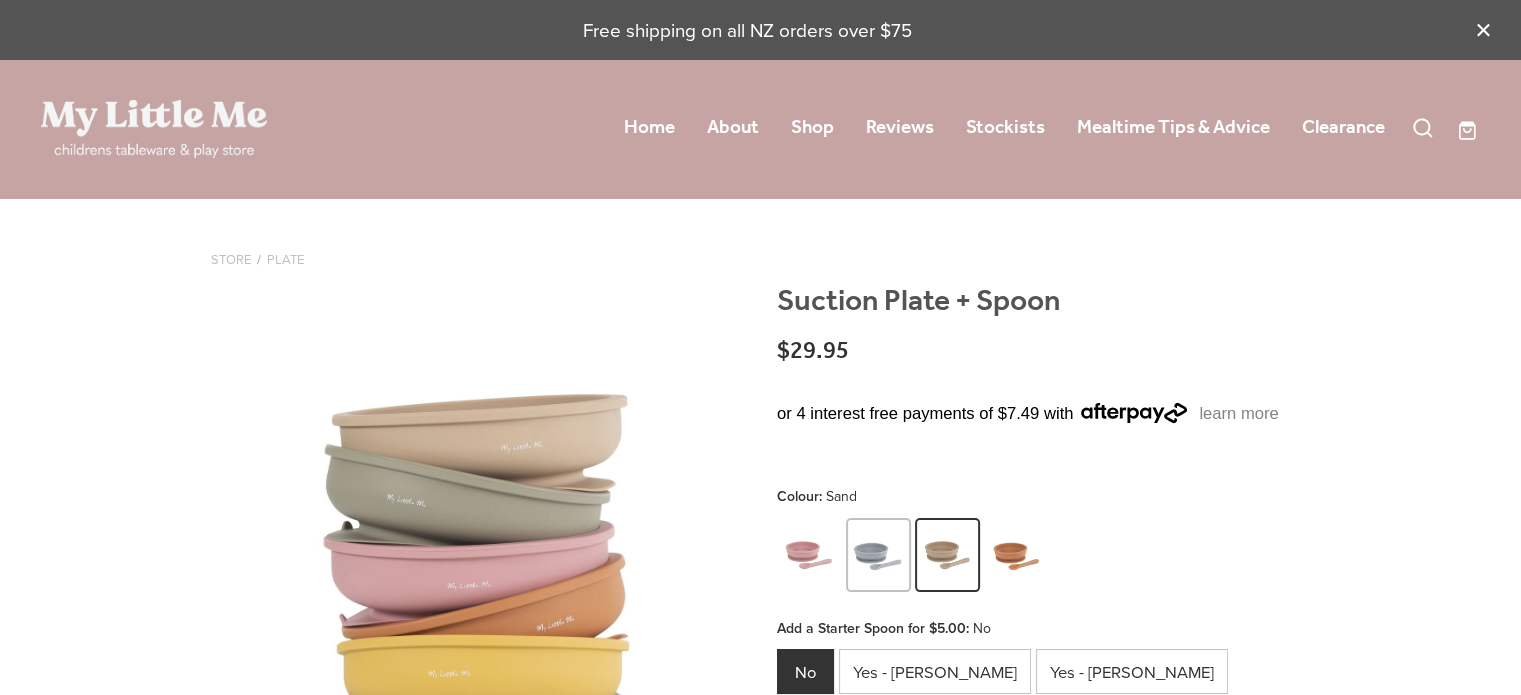 click at bounding box center [879, 557] 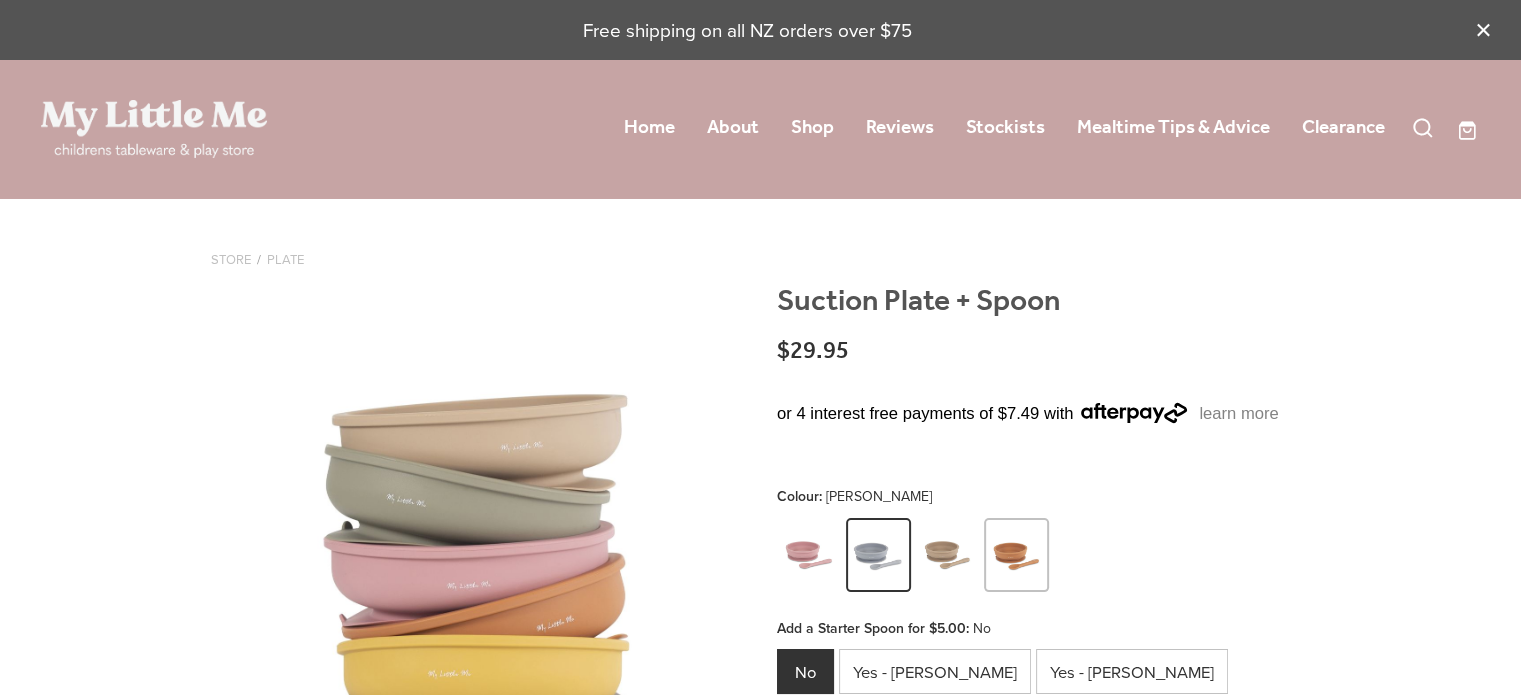 click at bounding box center (1017, 557) 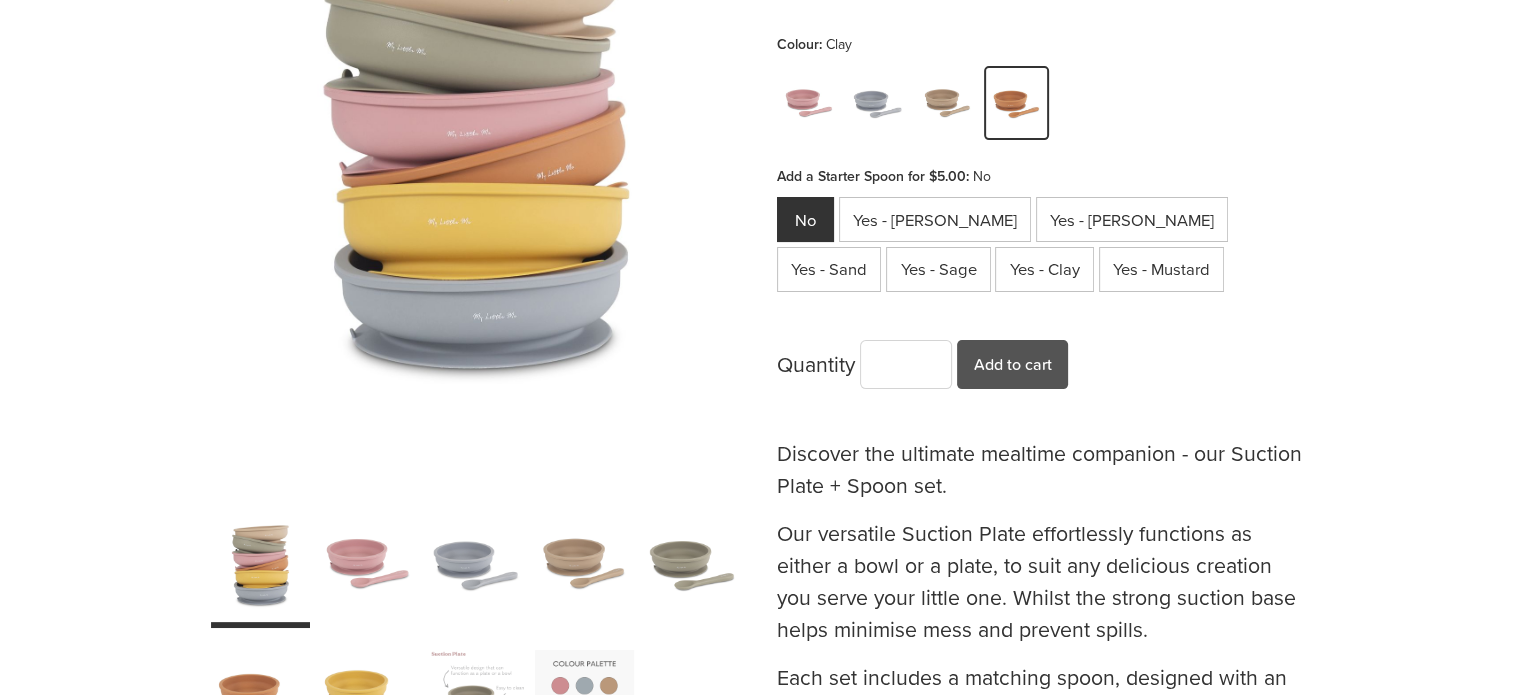 scroll, scrollTop: 700, scrollLeft: 0, axis: vertical 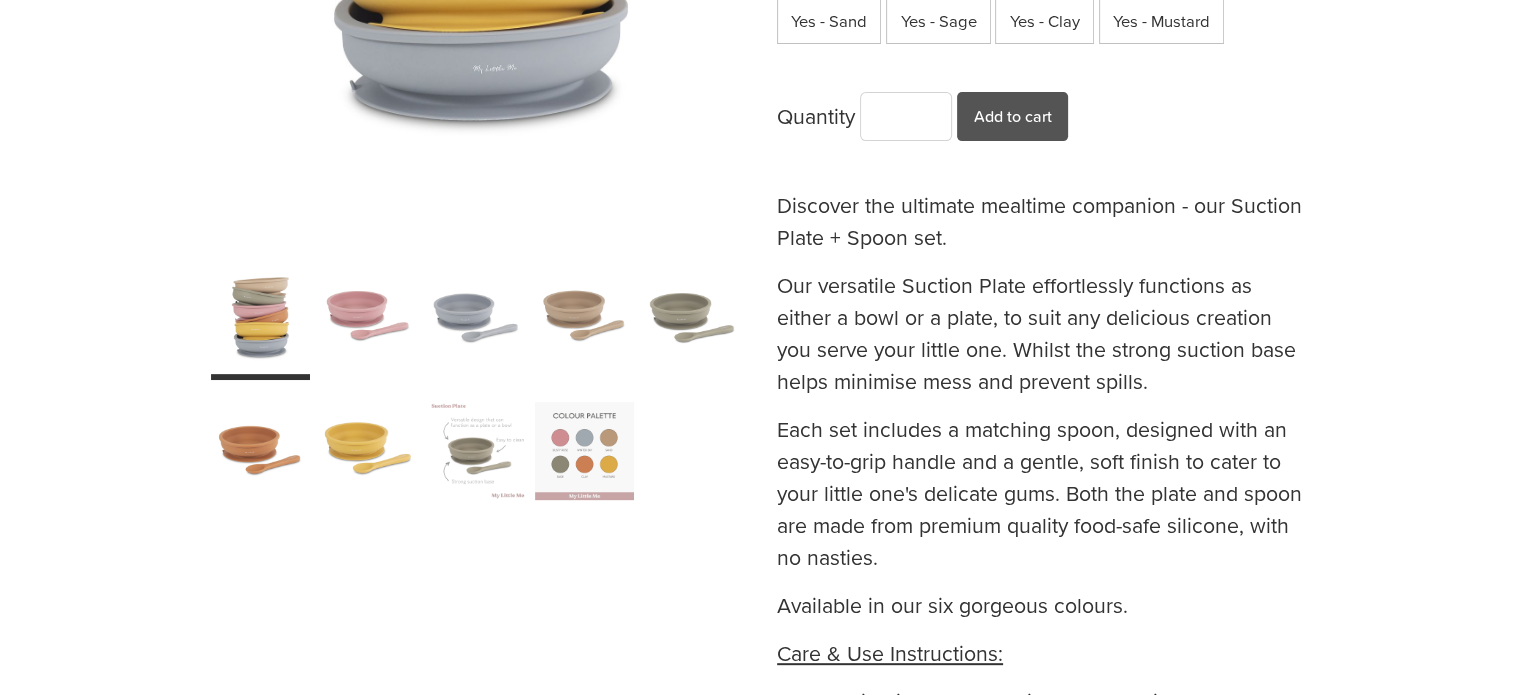 click at bounding box center (260, 450) 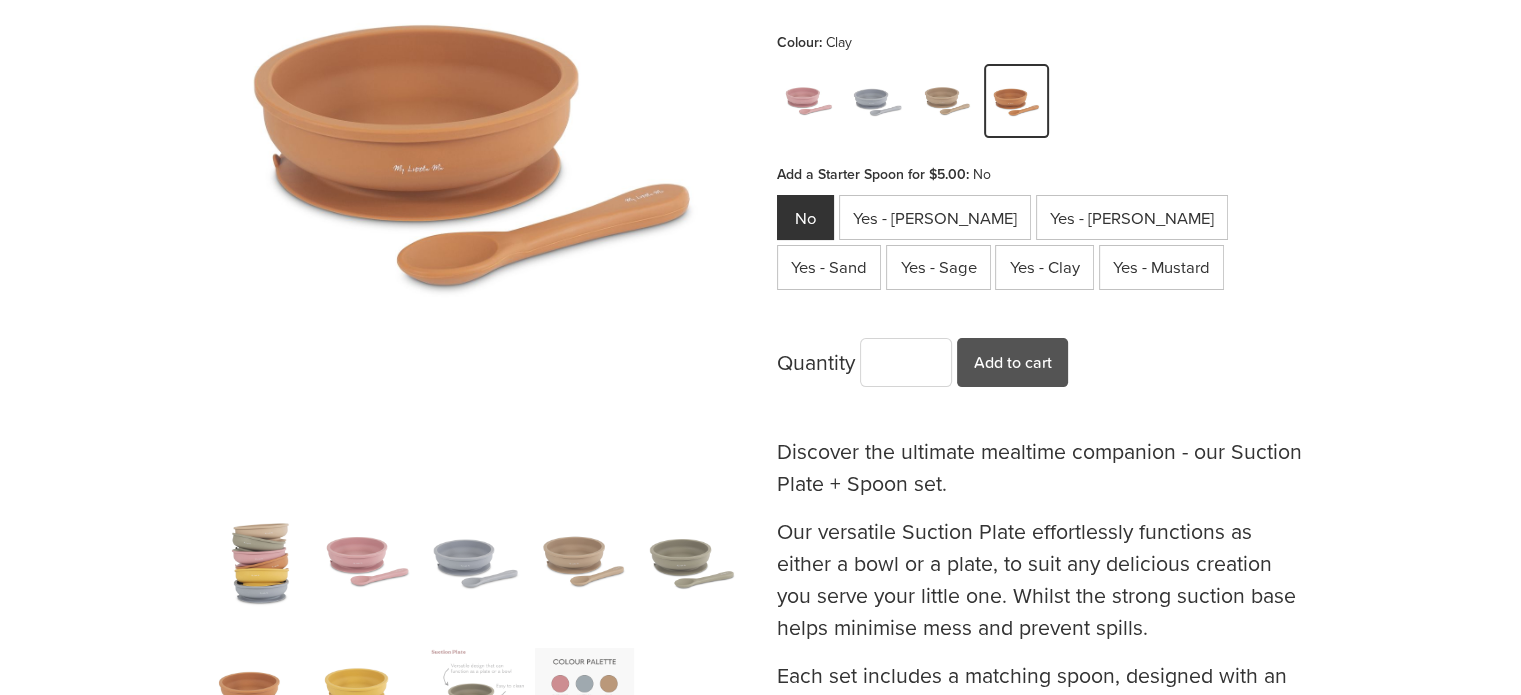 scroll, scrollTop: 300, scrollLeft: 0, axis: vertical 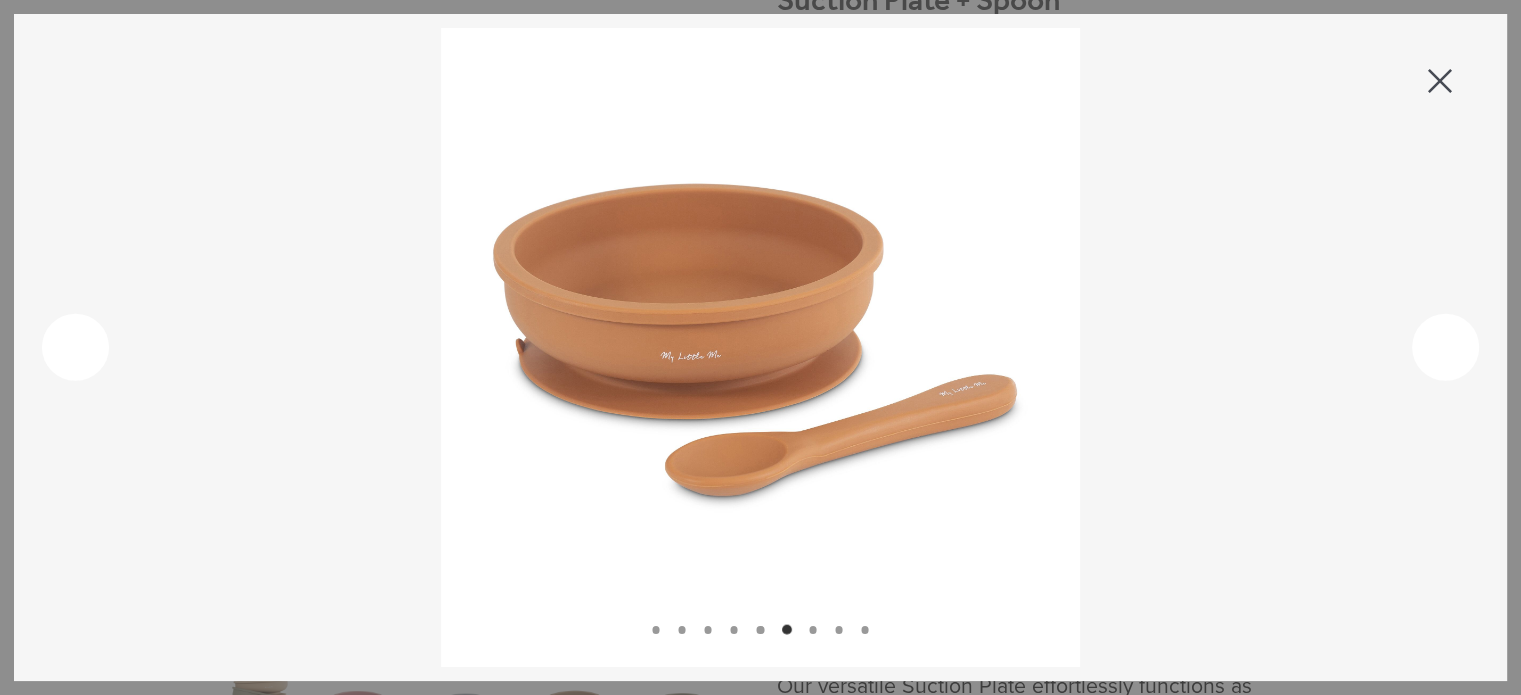 click at bounding box center [760, 347] 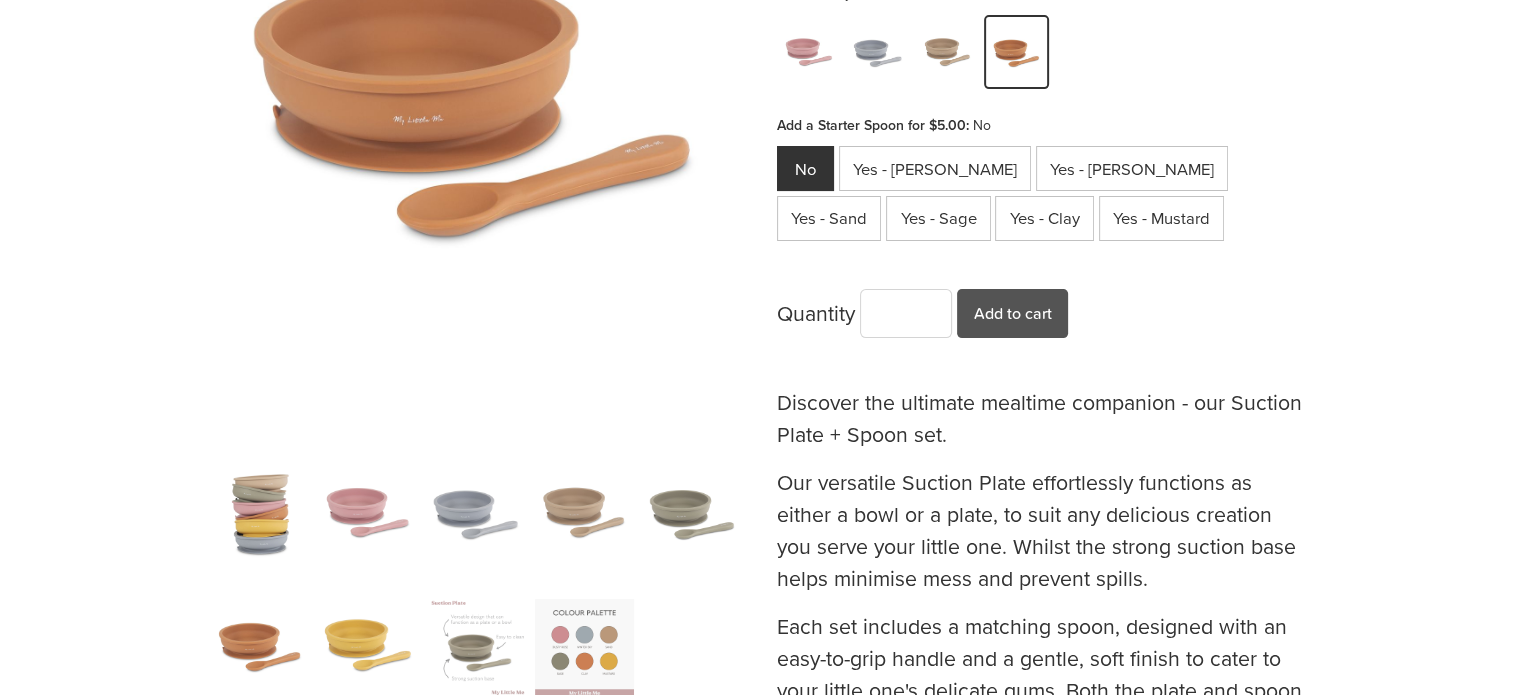 scroll, scrollTop: 500, scrollLeft: 0, axis: vertical 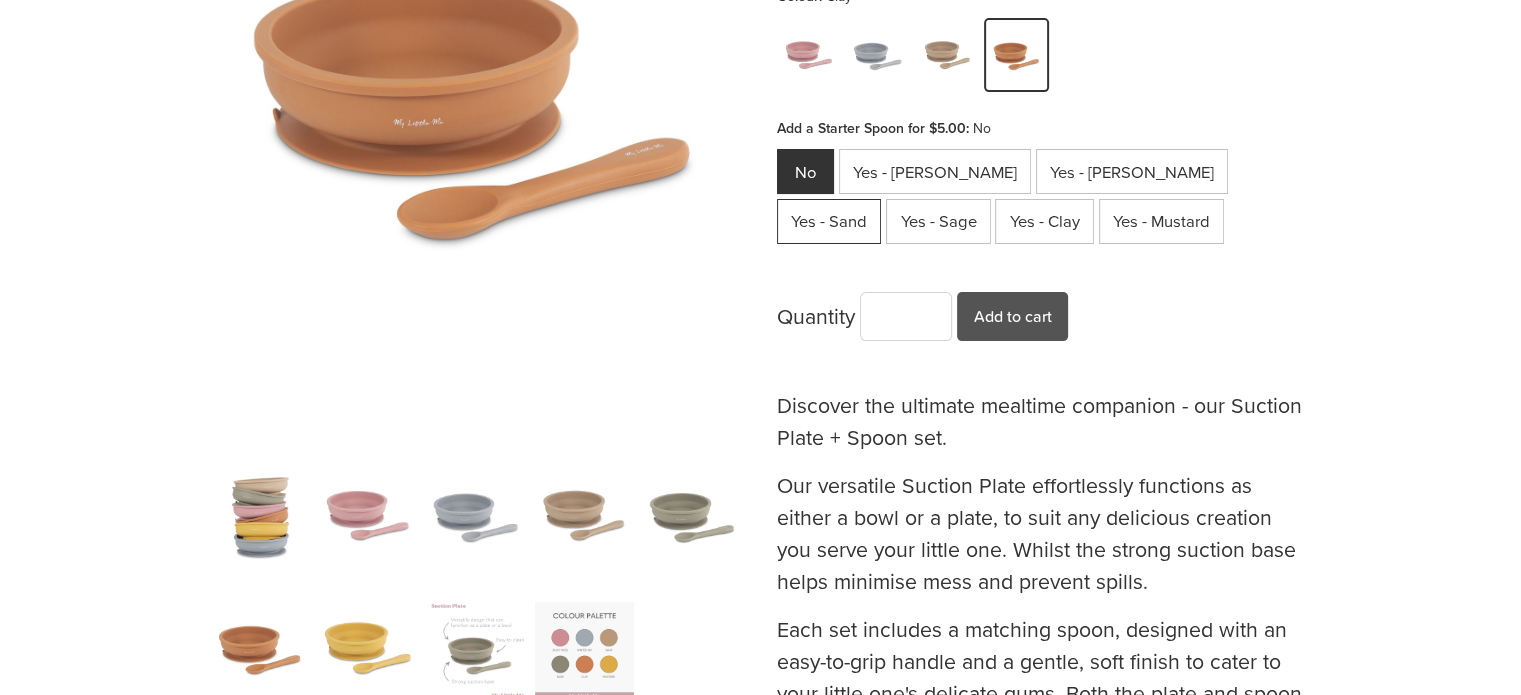click on "Yes - Sand" at bounding box center (829, 221) 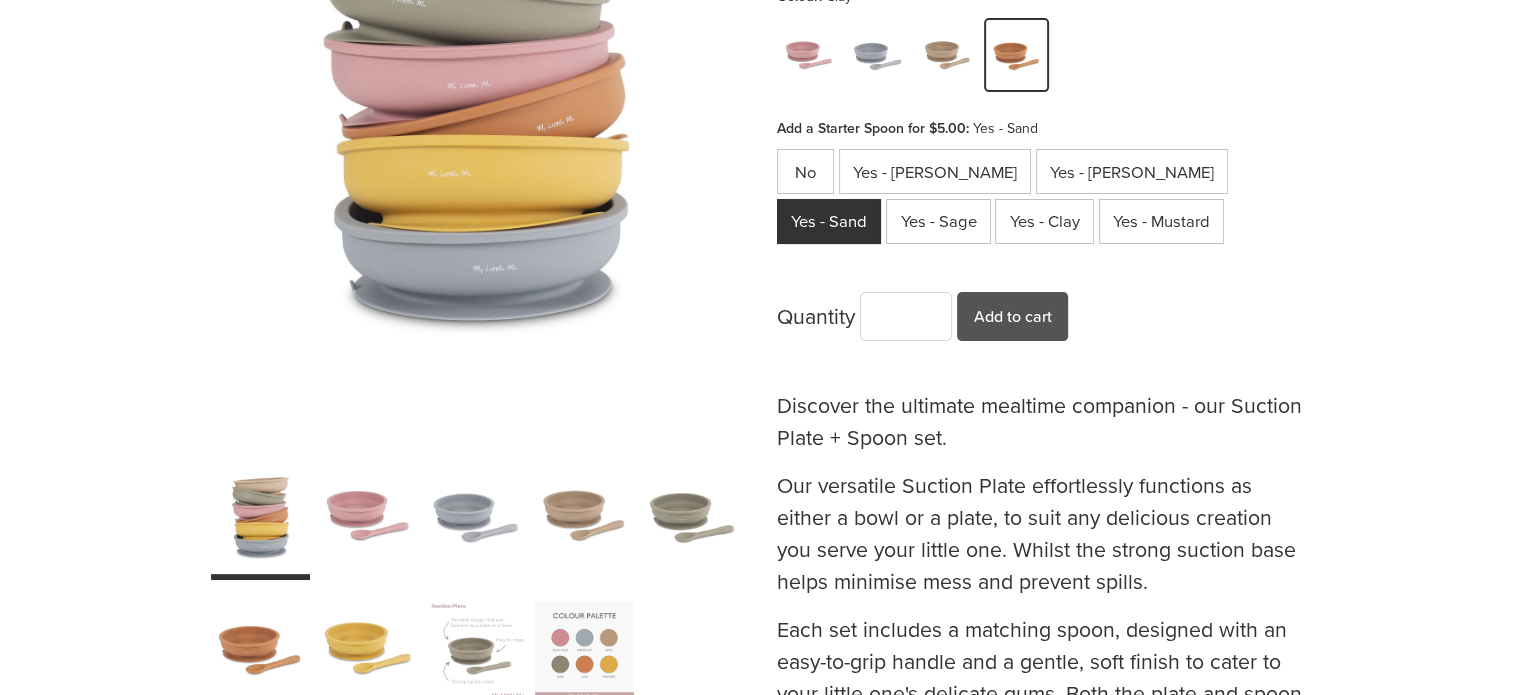 click at bounding box center [584, 518] 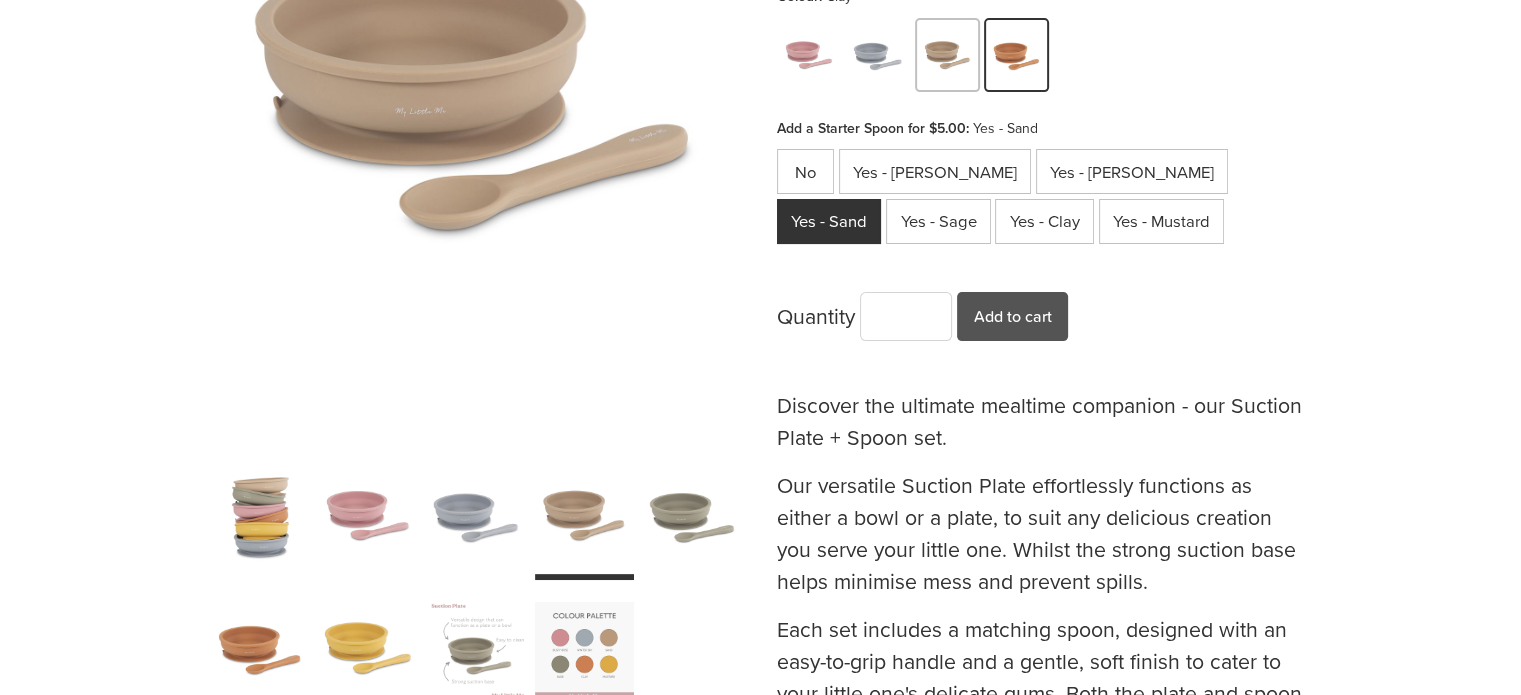 click at bounding box center (948, 57) 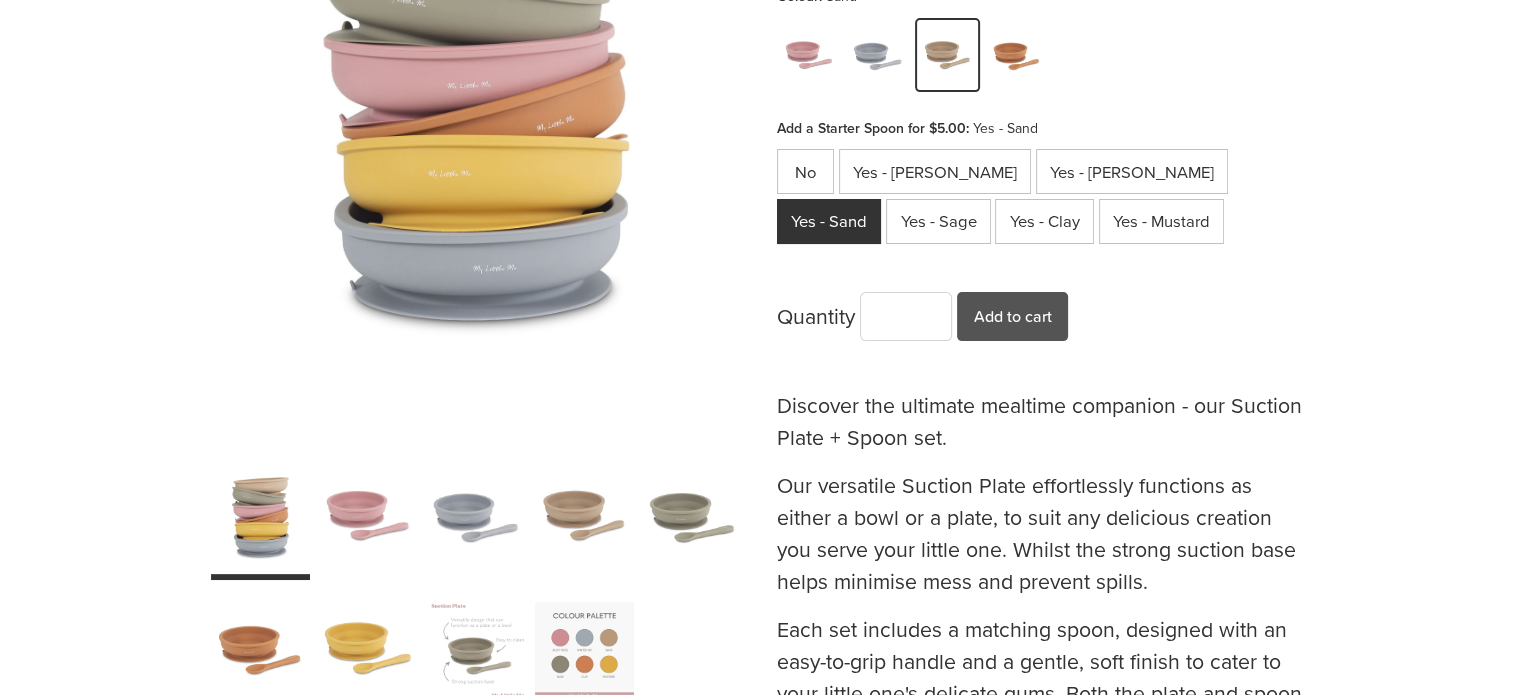 scroll, scrollTop: 300, scrollLeft: 0, axis: vertical 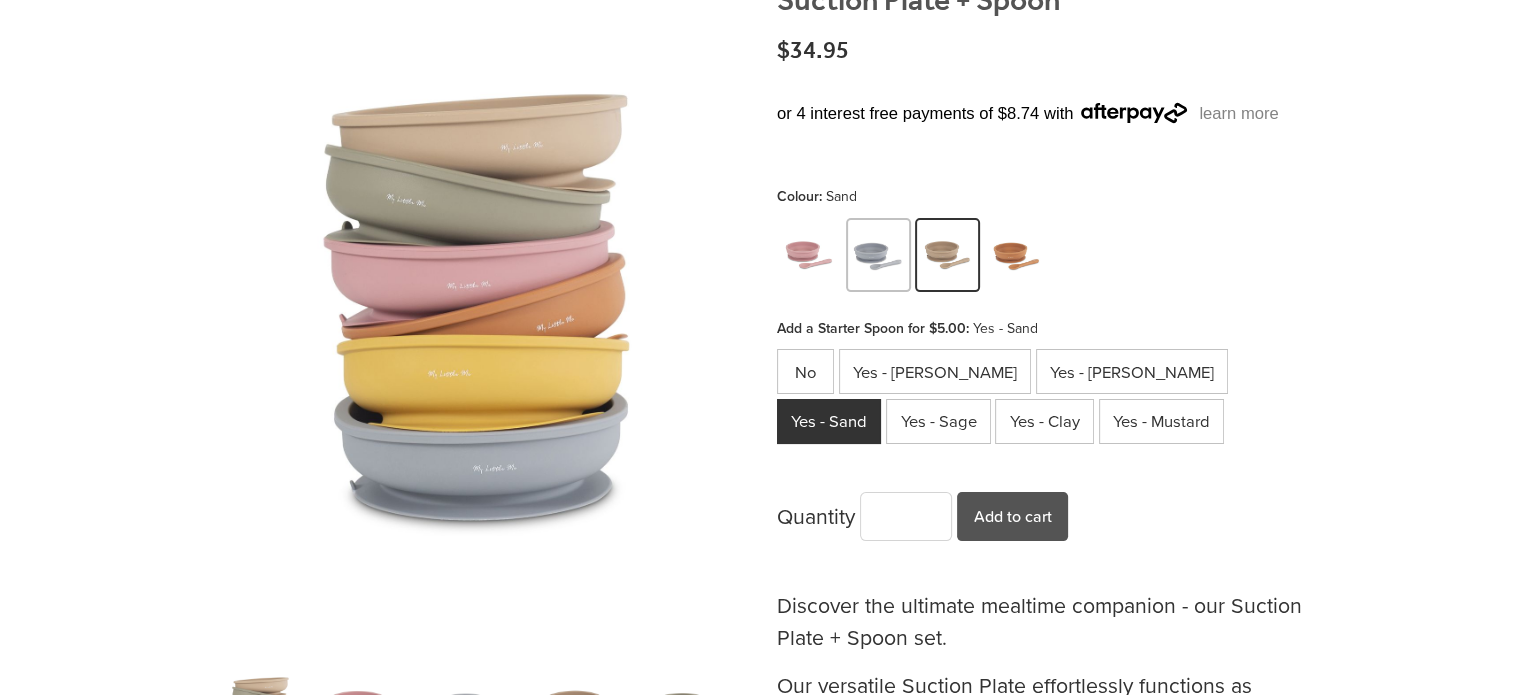 click at bounding box center [879, 257] 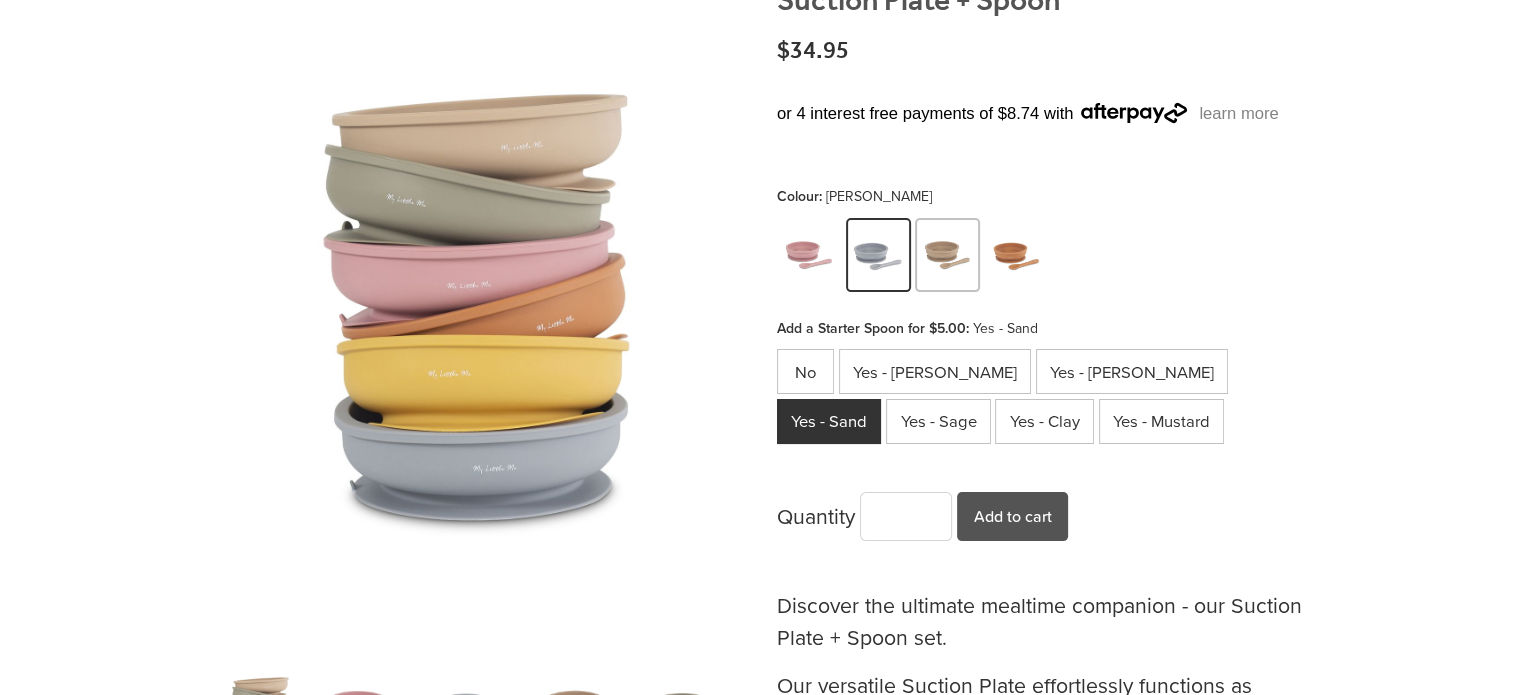 click at bounding box center [948, 257] 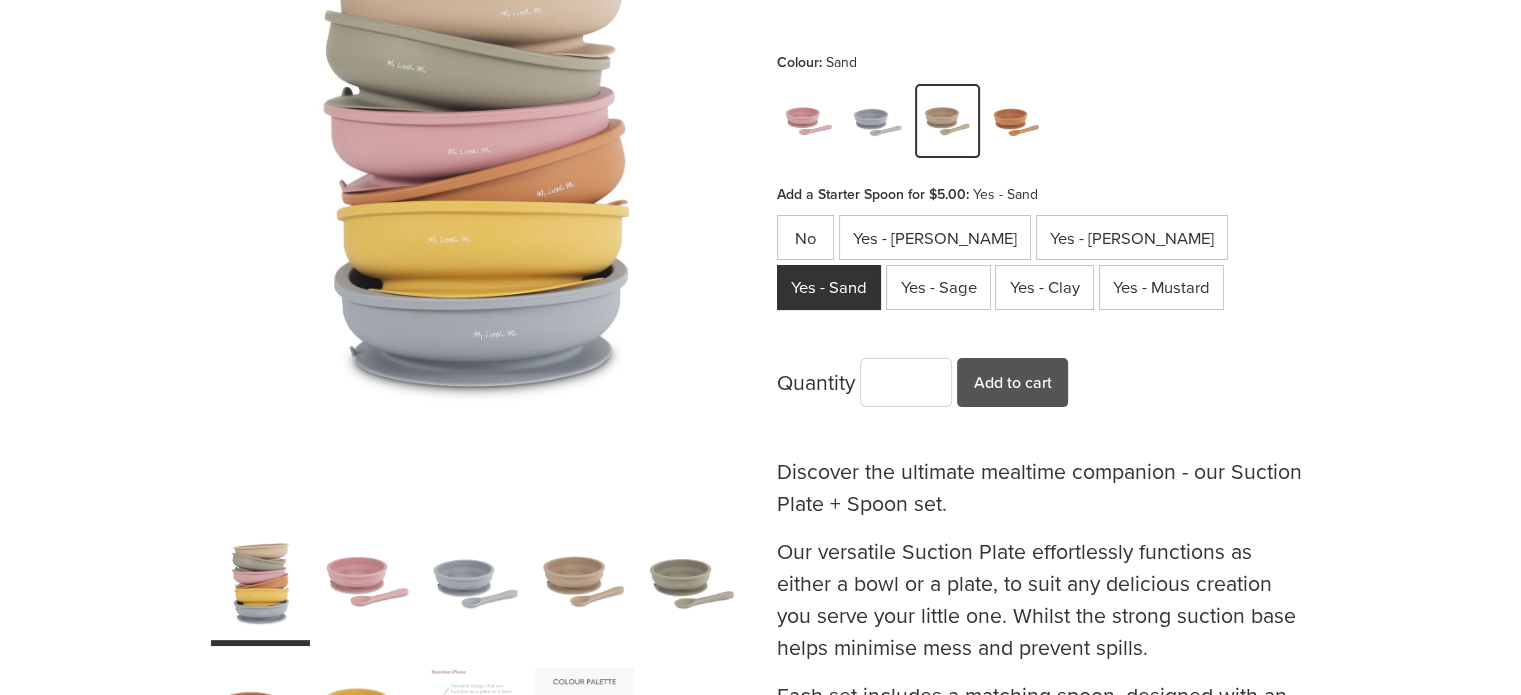 scroll, scrollTop: 600, scrollLeft: 0, axis: vertical 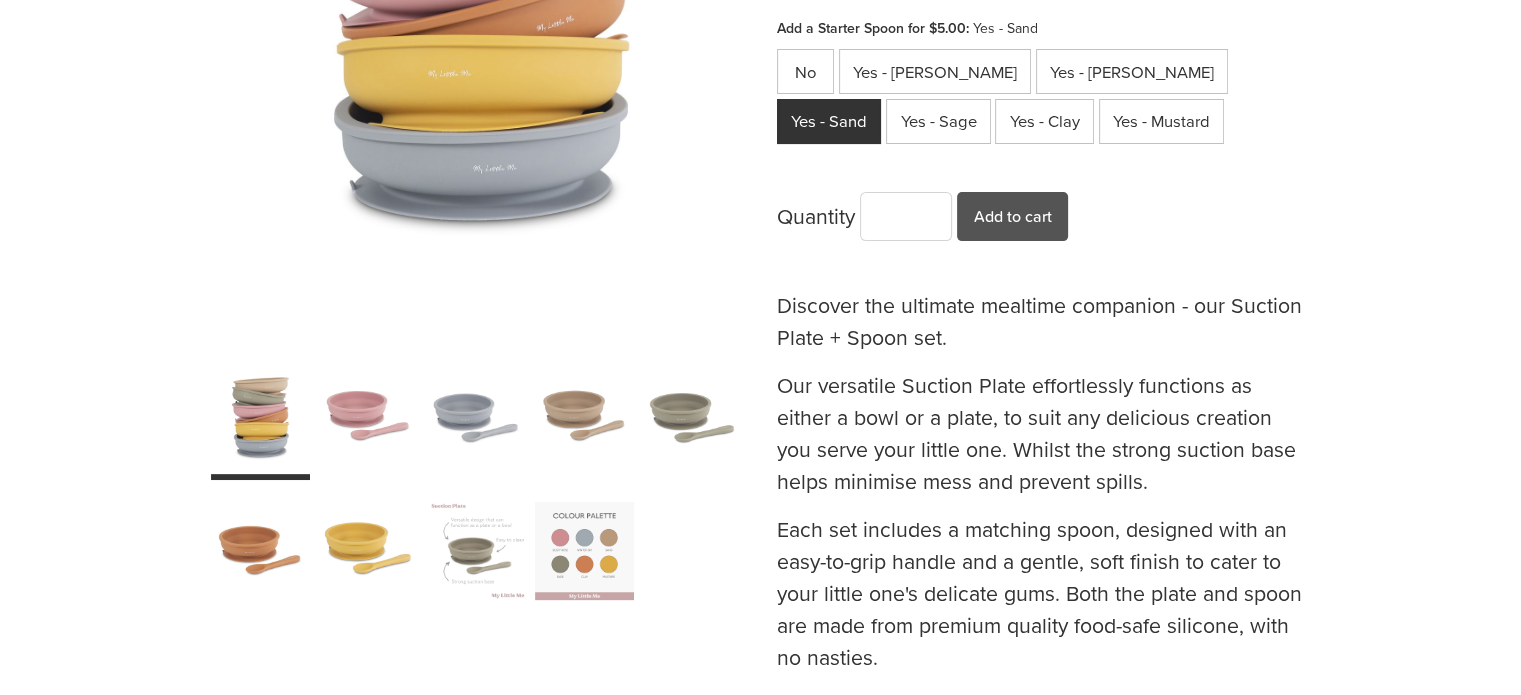 click at bounding box center [584, 418] 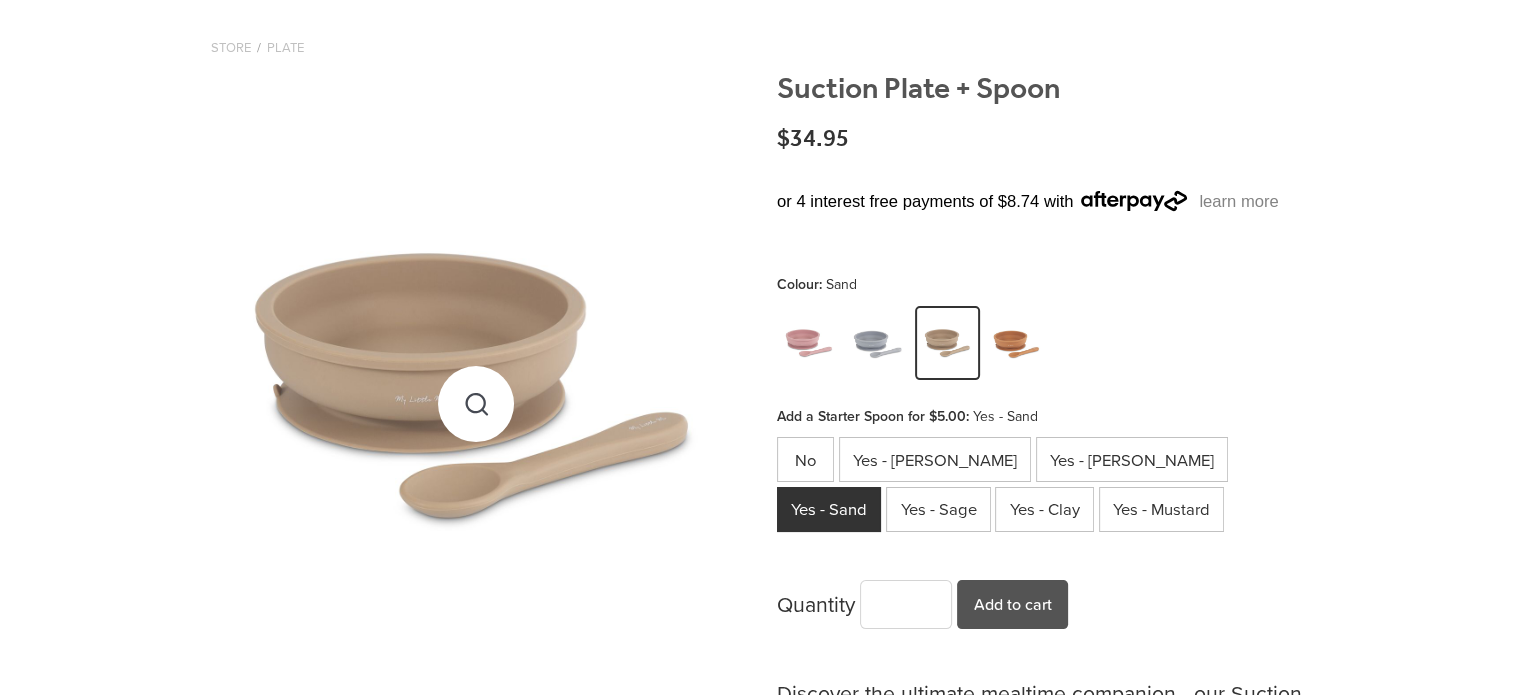 scroll, scrollTop: 200, scrollLeft: 0, axis: vertical 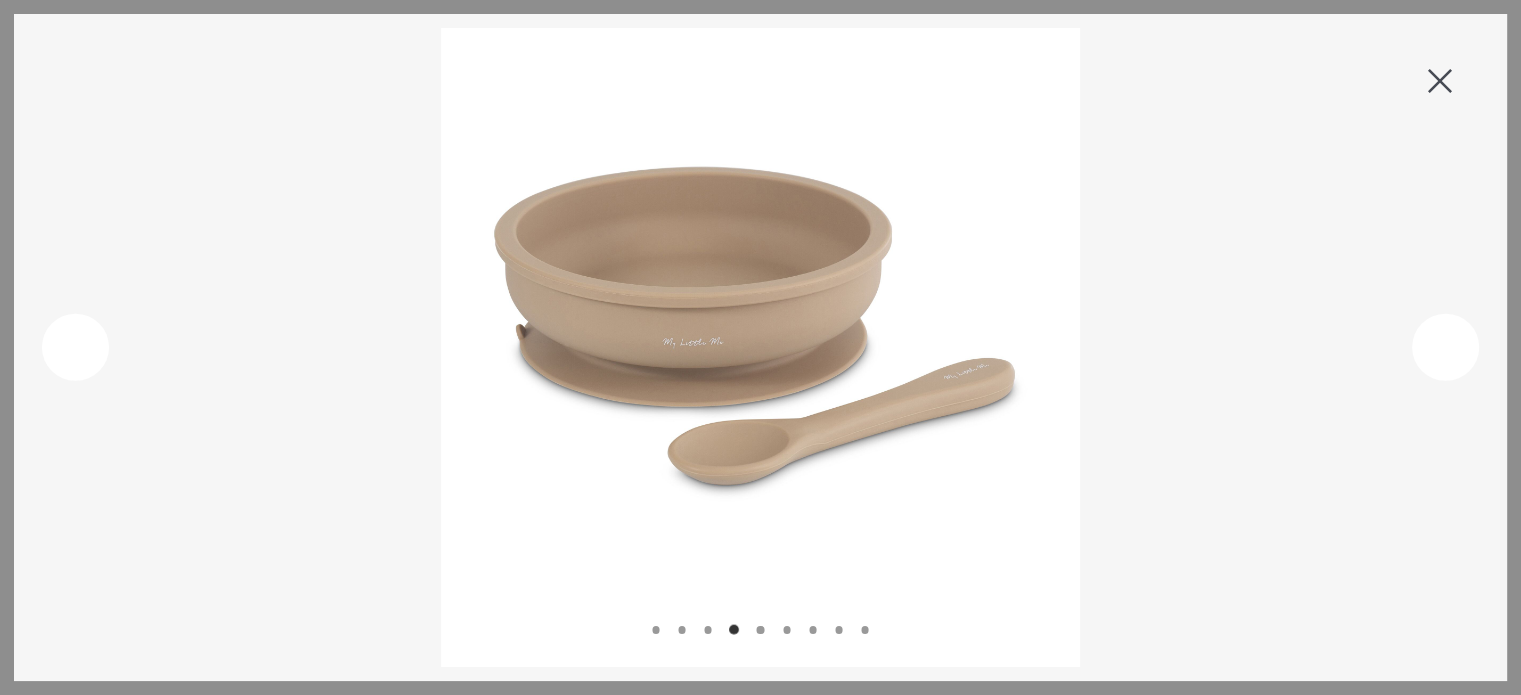 drag, startPoint x: 313, startPoint y: 348, endPoint x: 780, endPoint y: 316, distance: 468.09506 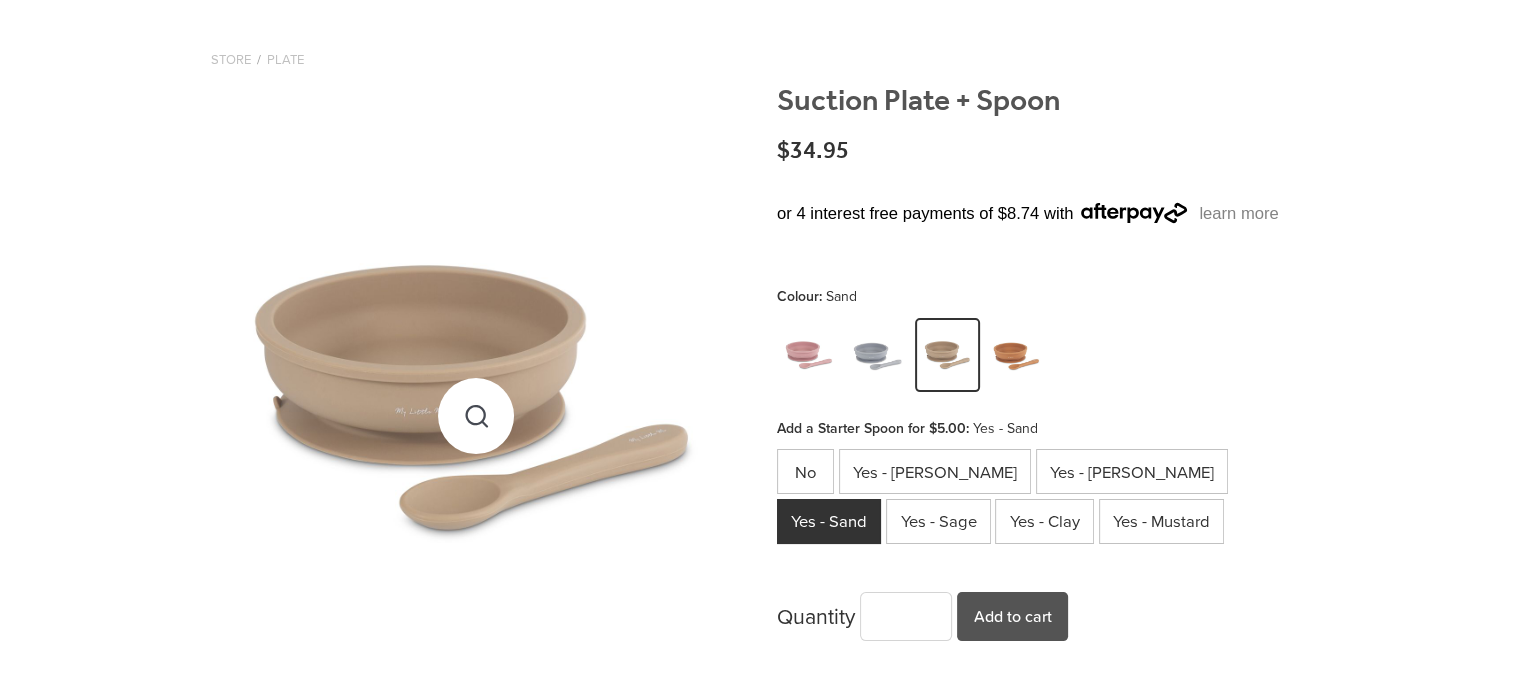 drag, startPoint x: 386, startPoint y: 305, endPoint x: 401, endPoint y: 313, distance: 17 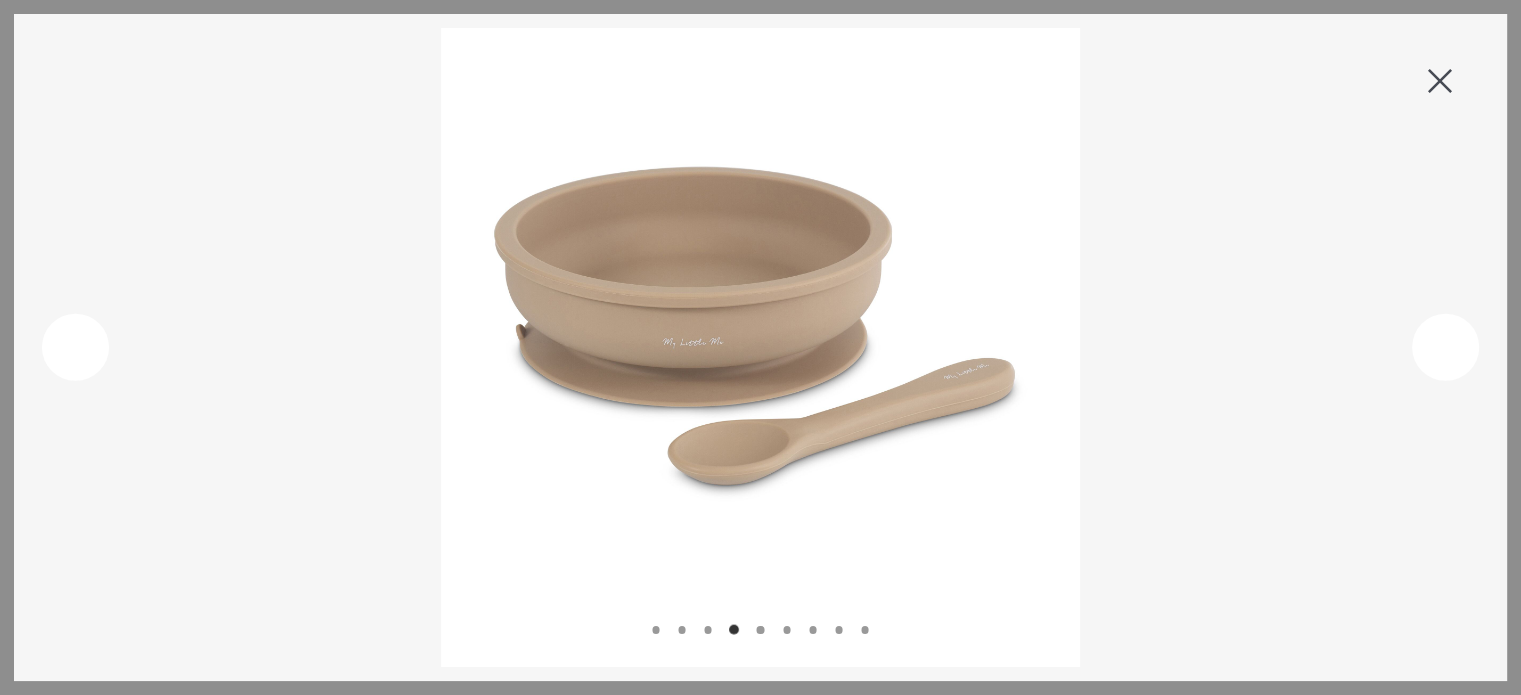 drag, startPoint x: 401, startPoint y: 313, endPoint x: 1449, endPoint y: 81, distance: 1073.3723 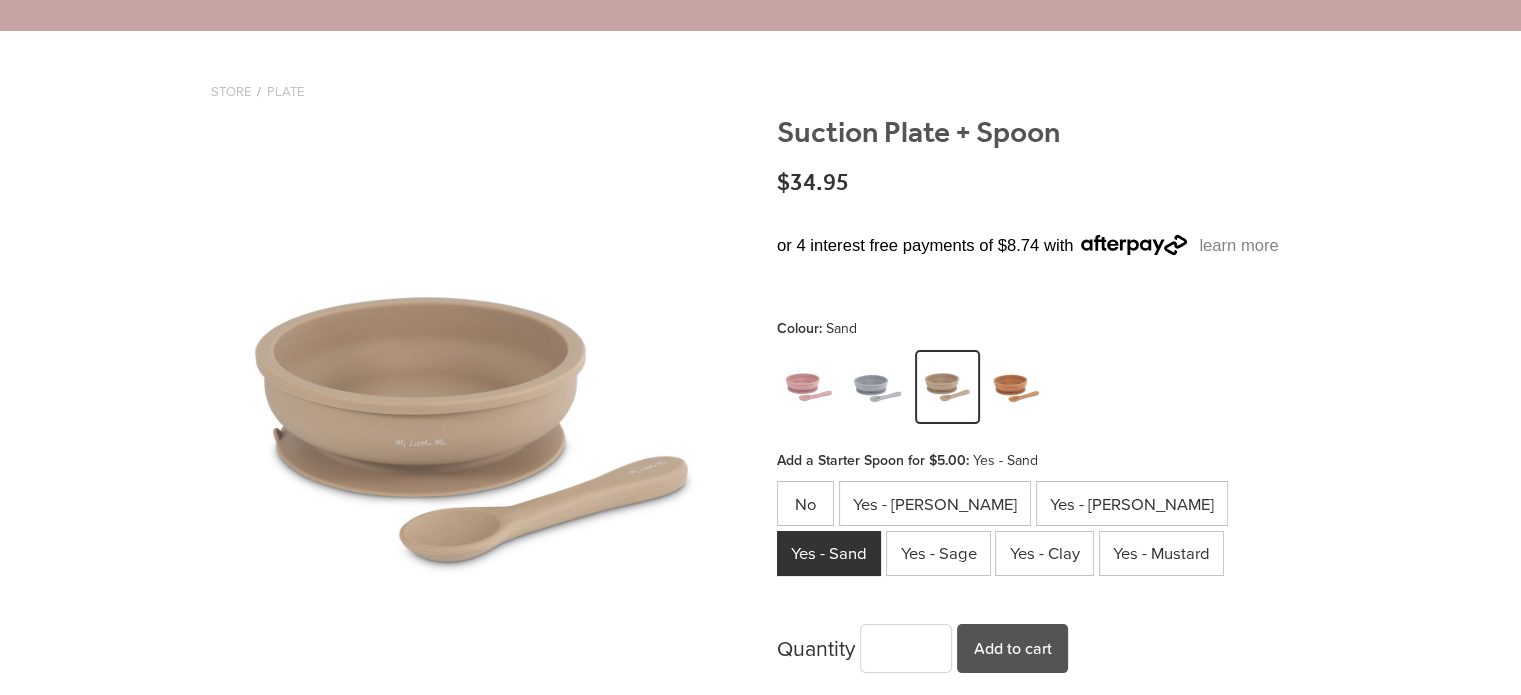 scroll, scrollTop: 0, scrollLeft: 0, axis: both 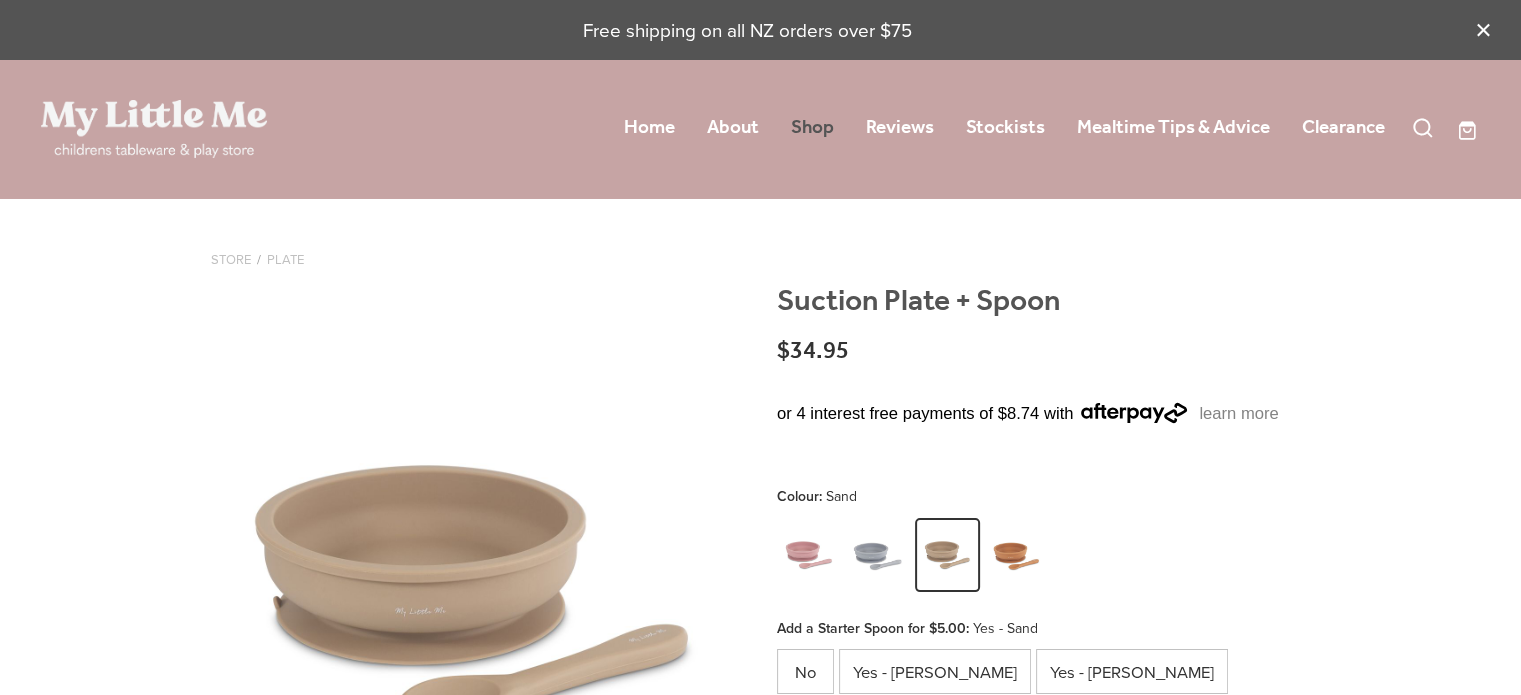 click on "Shop" at bounding box center [812, 128] 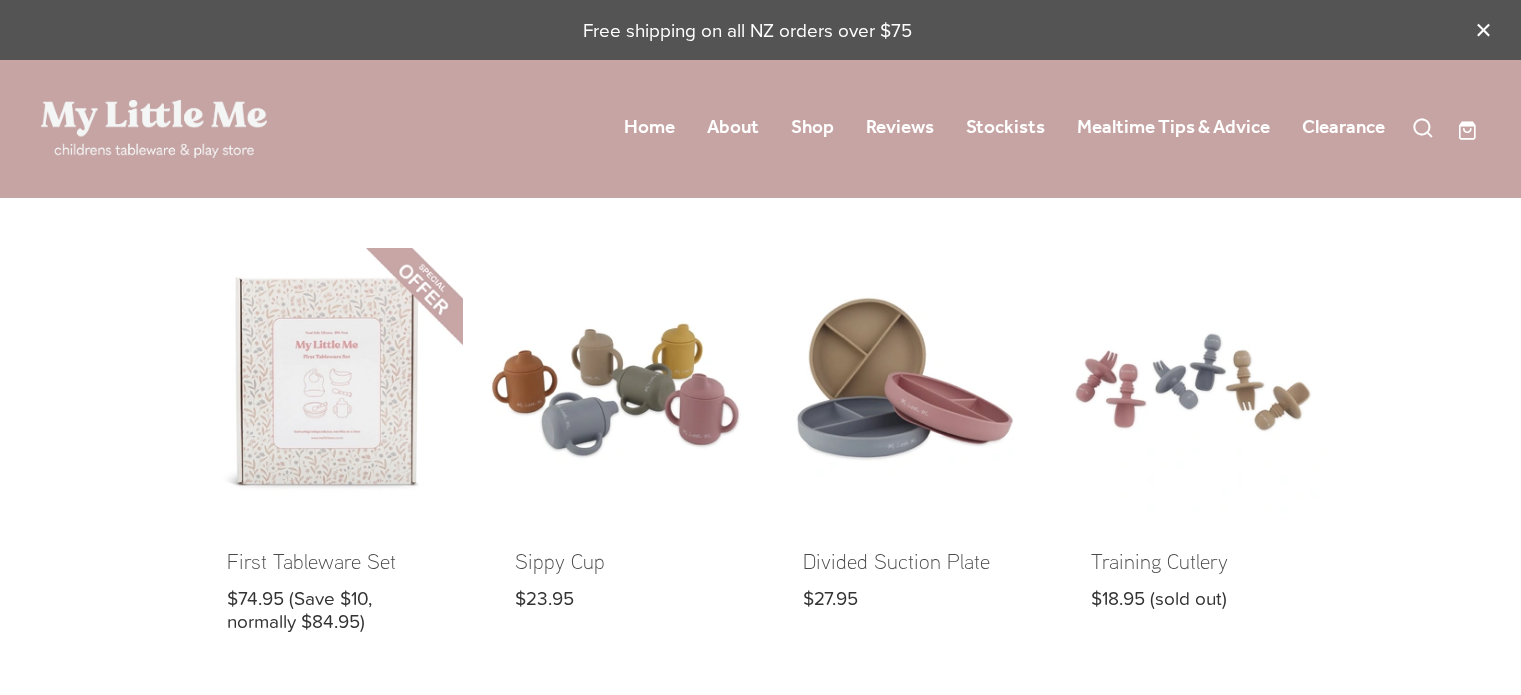 scroll, scrollTop: 0, scrollLeft: 0, axis: both 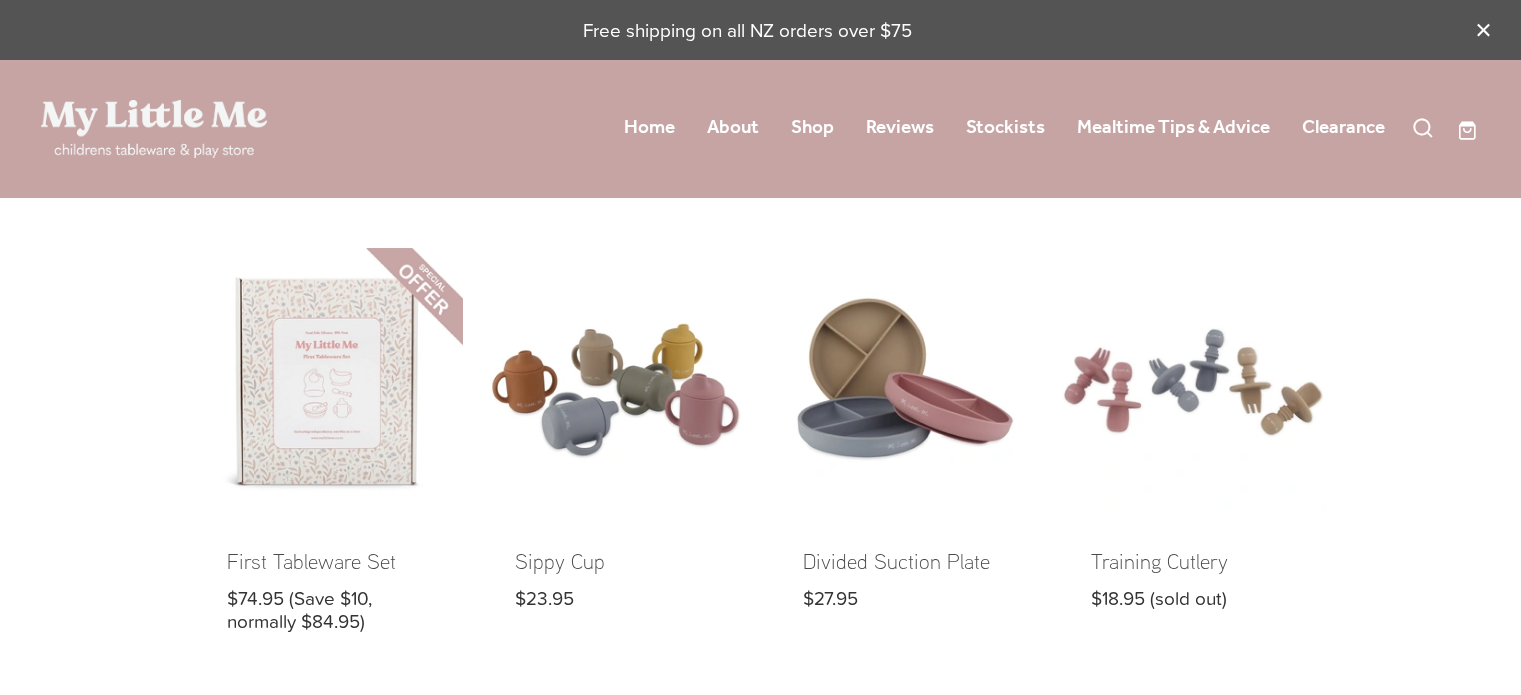 click at bounding box center (1193, 456) 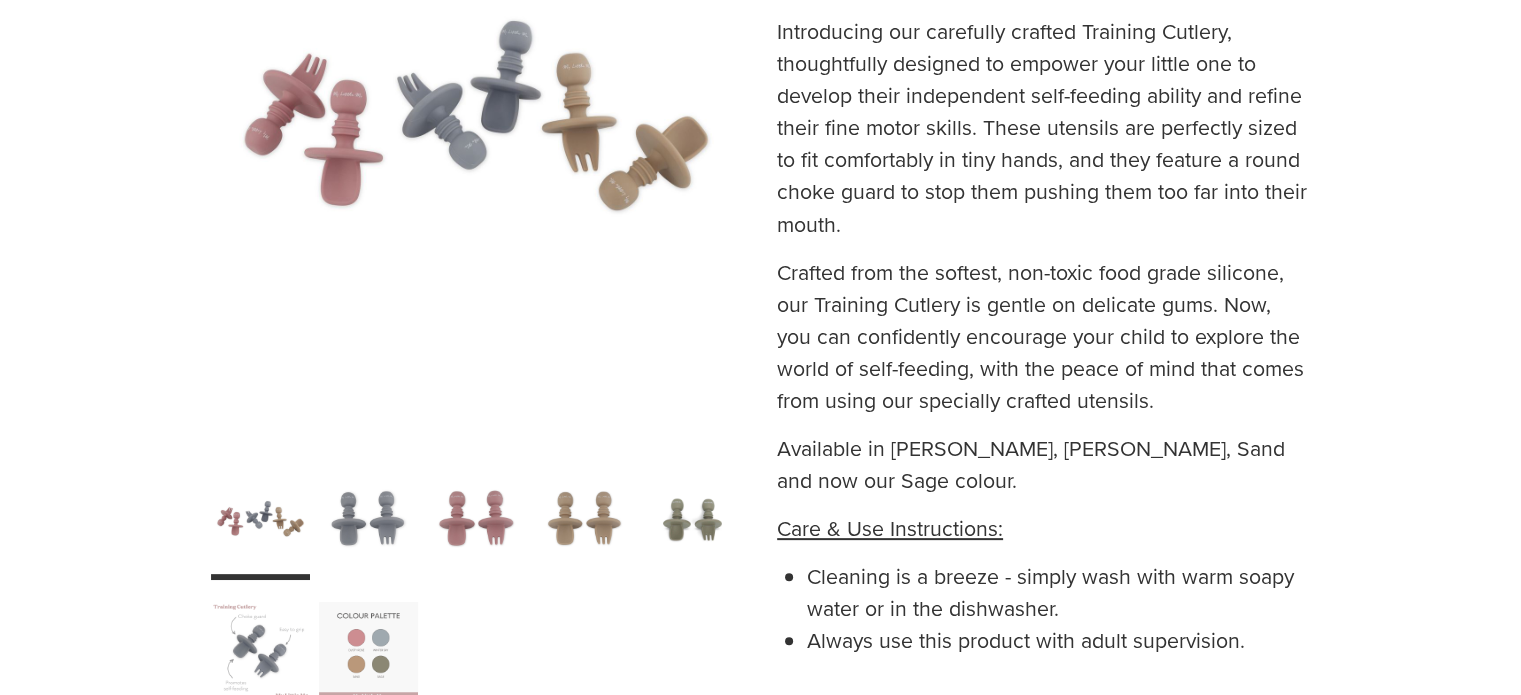 scroll, scrollTop: 800, scrollLeft: 0, axis: vertical 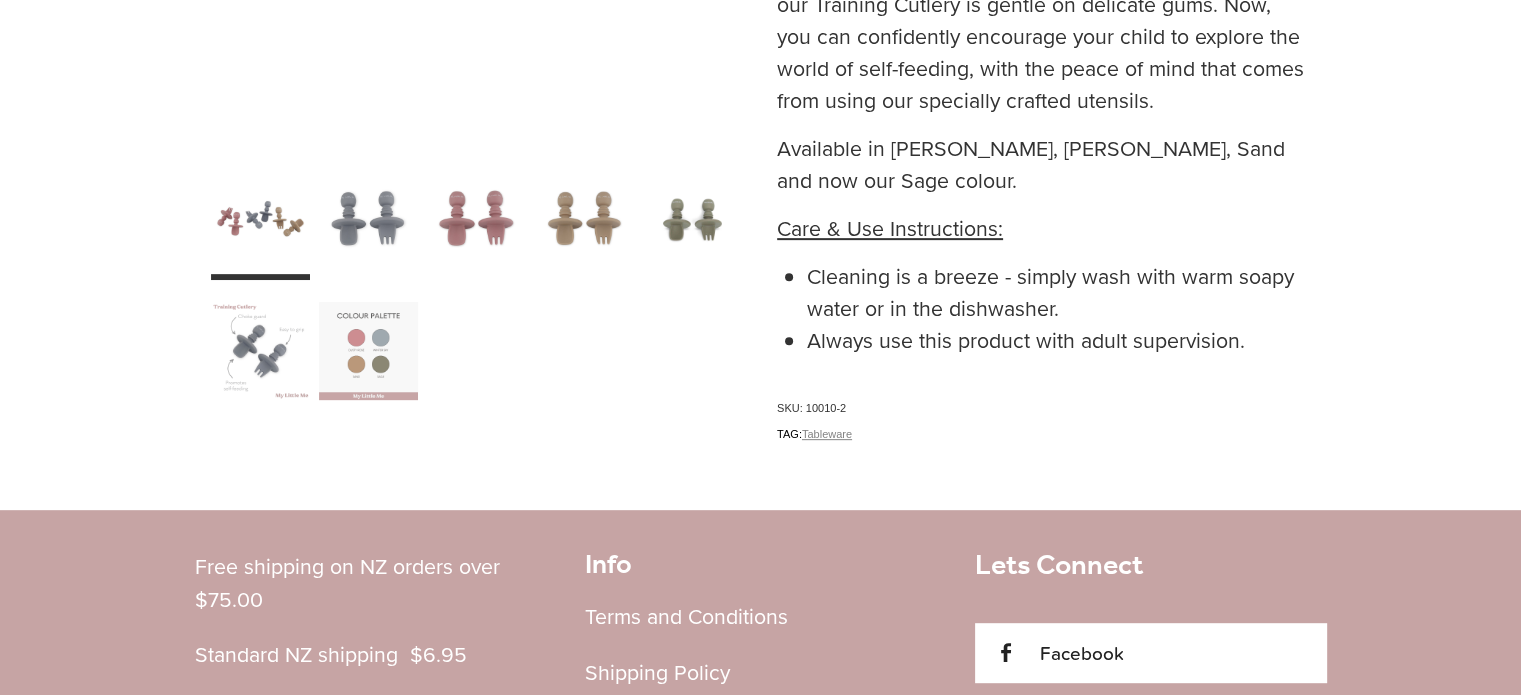 click at bounding box center [584, 218] 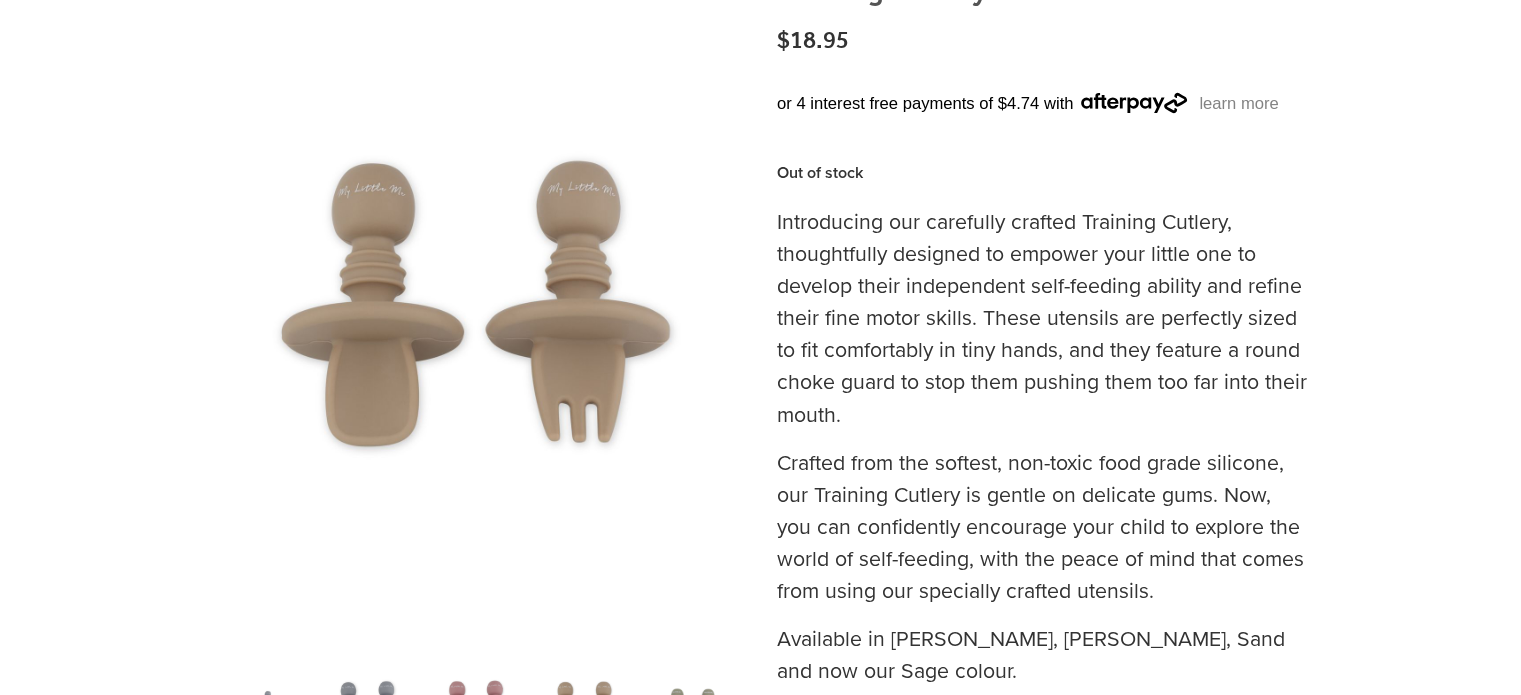 scroll, scrollTop: 300, scrollLeft: 0, axis: vertical 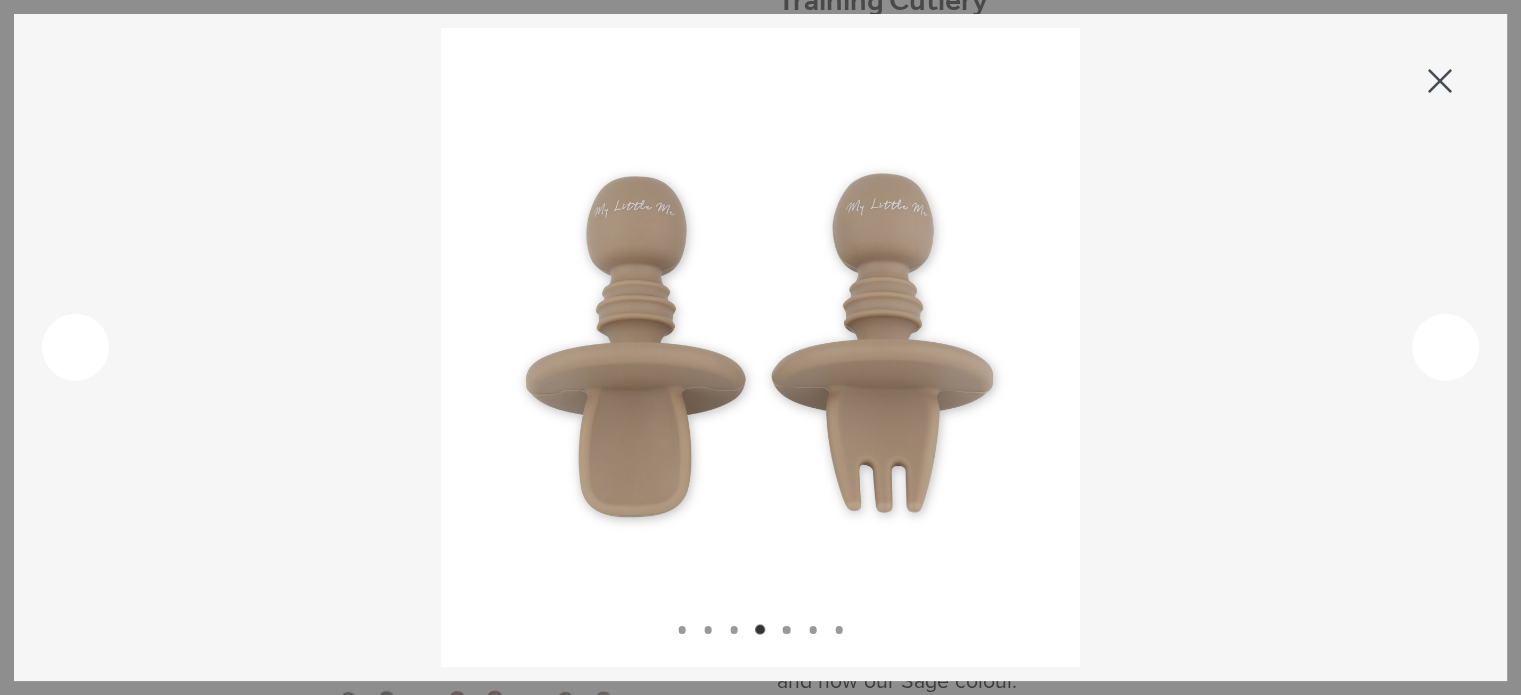 drag, startPoint x: 428, startPoint y: 325, endPoint x: 887, endPoint y: 389, distance: 463.4404 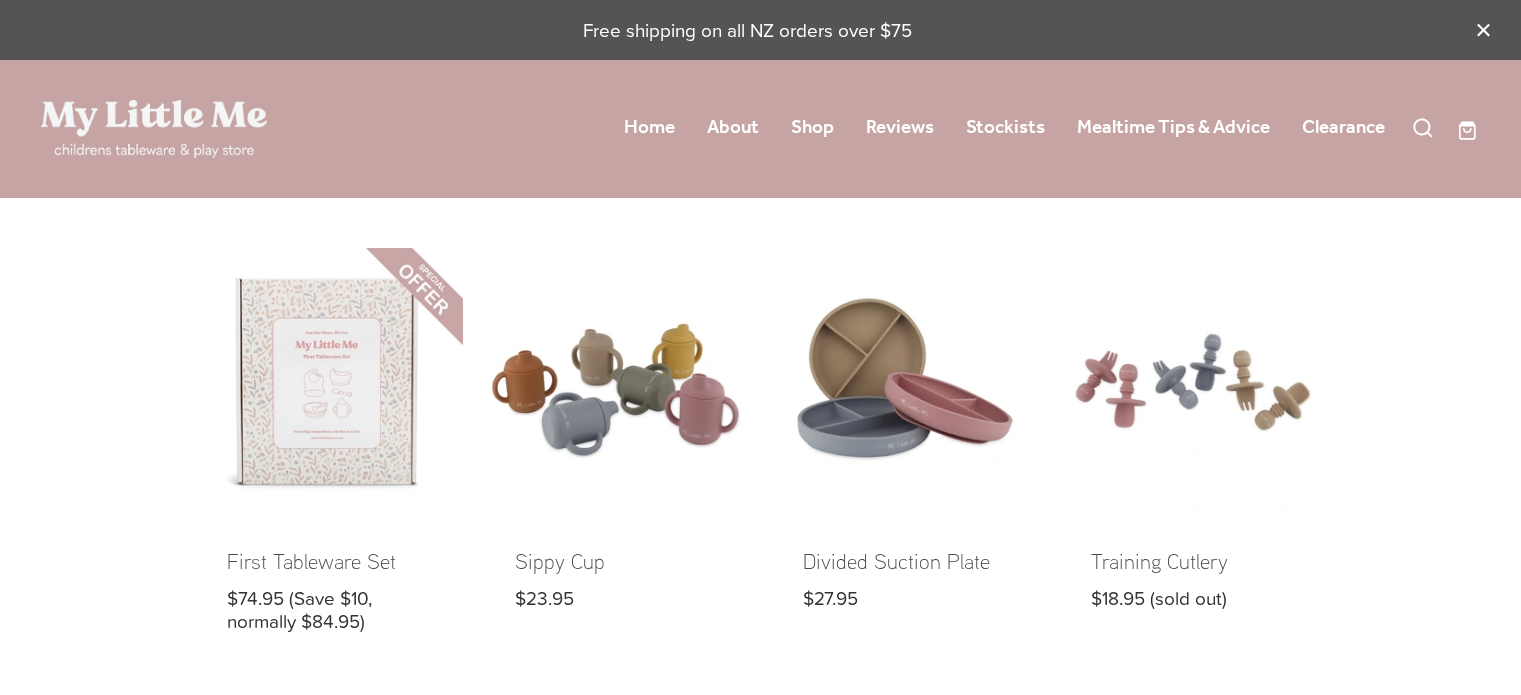 scroll, scrollTop: 0, scrollLeft: 0, axis: both 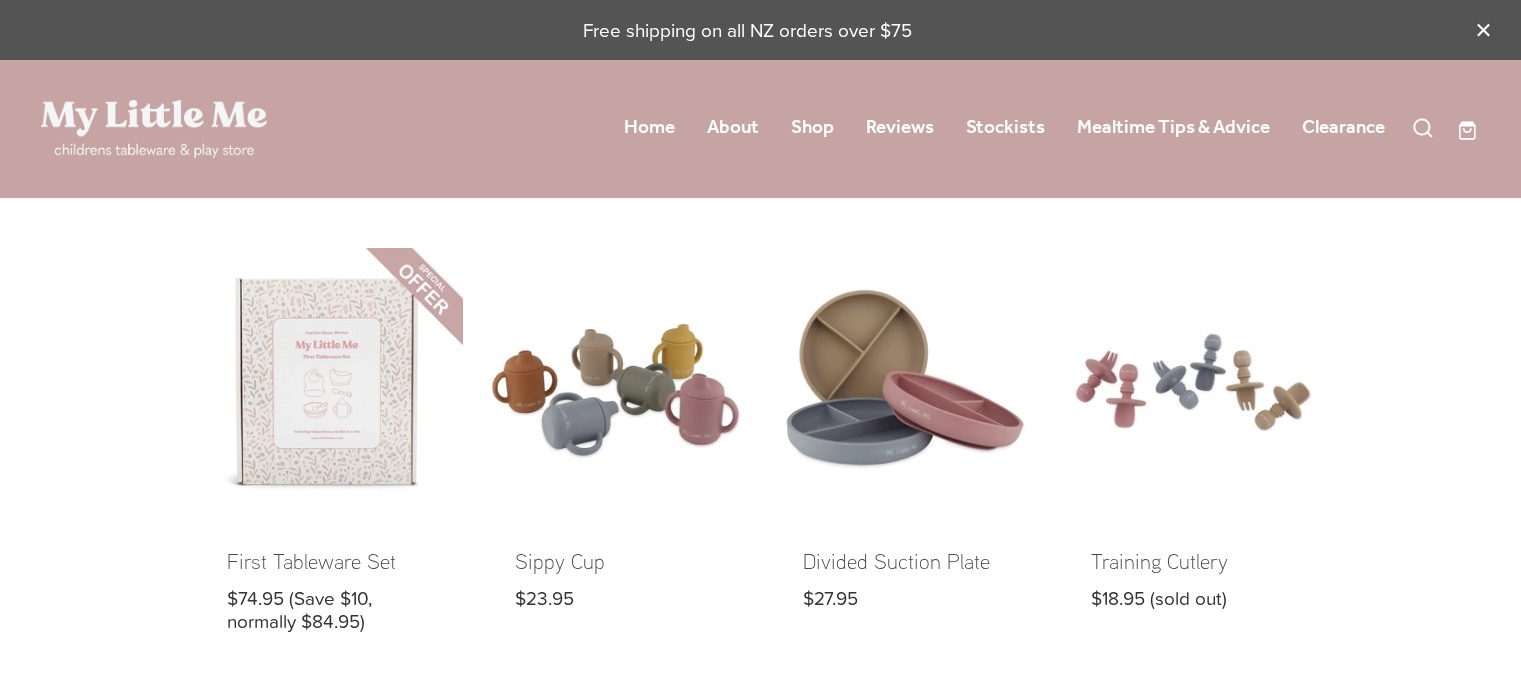 click at bounding box center [905, 456] 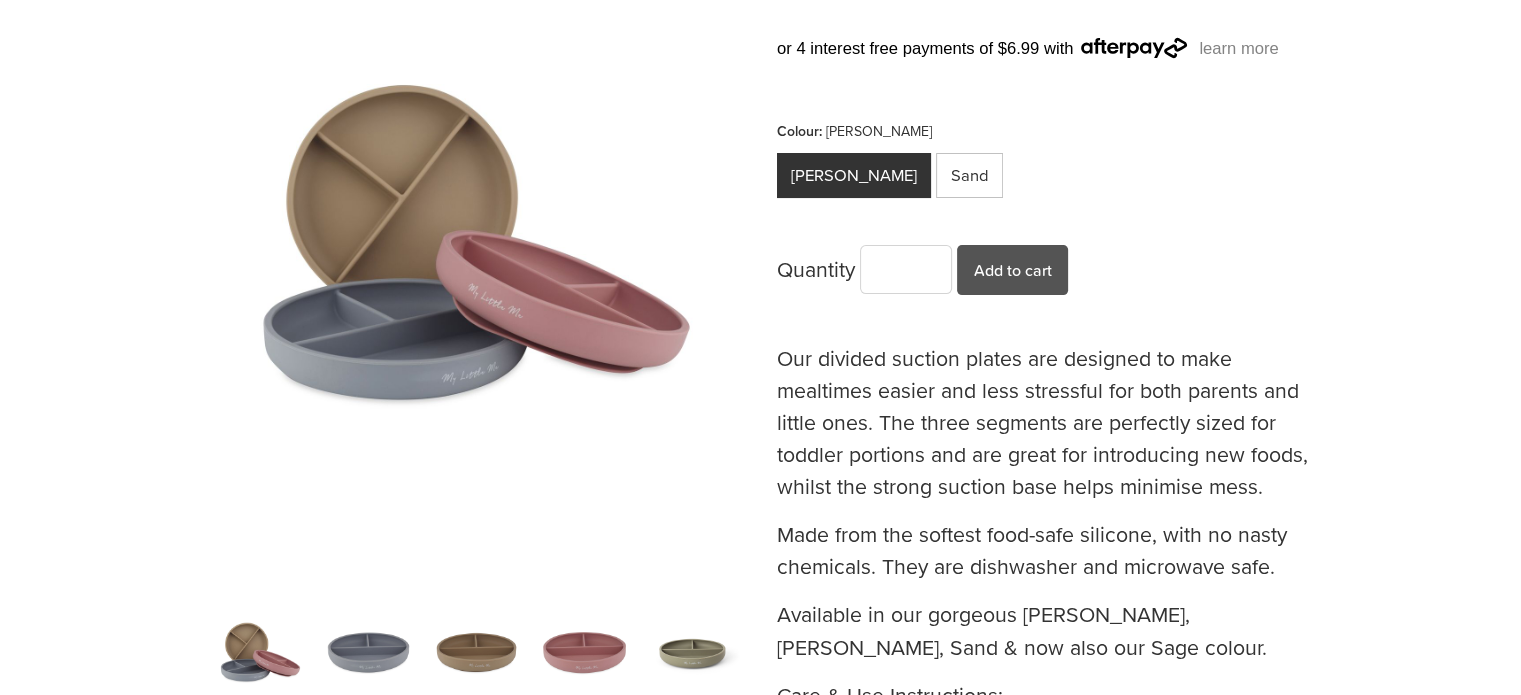 scroll, scrollTop: 400, scrollLeft: 0, axis: vertical 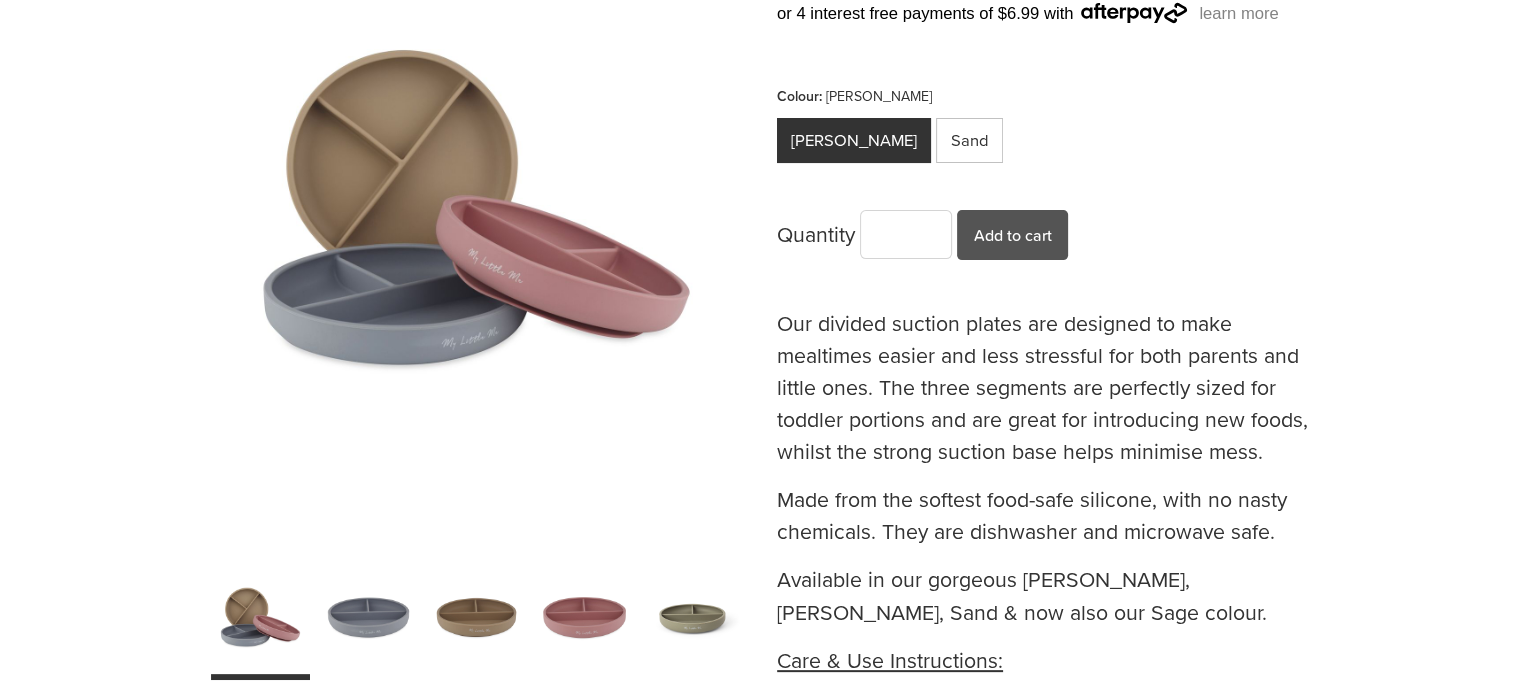 click at bounding box center [368, 618] 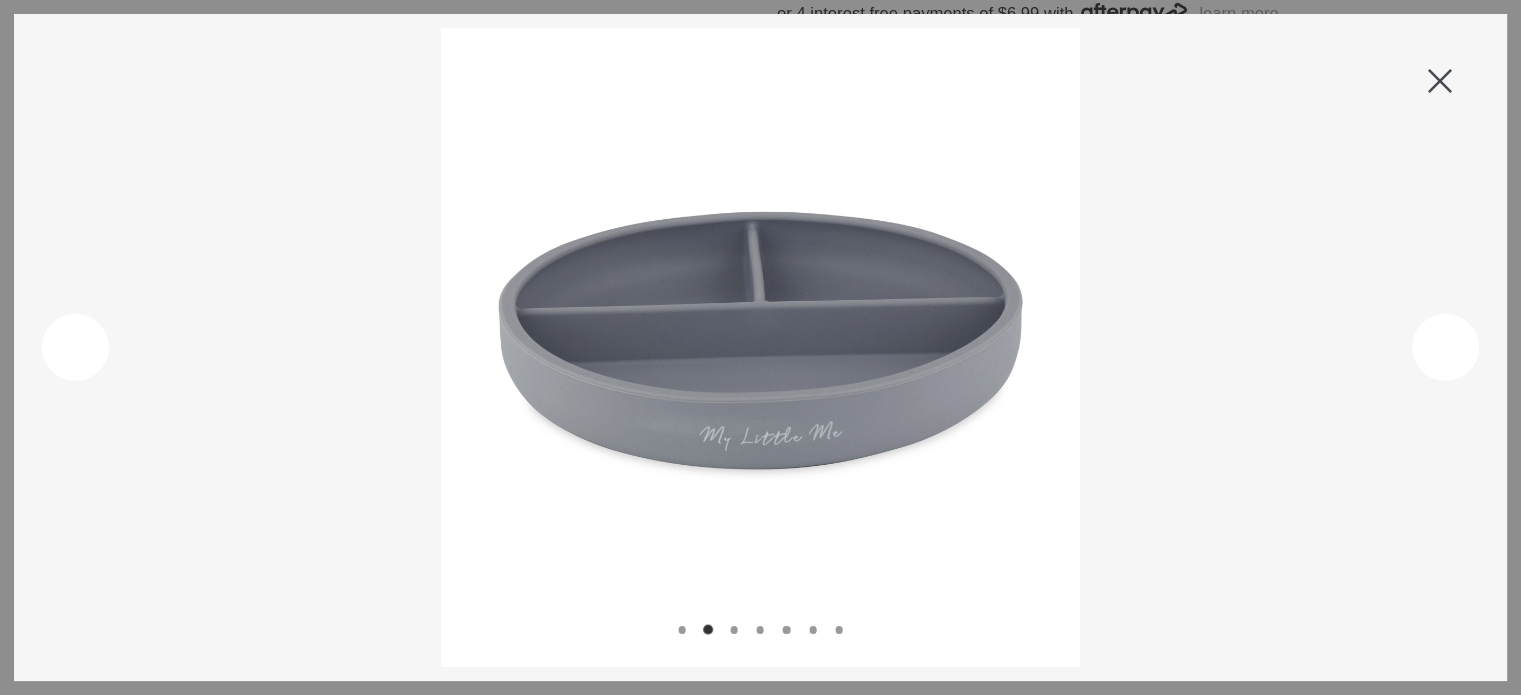 drag, startPoint x: 396, startPoint y: 248, endPoint x: 872, endPoint y: 384, distance: 495.0475 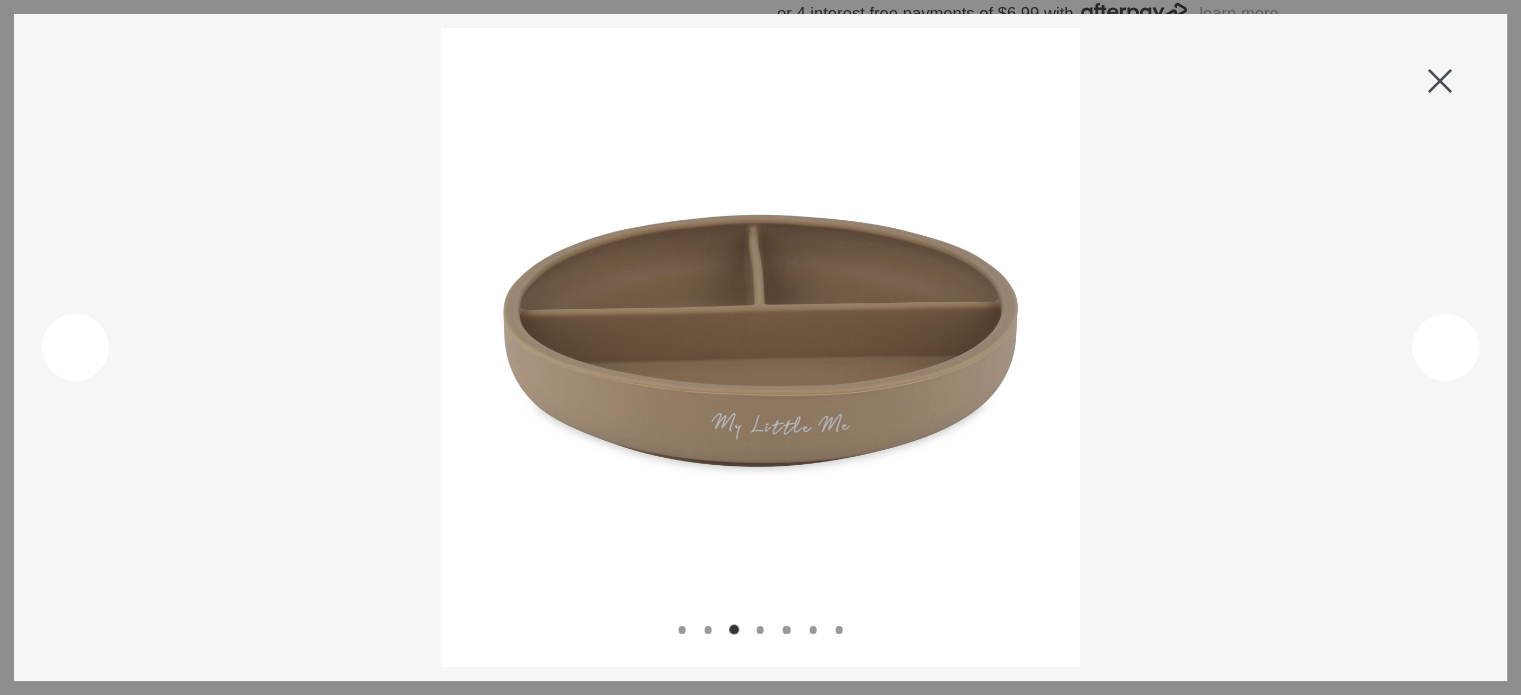 click at bounding box center [760, 630] 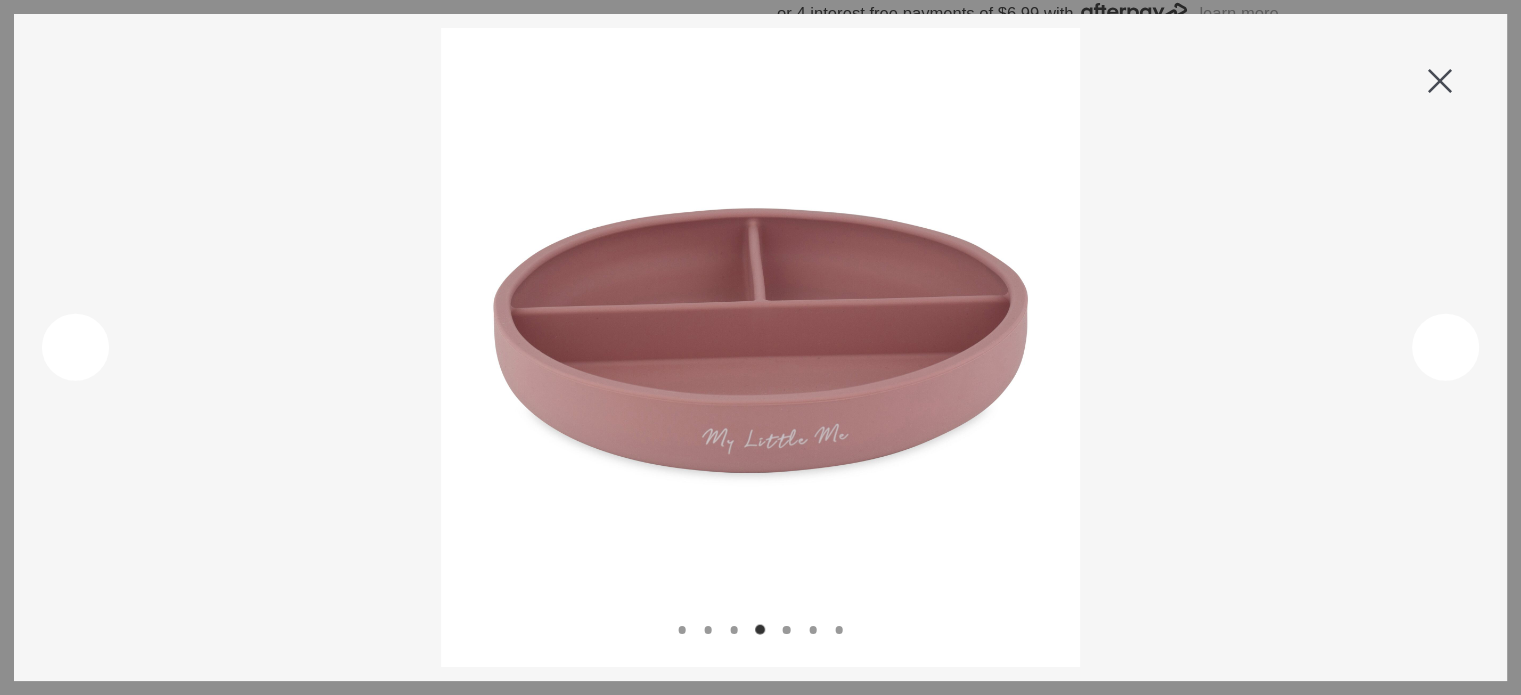 click at bounding box center (1440, 81) 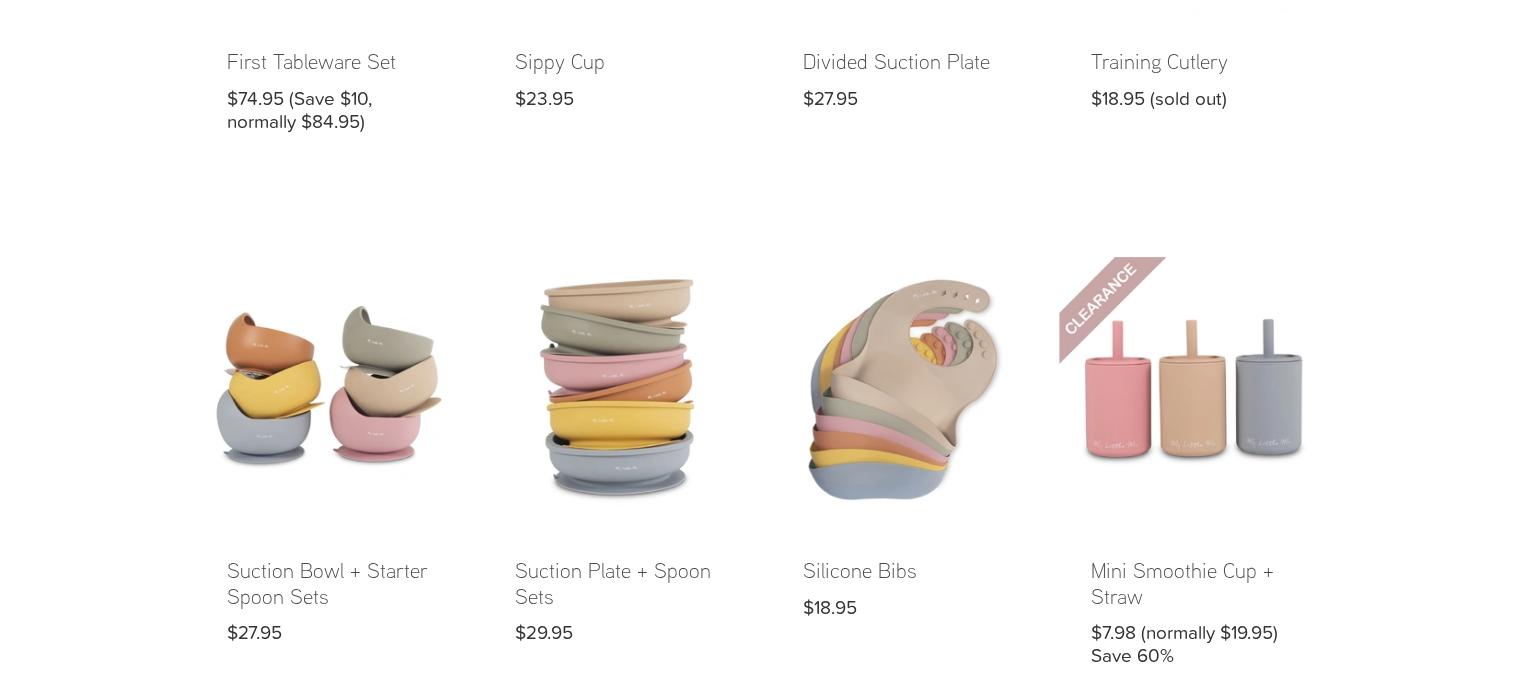 scroll, scrollTop: 600, scrollLeft: 0, axis: vertical 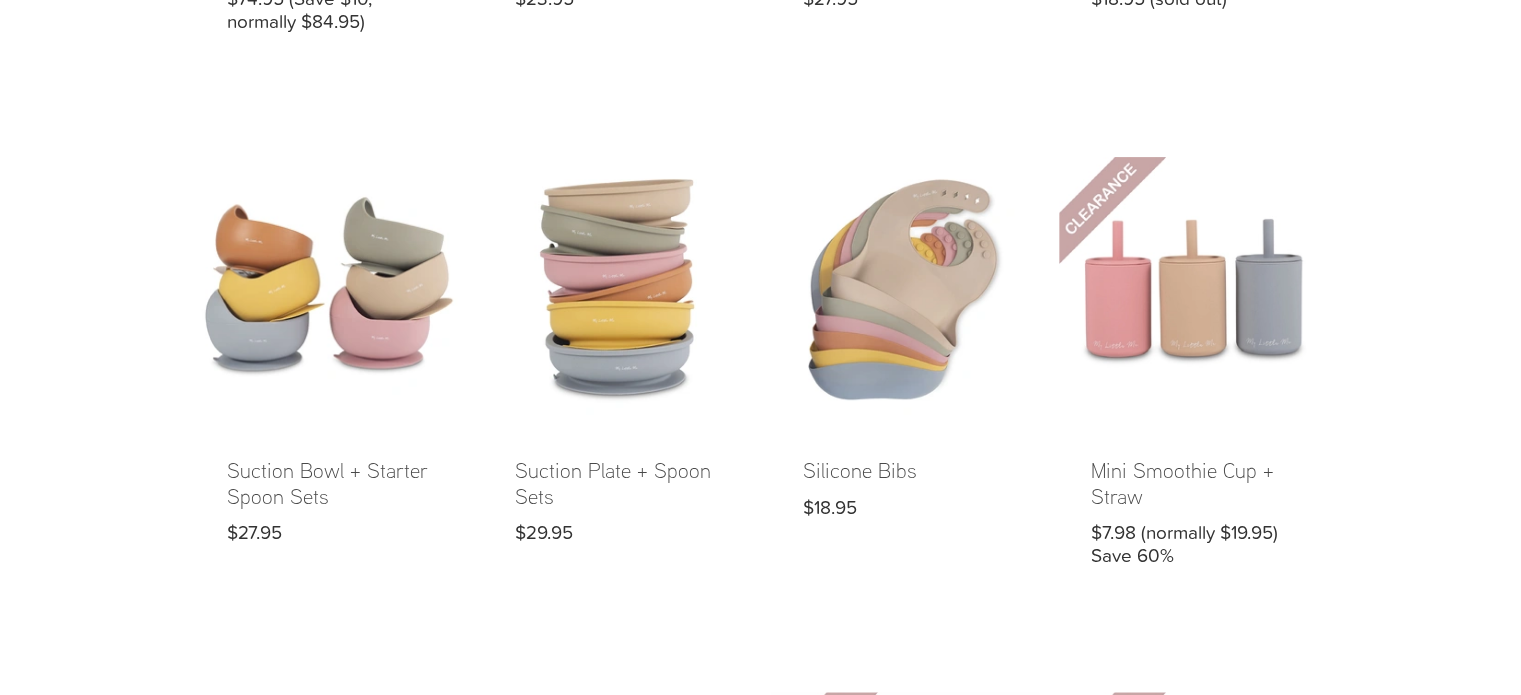 click at bounding box center [329, 378] 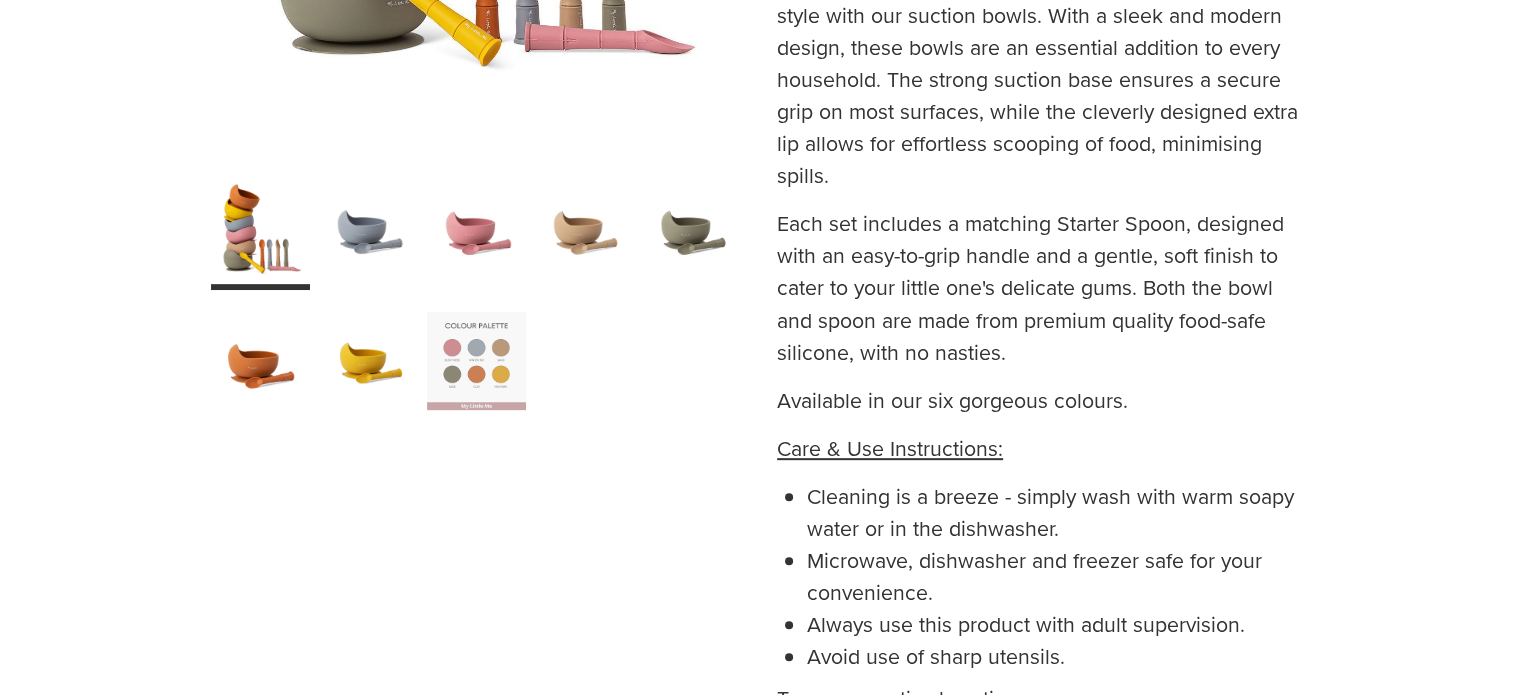 scroll, scrollTop: 800, scrollLeft: 0, axis: vertical 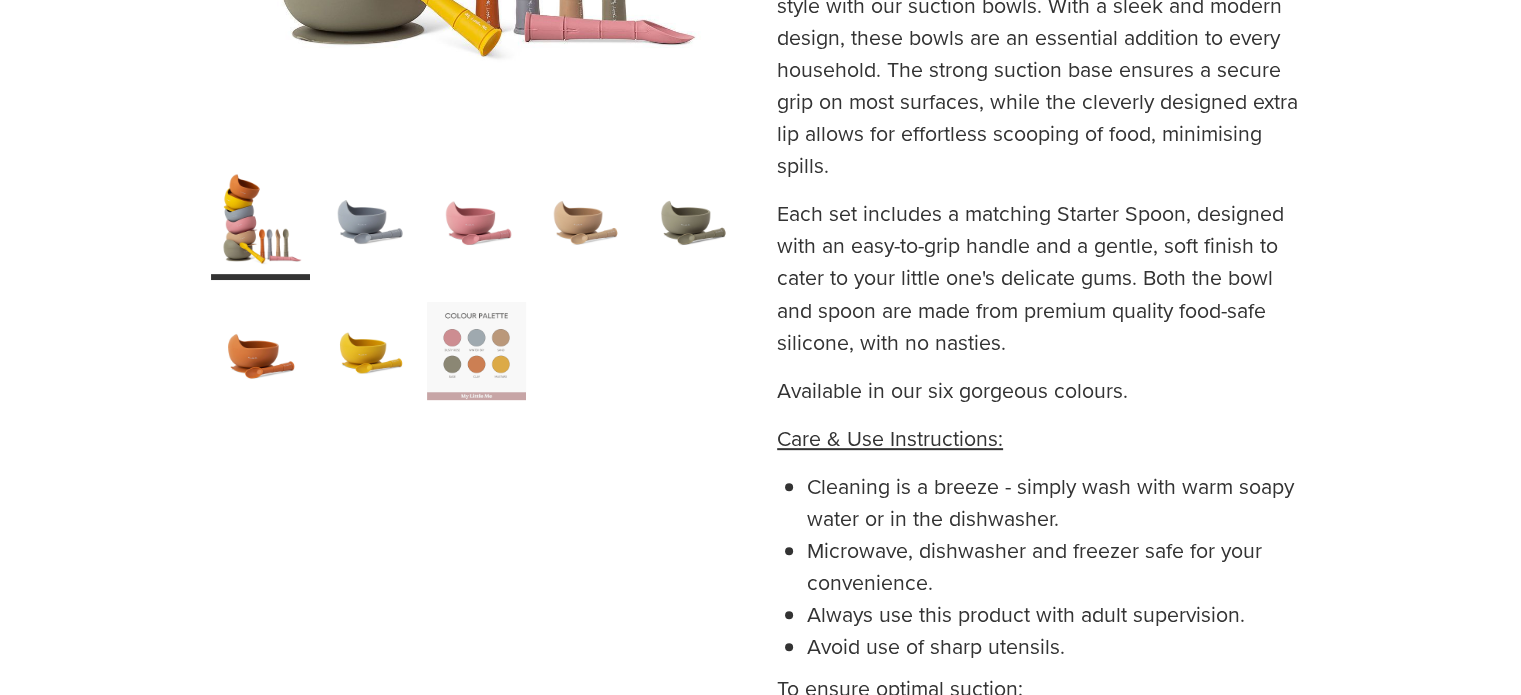 click at bounding box center (476, 218) 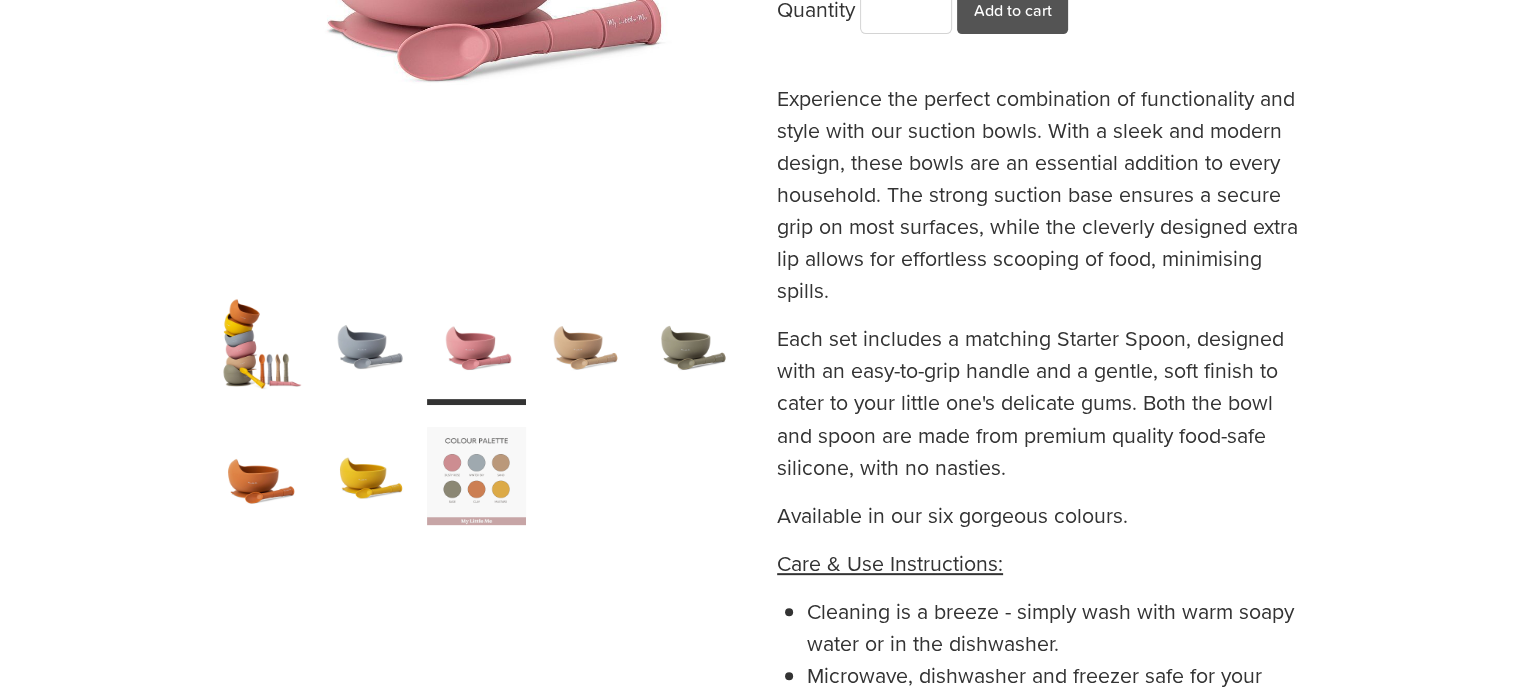 scroll, scrollTop: 500, scrollLeft: 0, axis: vertical 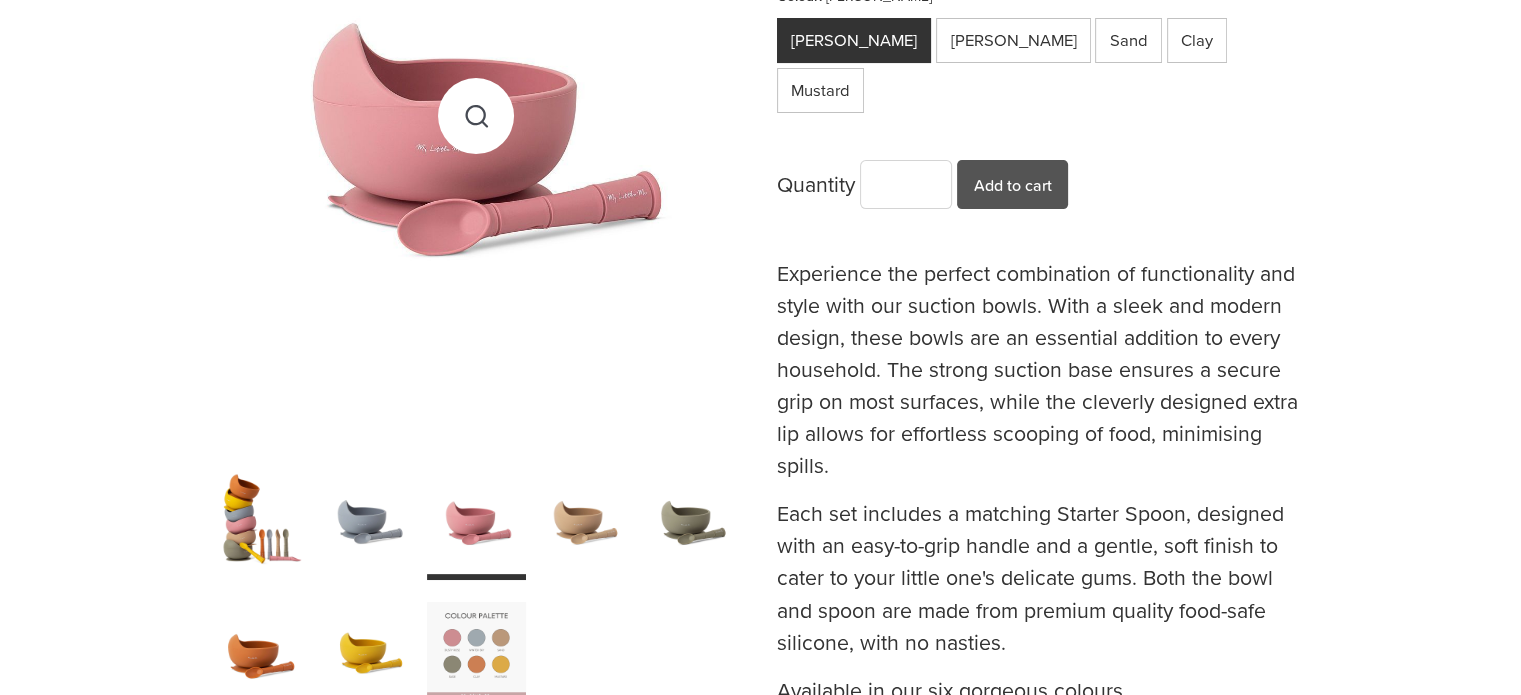 click at bounding box center [476, 115] 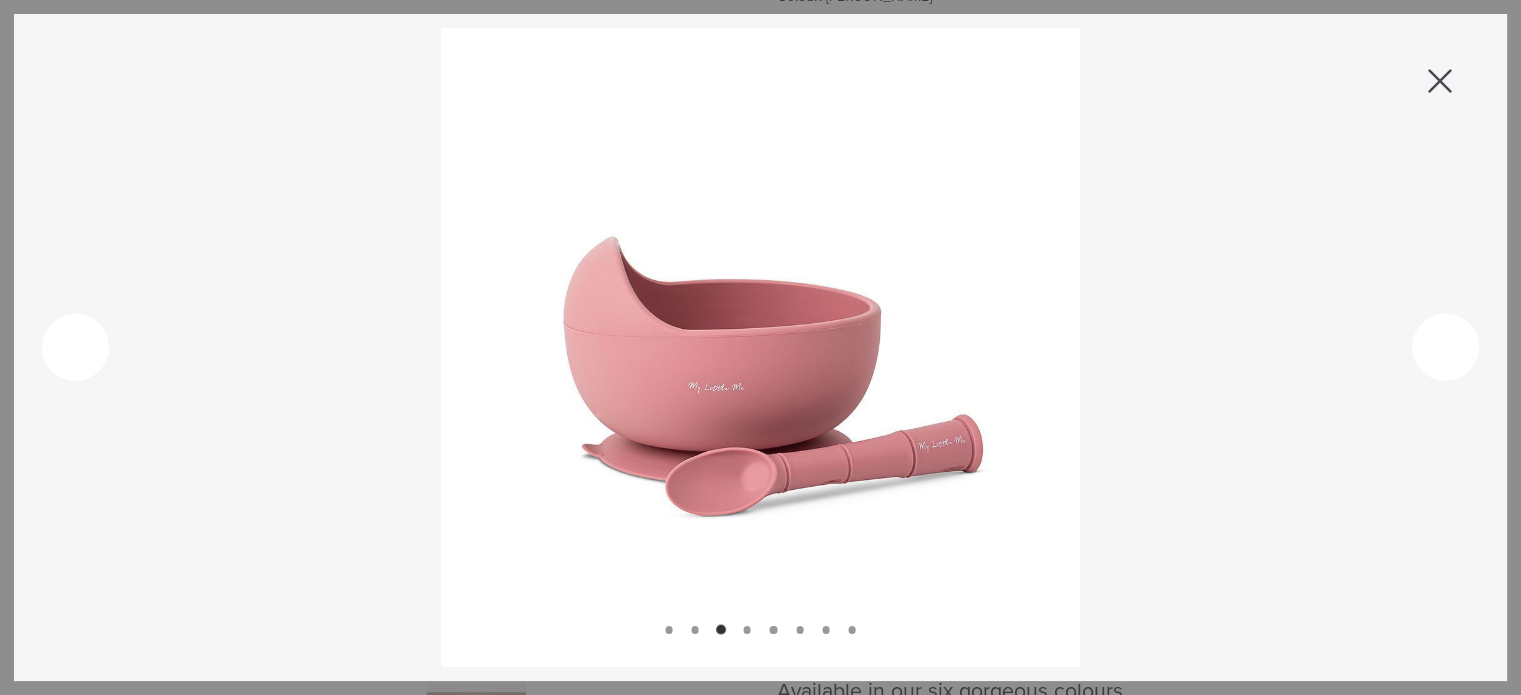 click at bounding box center (1440, 81) 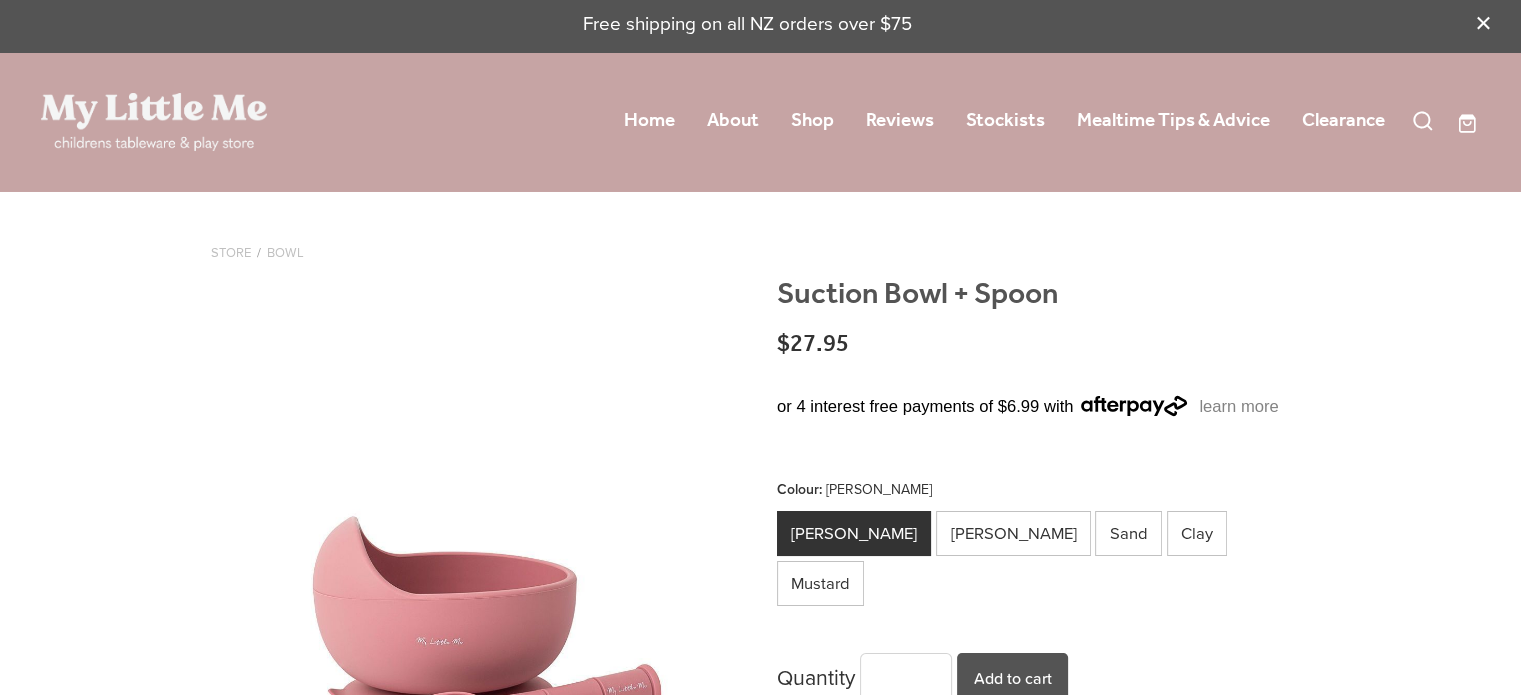 scroll, scrollTop: 0, scrollLeft: 0, axis: both 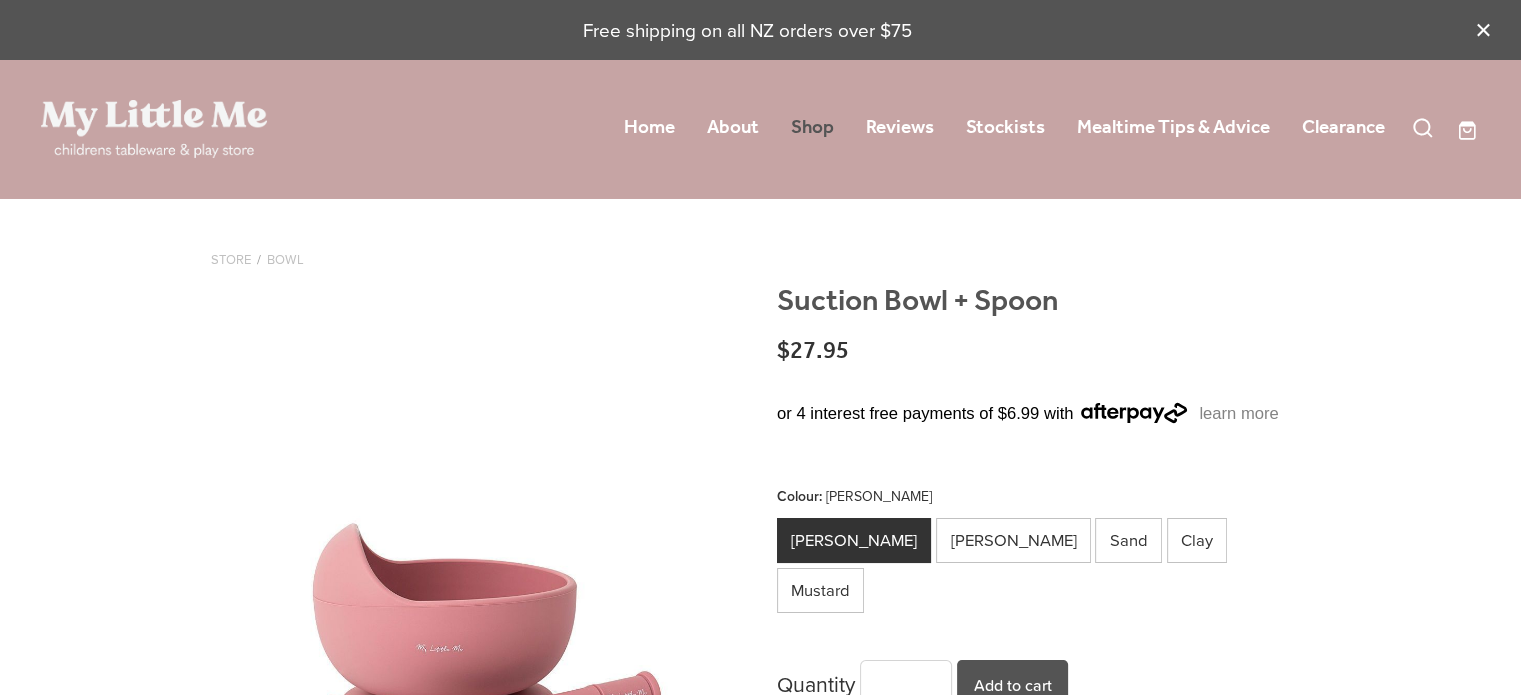 click on "Shop" at bounding box center [812, 128] 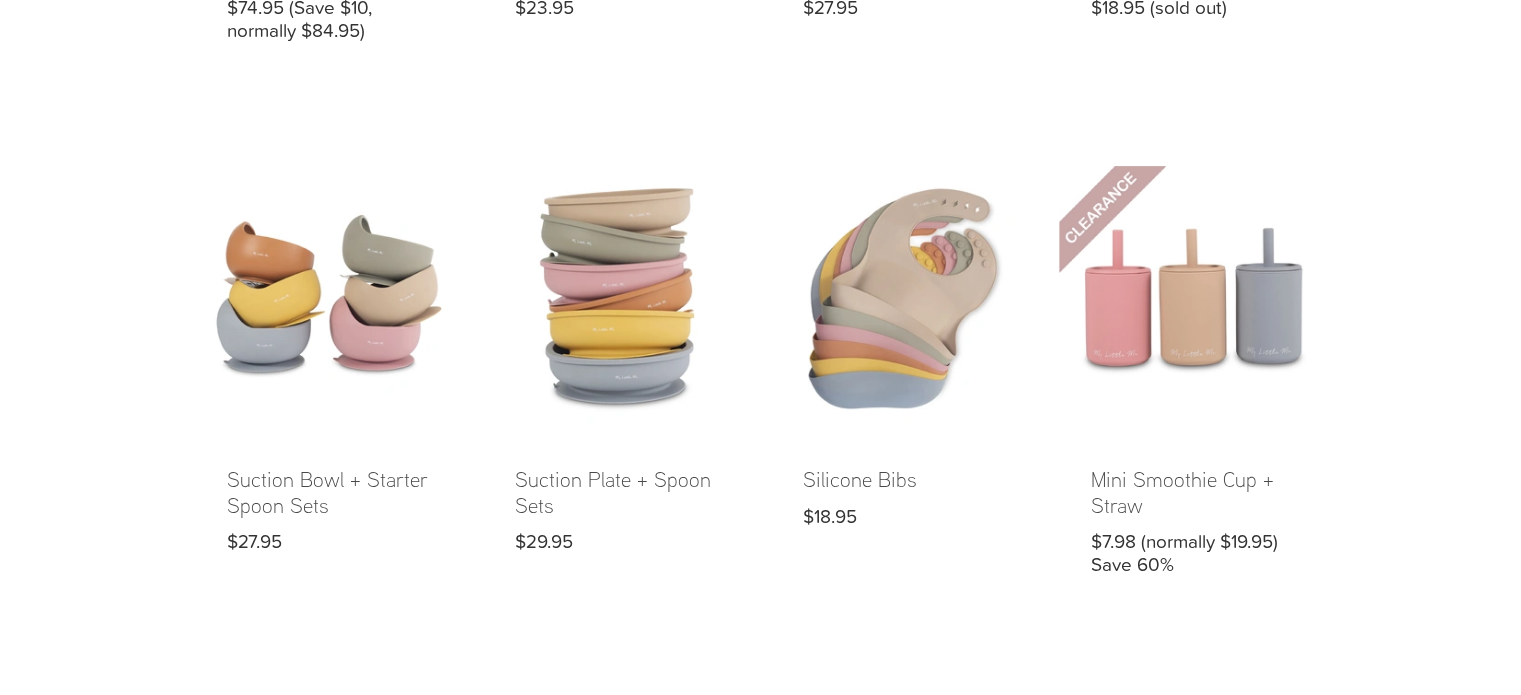 scroll, scrollTop: 600, scrollLeft: 0, axis: vertical 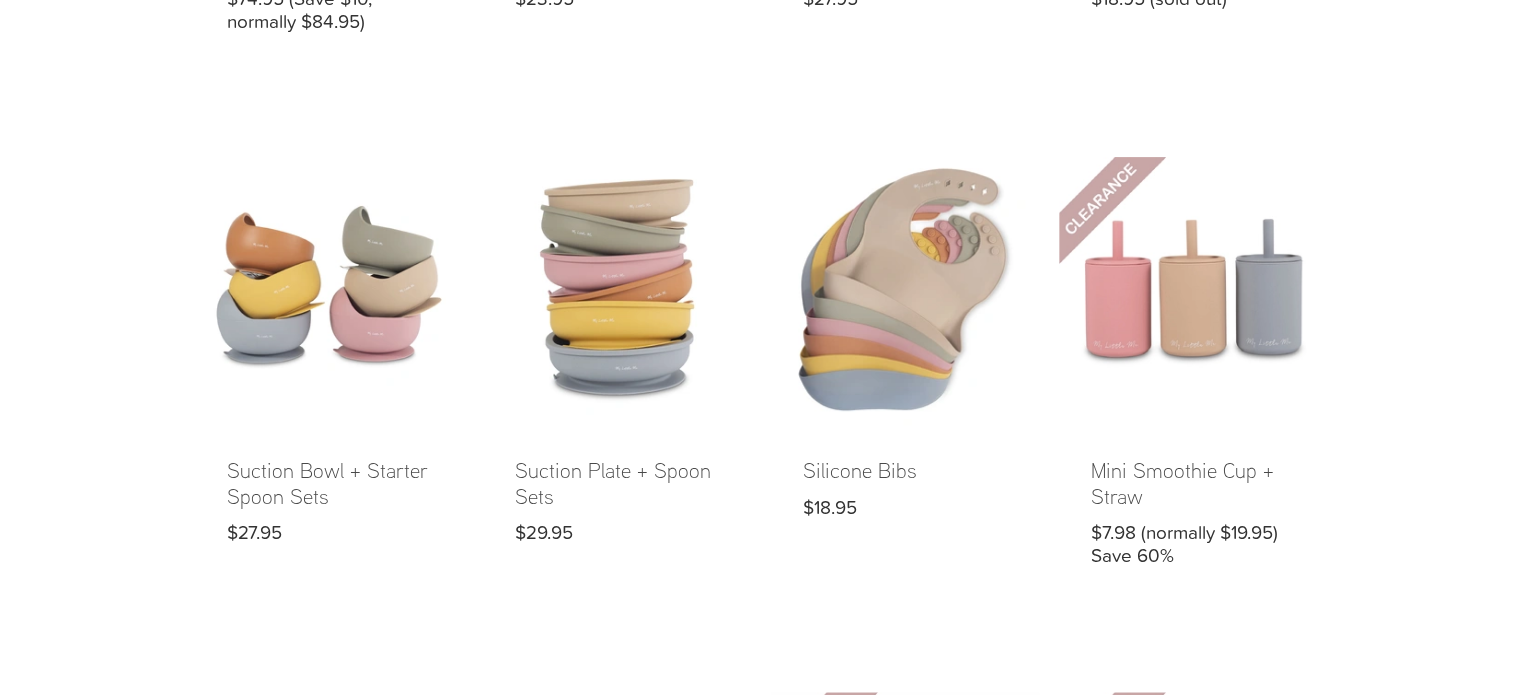 click at bounding box center [905, 378] 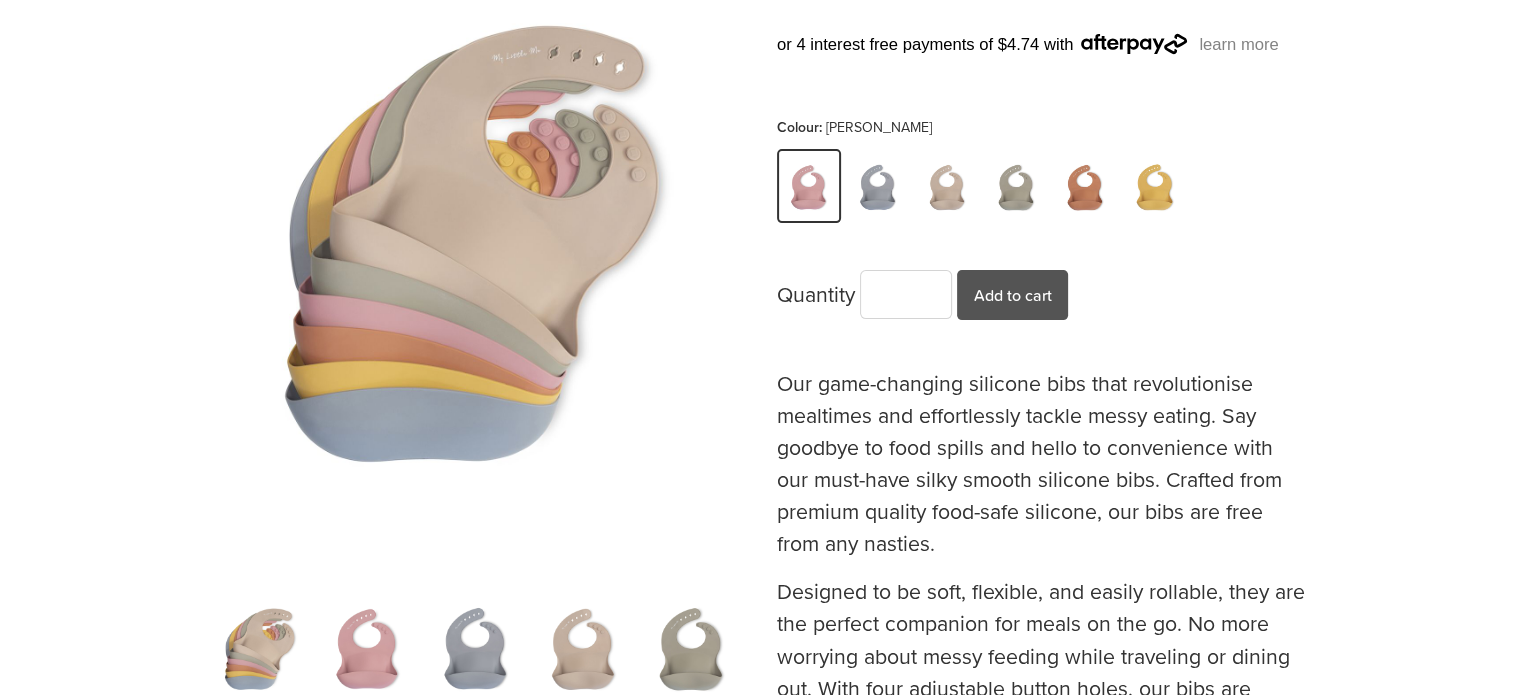 scroll, scrollTop: 400, scrollLeft: 0, axis: vertical 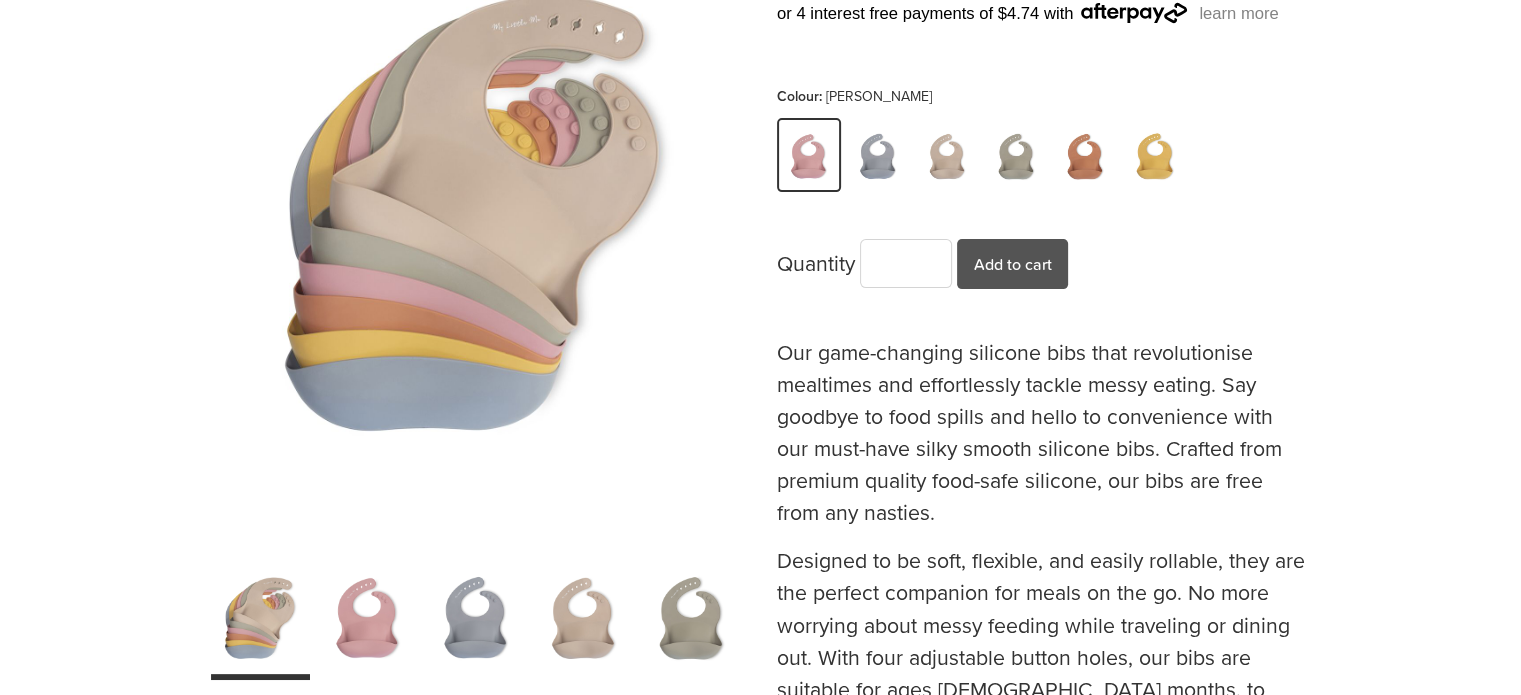 click at bounding box center [368, 618] 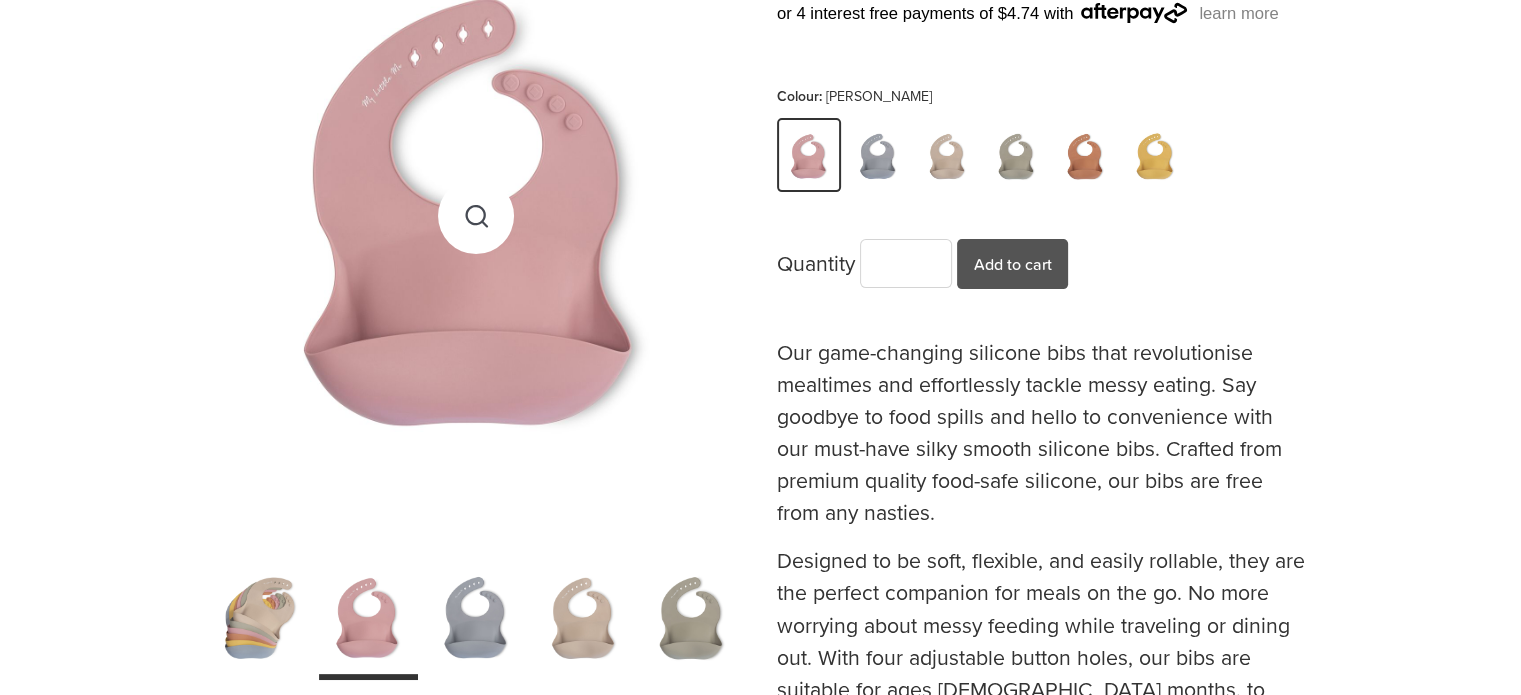 click at bounding box center [476, 215] 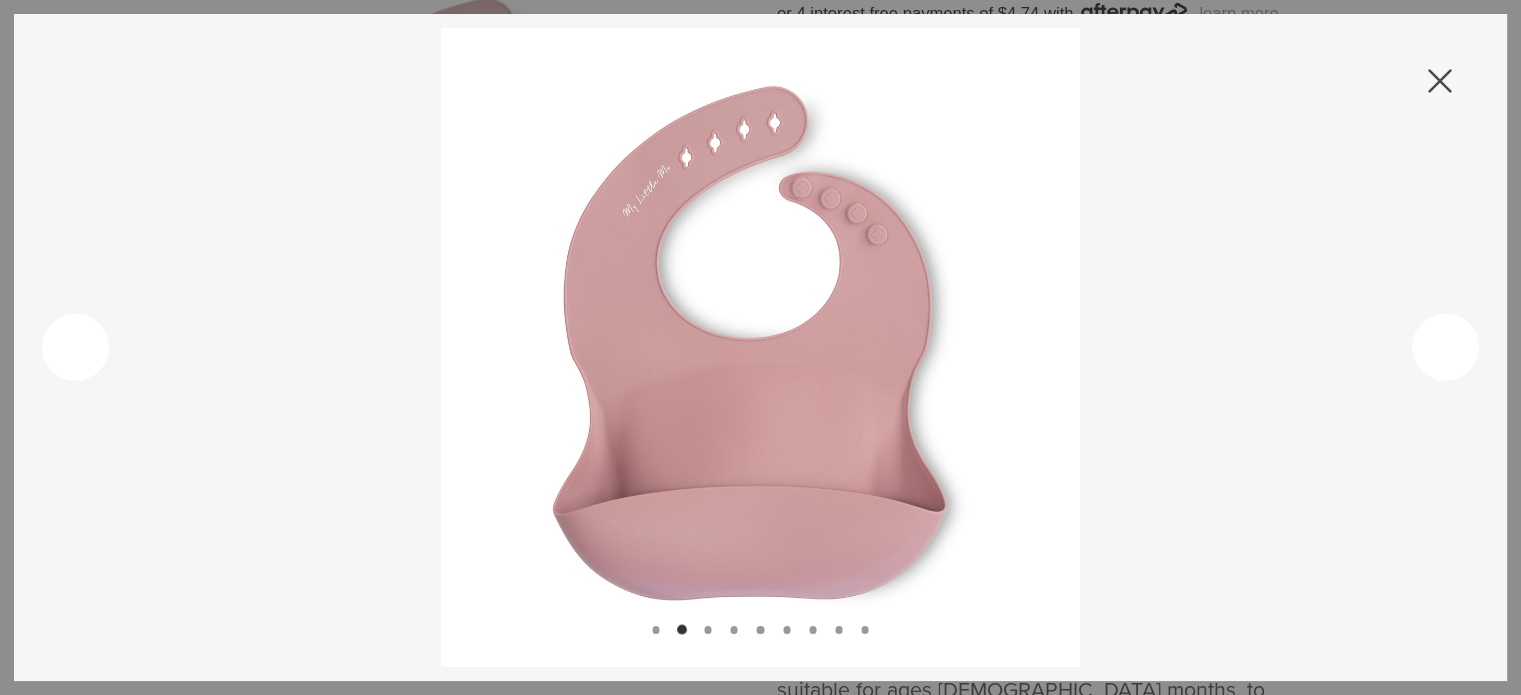 click at bounding box center (1440, 81) 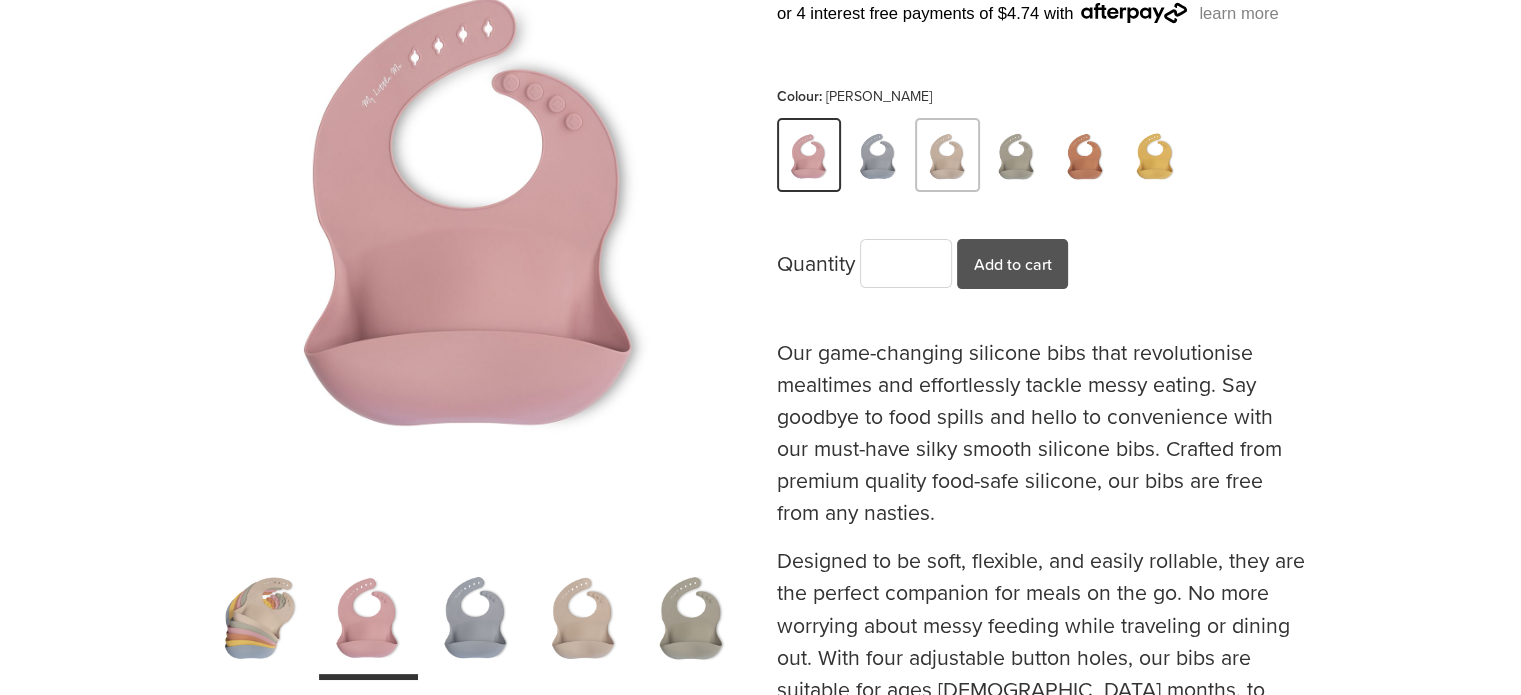 click at bounding box center (948, 157) 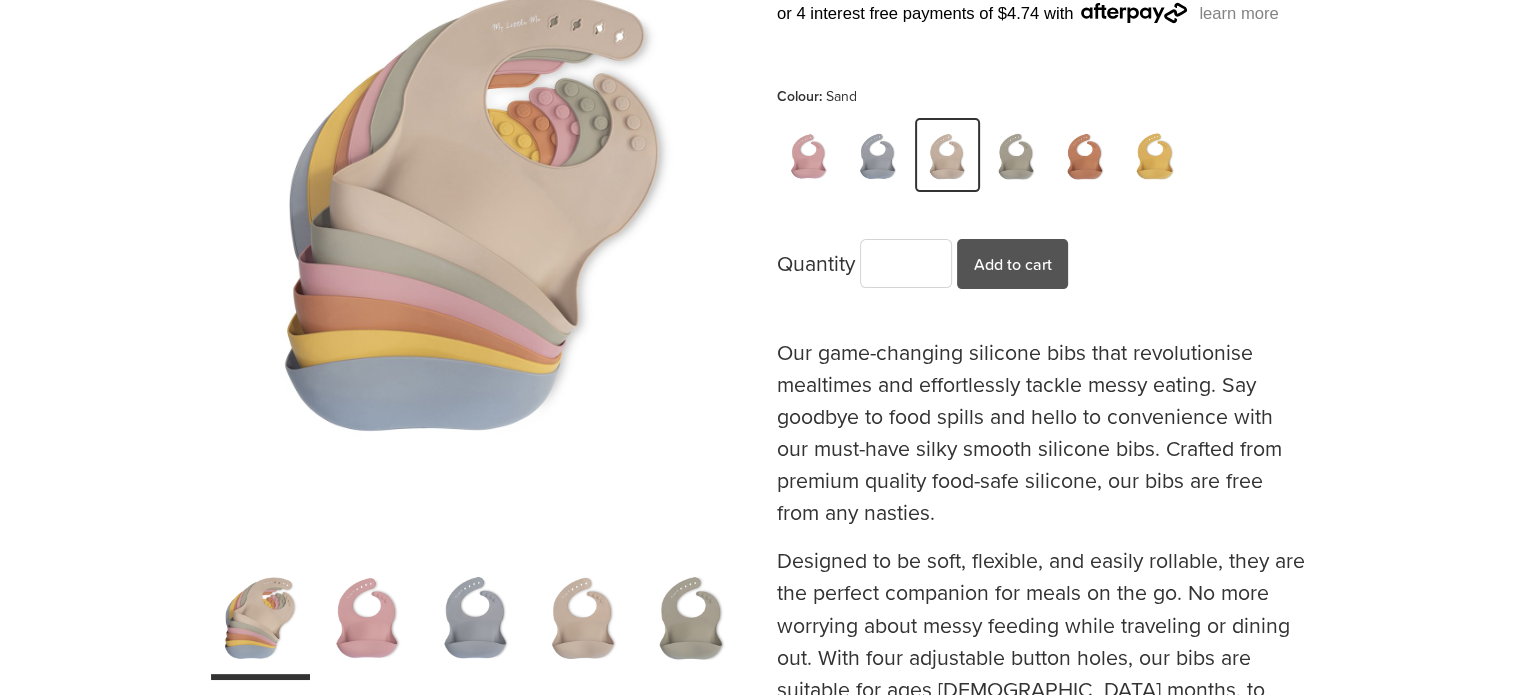 click at bounding box center (584, 618) 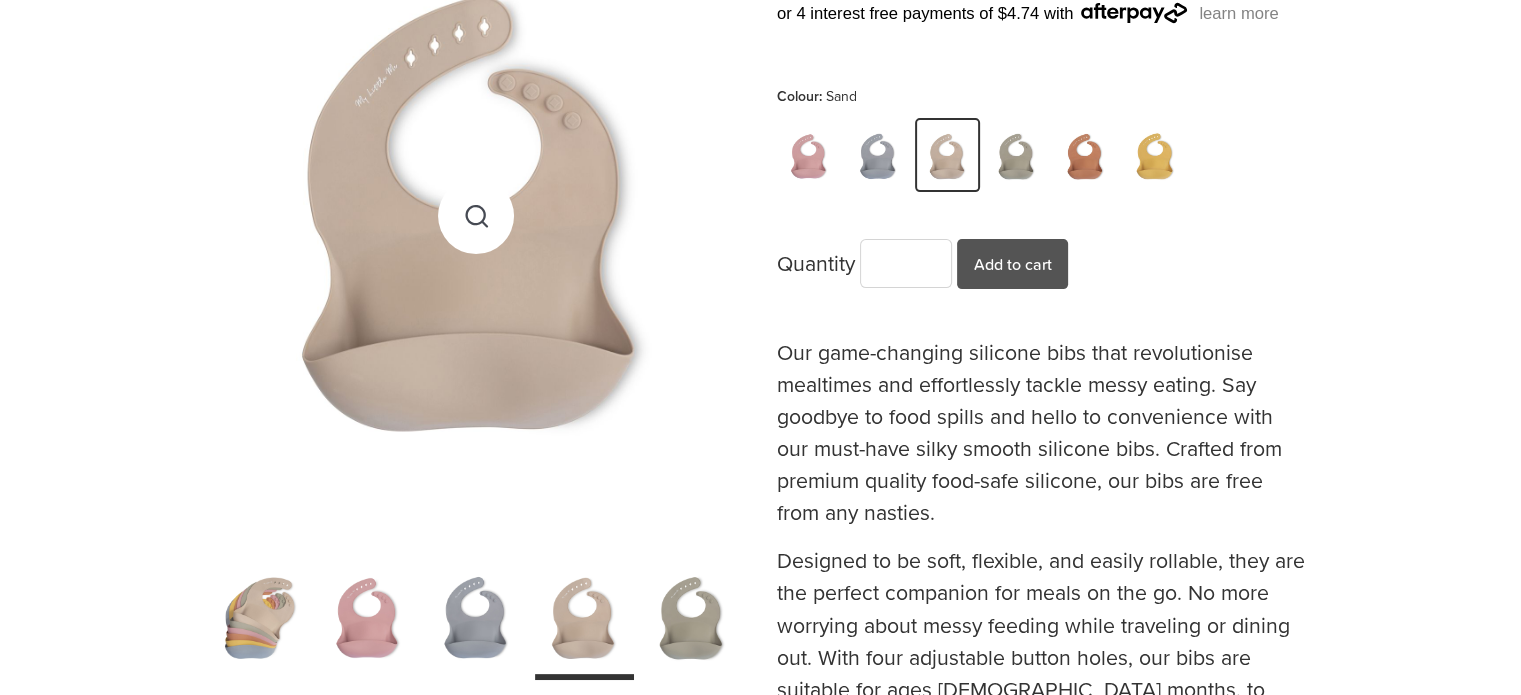 click at bounding box center (476, 215) 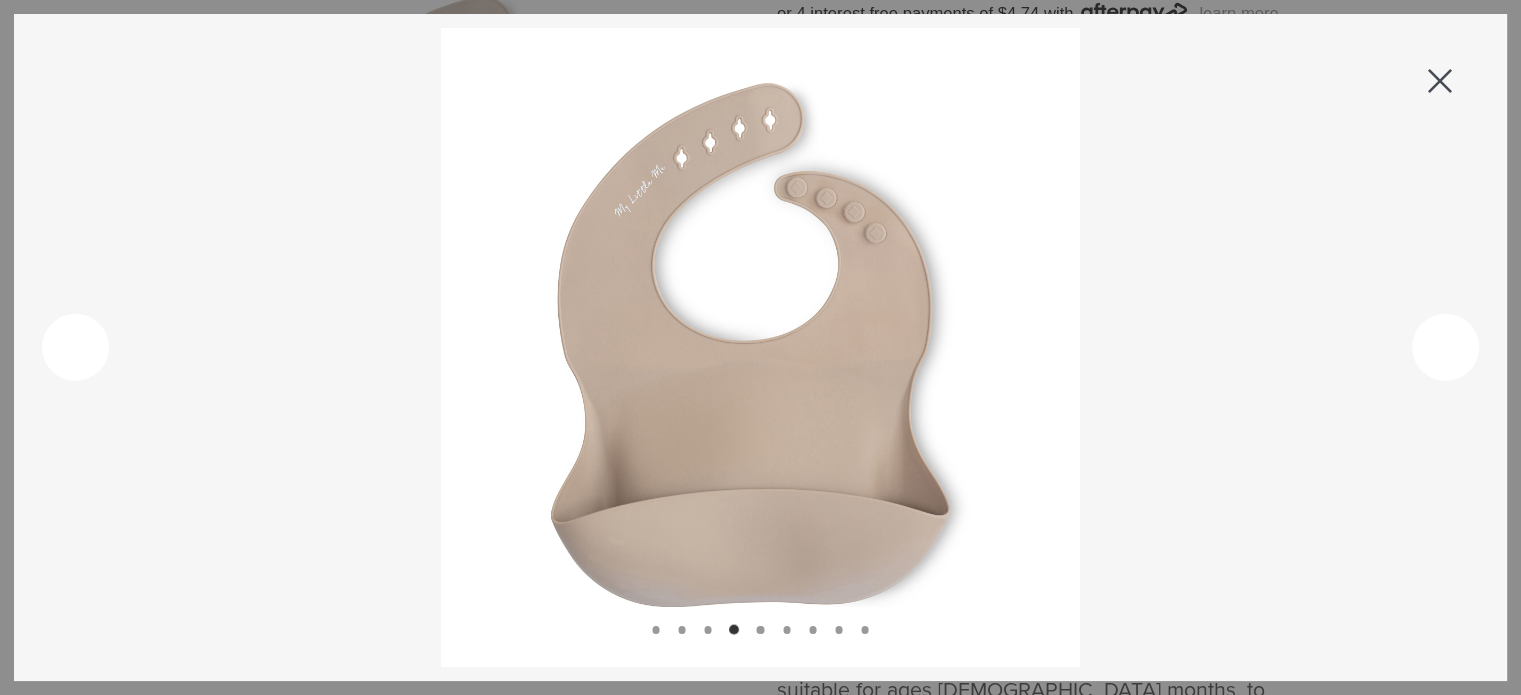 click at bounding box center [760, 347] 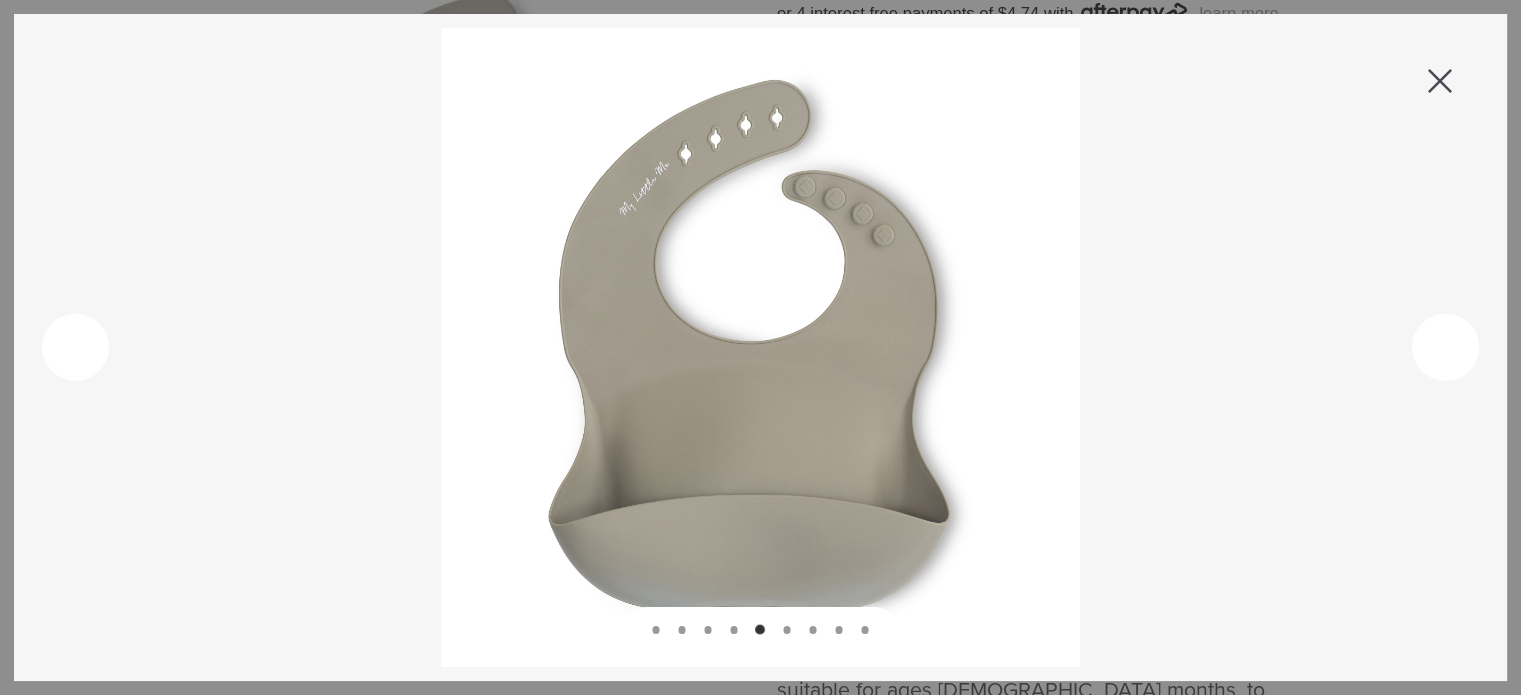 click at bounding box center [787, 630] 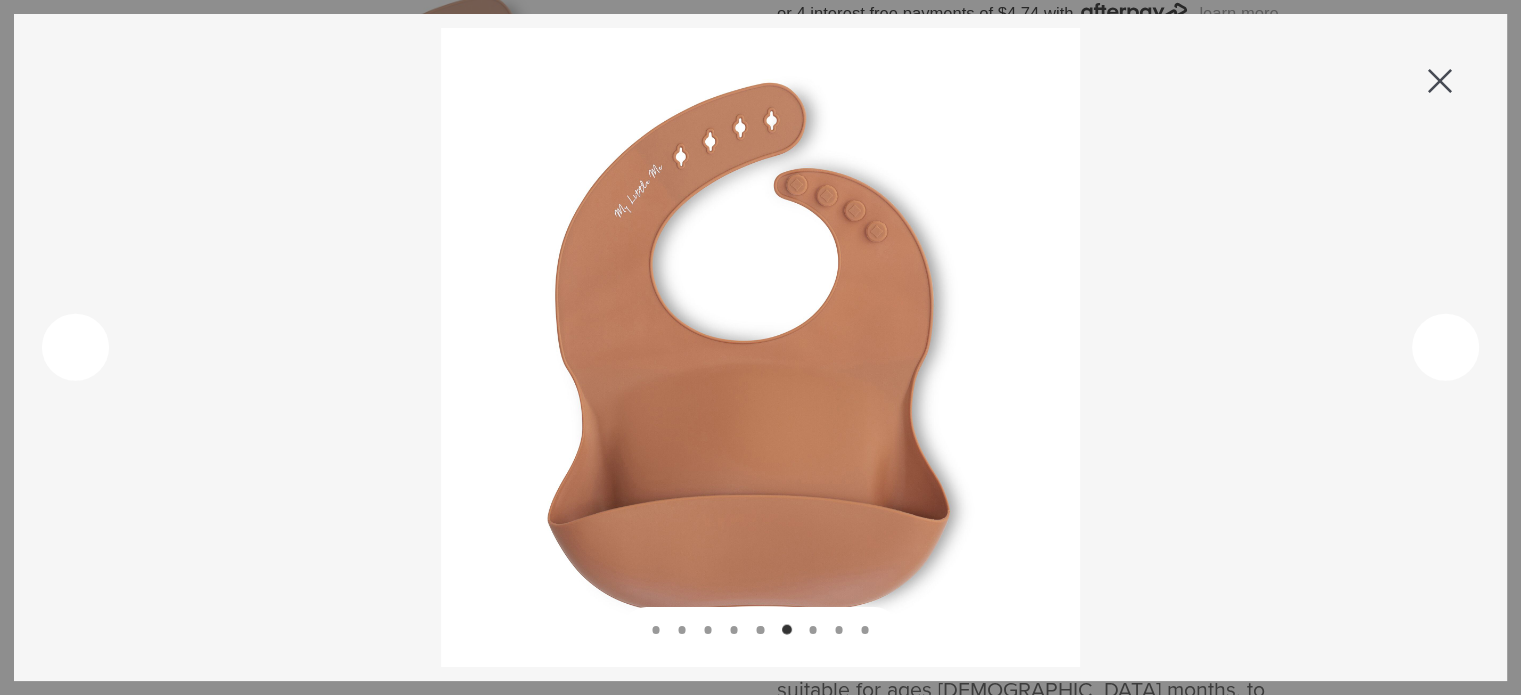 click at bounding box center (812, 629) 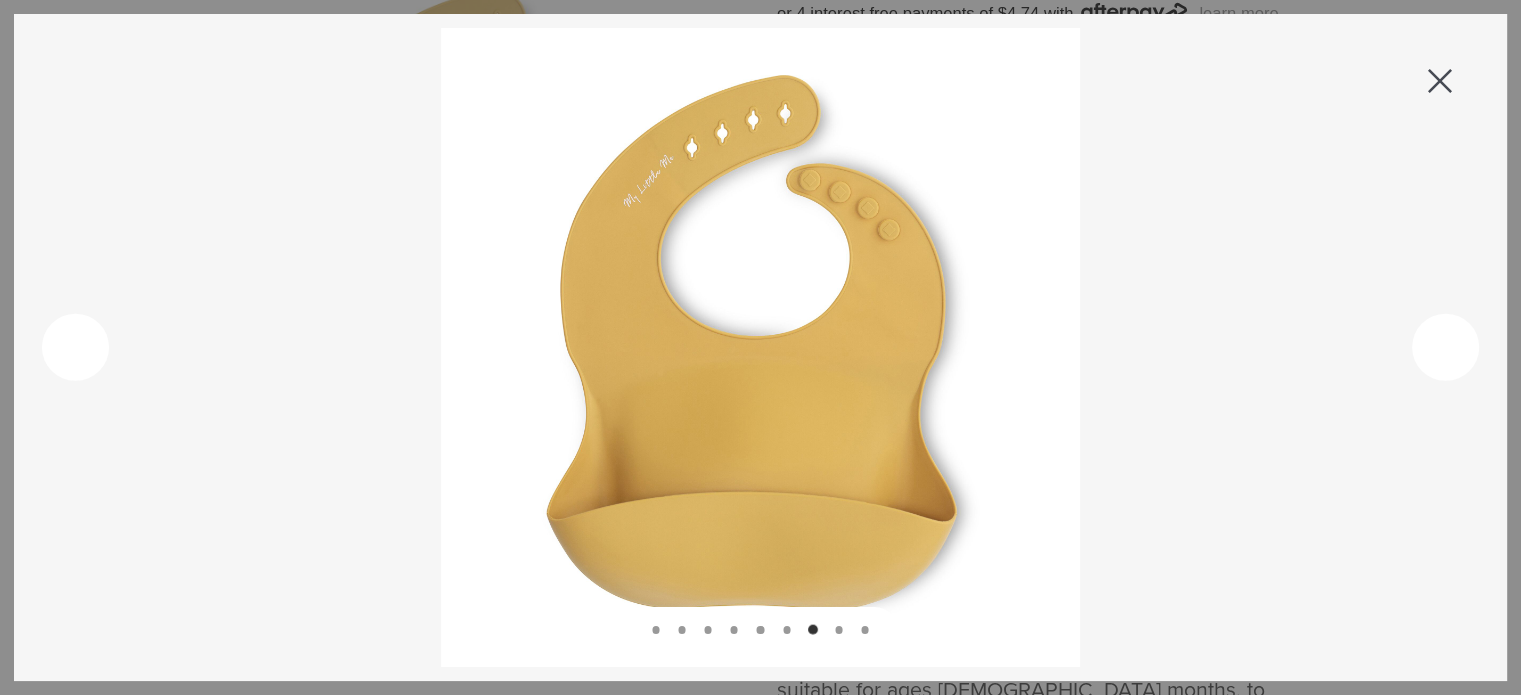 click at bounding box center [838, 629] 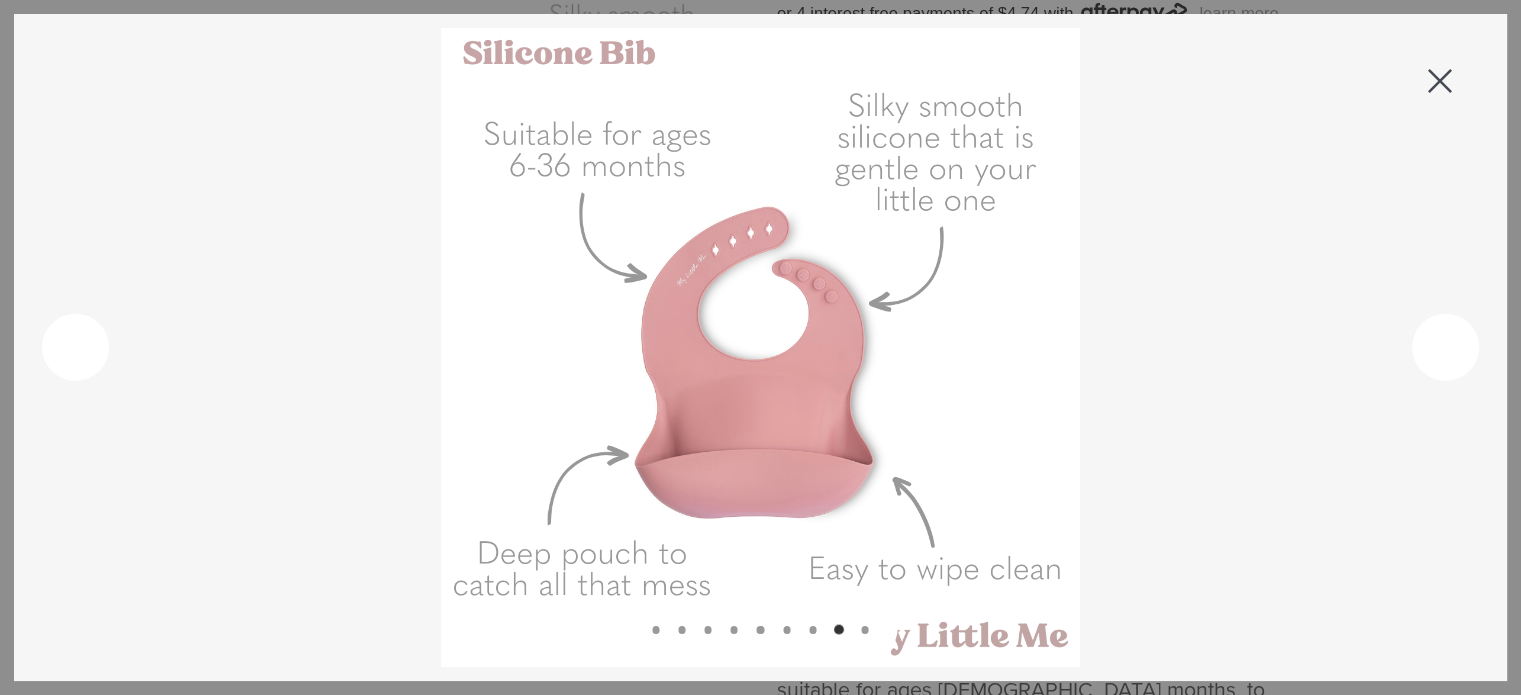 click at bounding box center (864, 629) 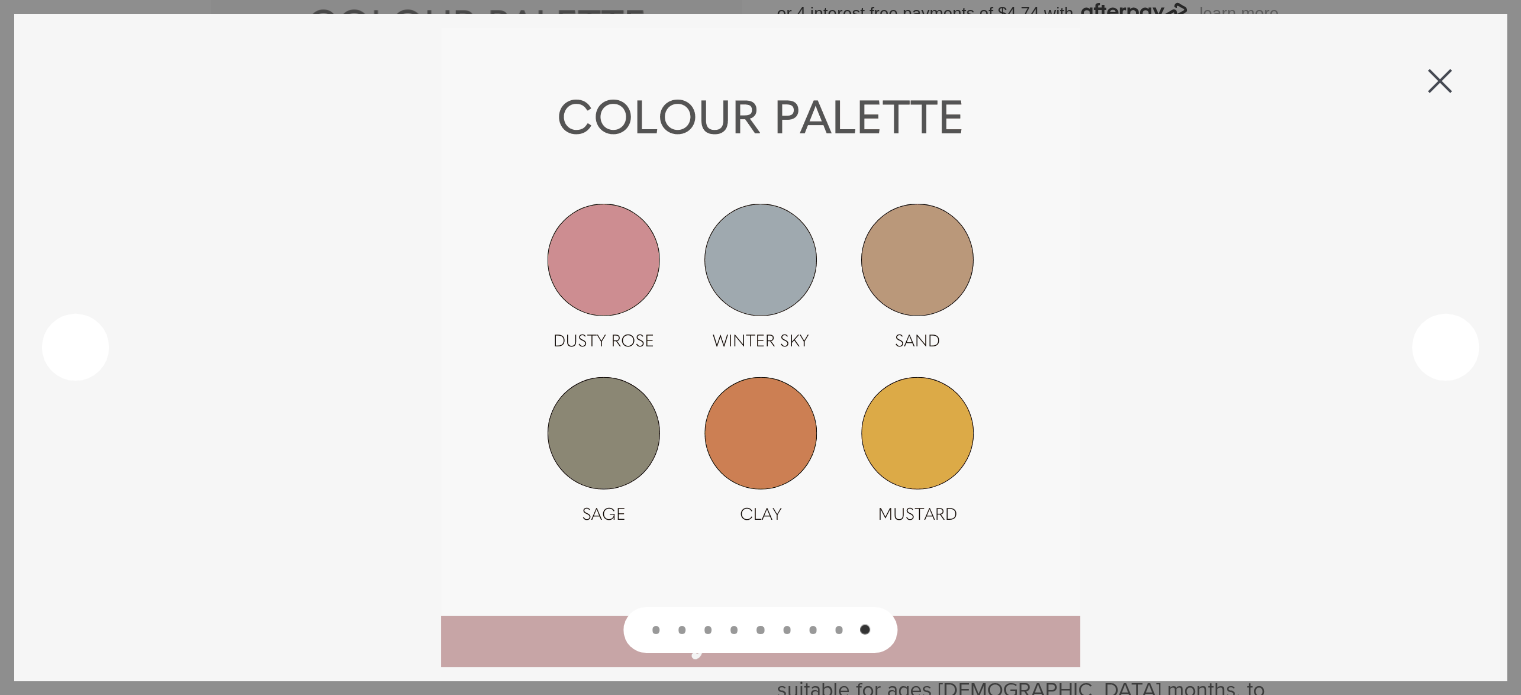 click at bounding box center [708, 629] 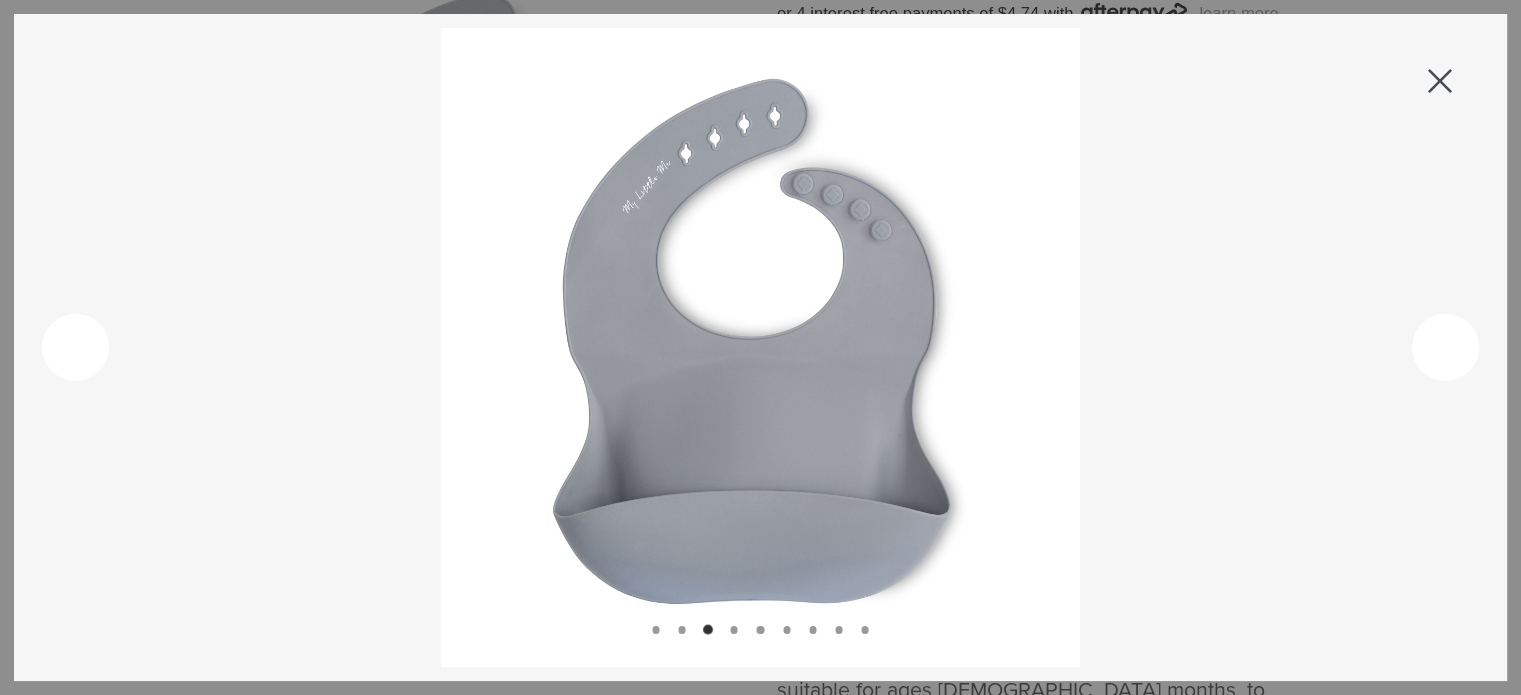 click at bounding box center [734, 630] 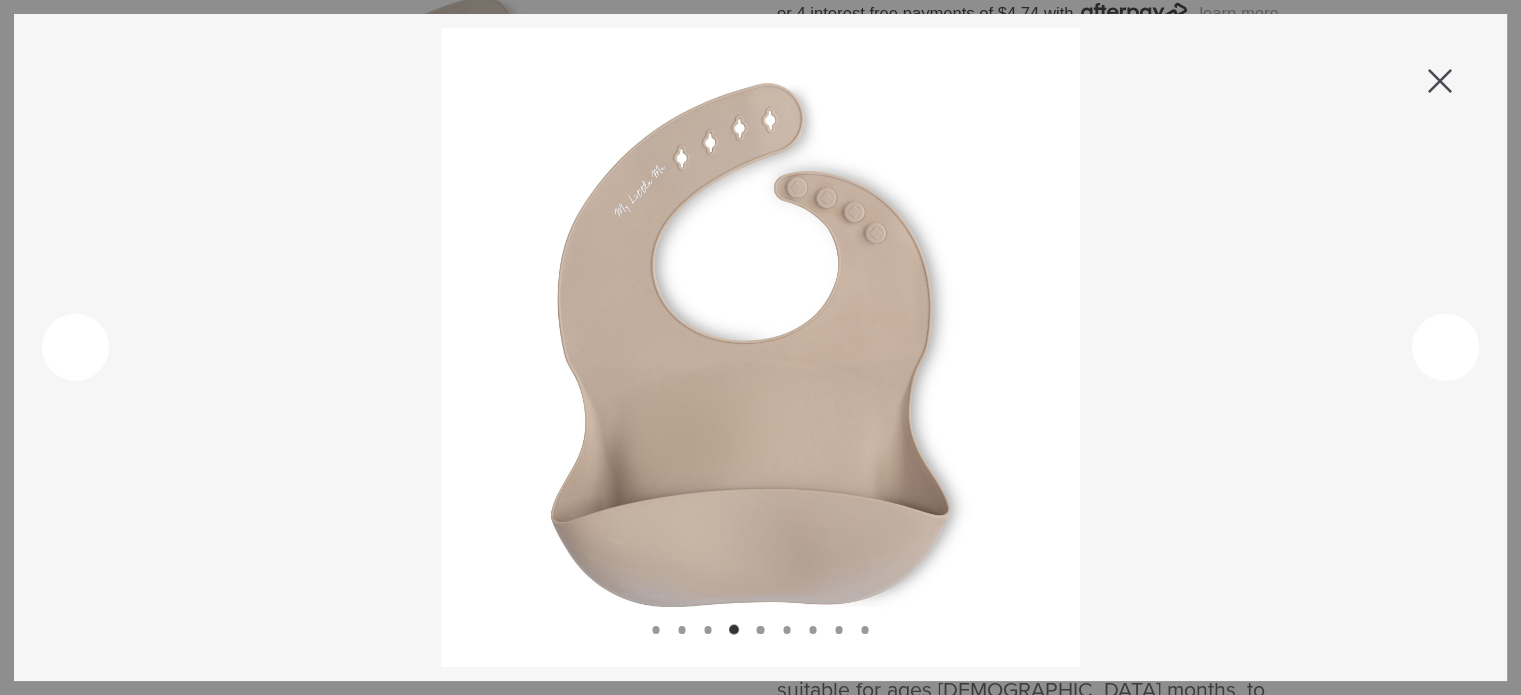 click at bounding box center [787, 630] 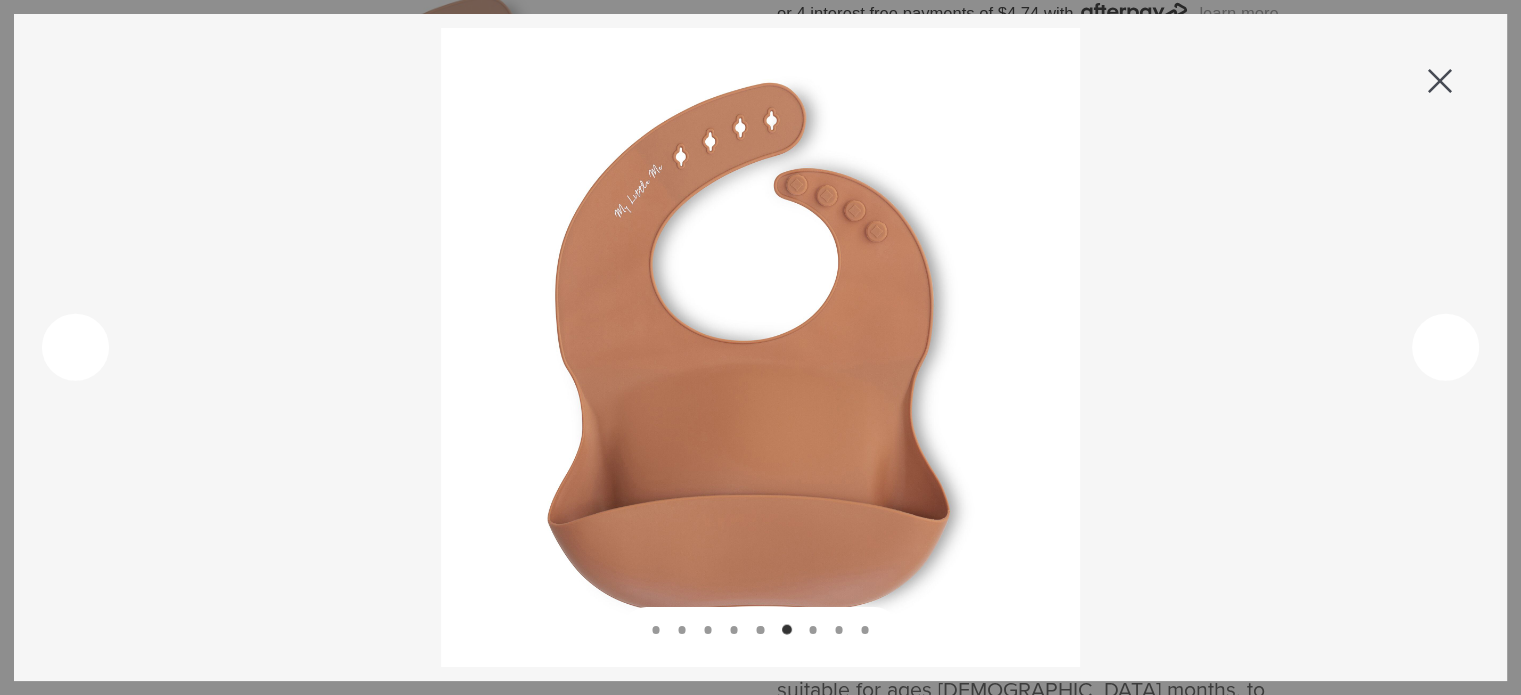 click at bounding box center [760, 629] 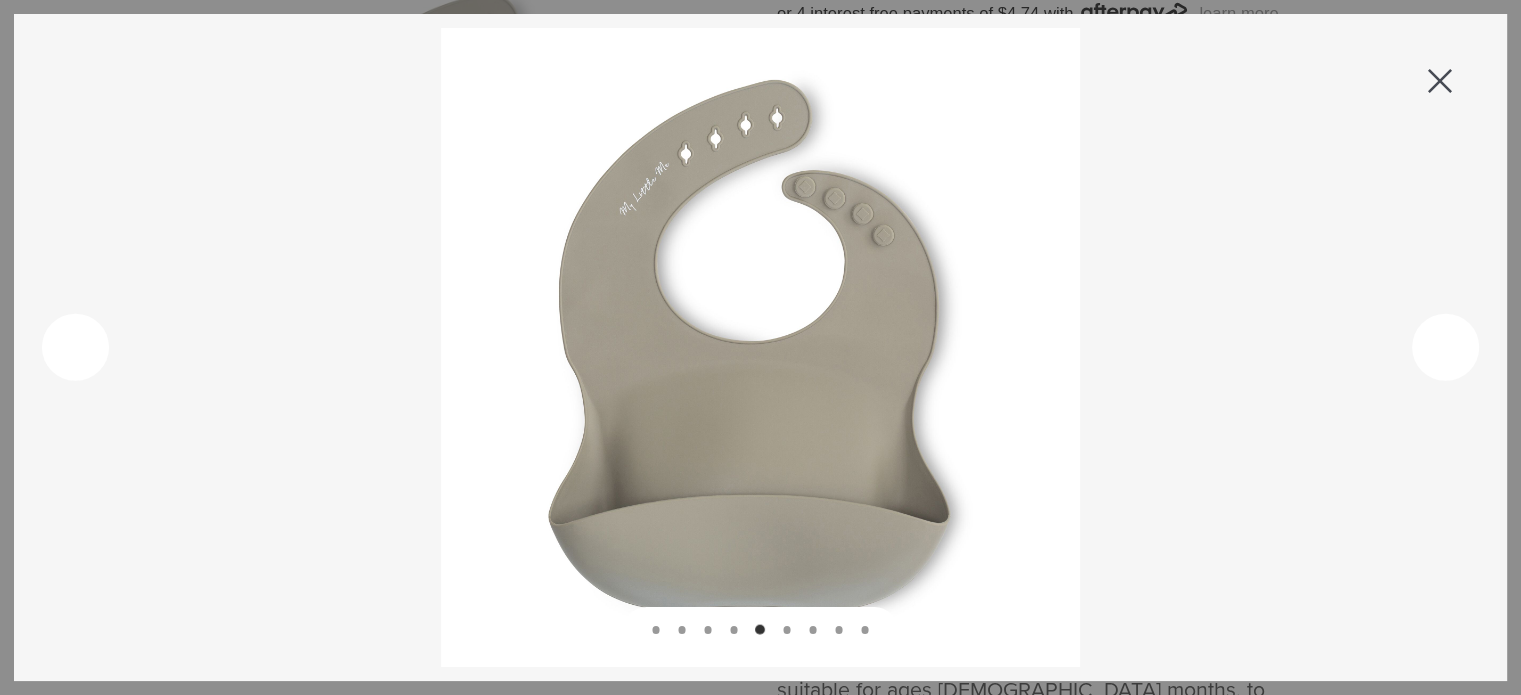 click at bounding box center [734, 630] 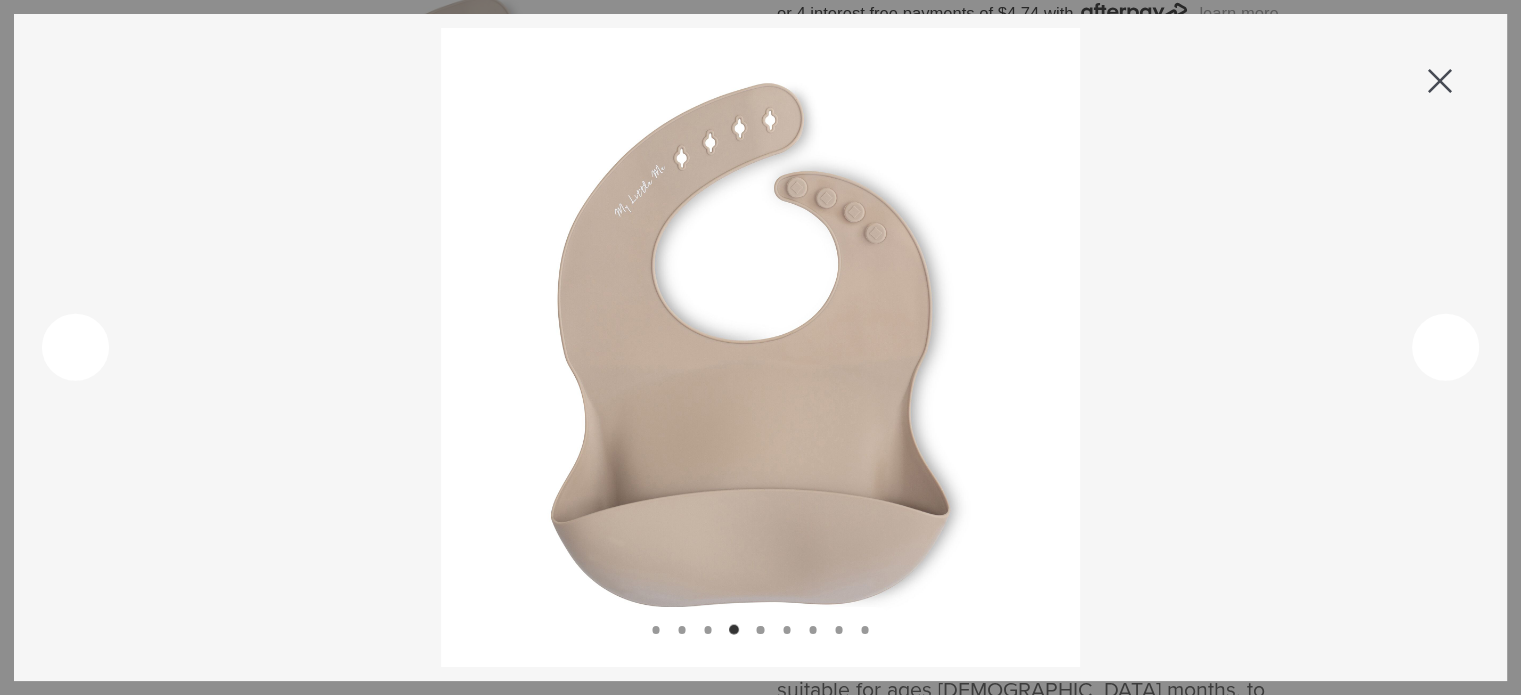 click at bounding box center [760, 347] 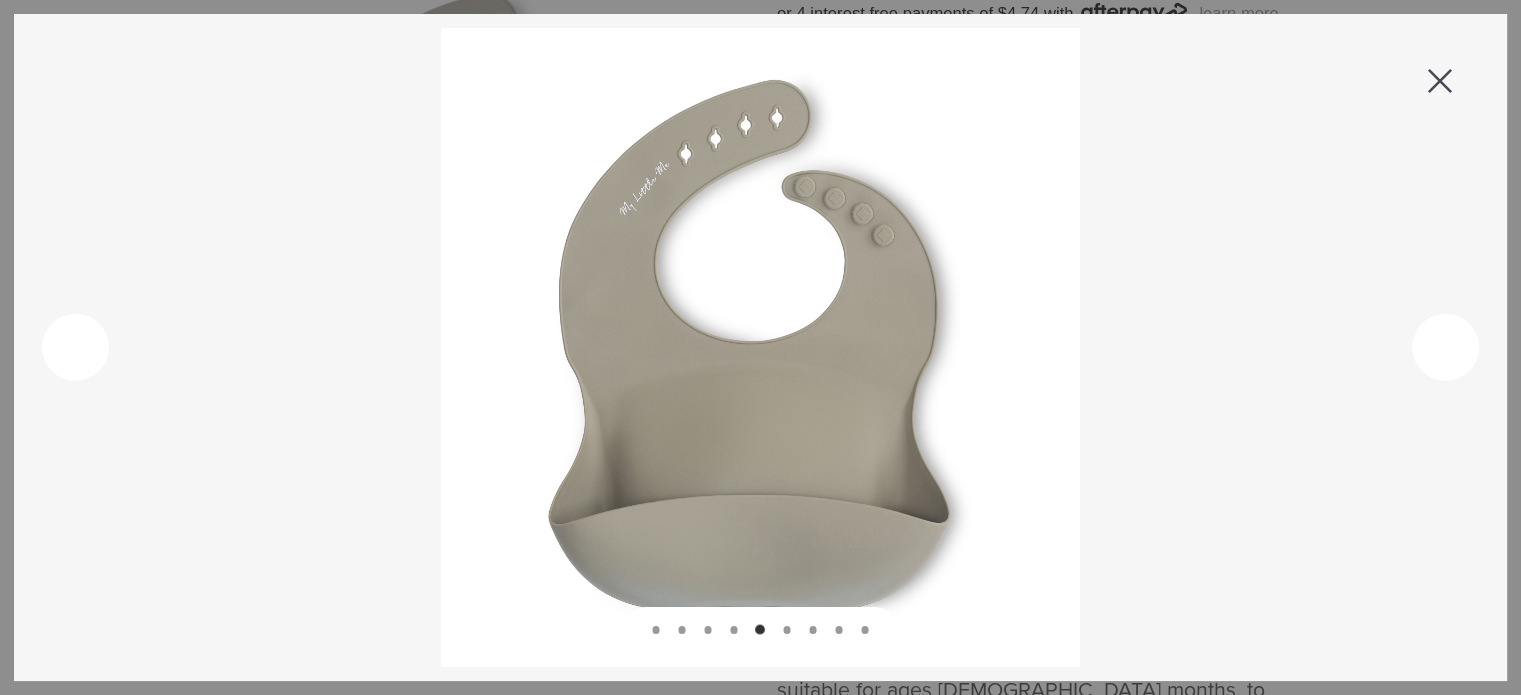 click at bounding box center [787, 630] 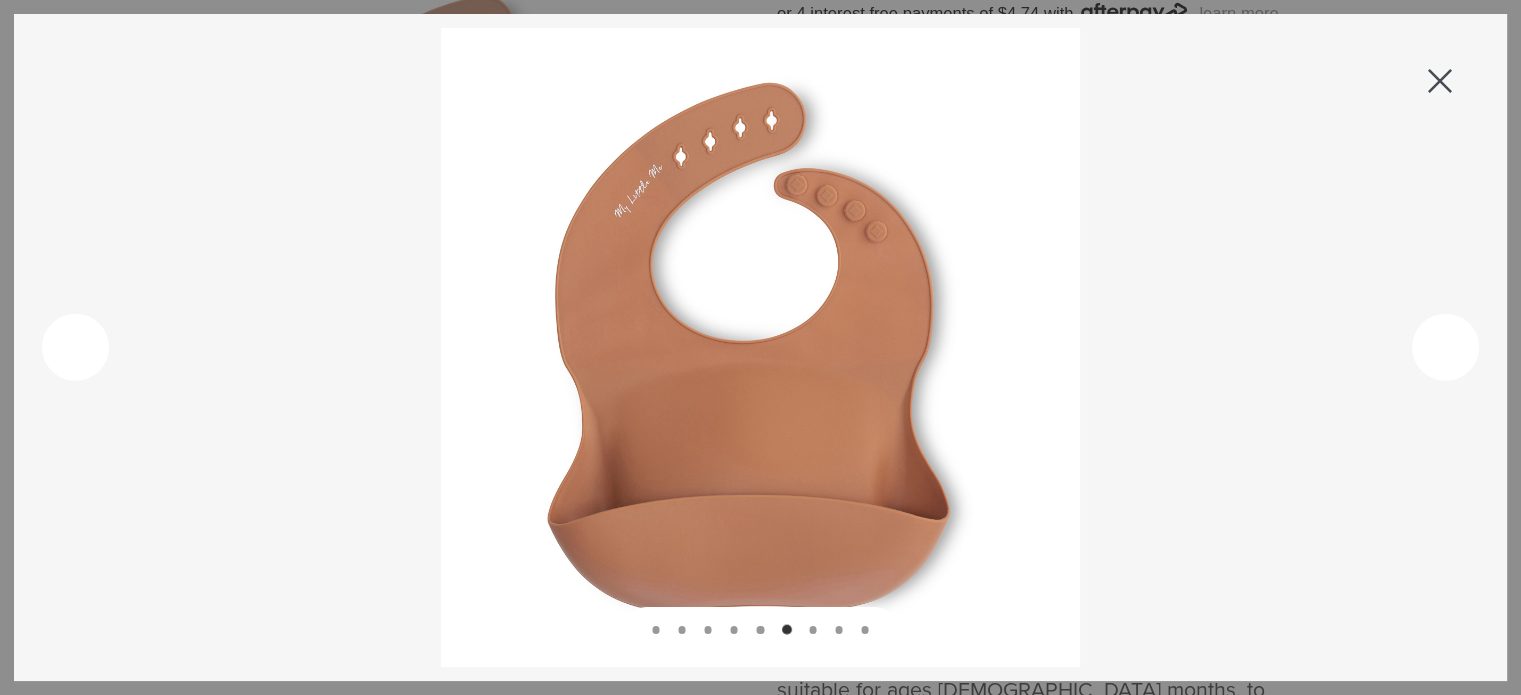 click at bounding box center [813, 630] 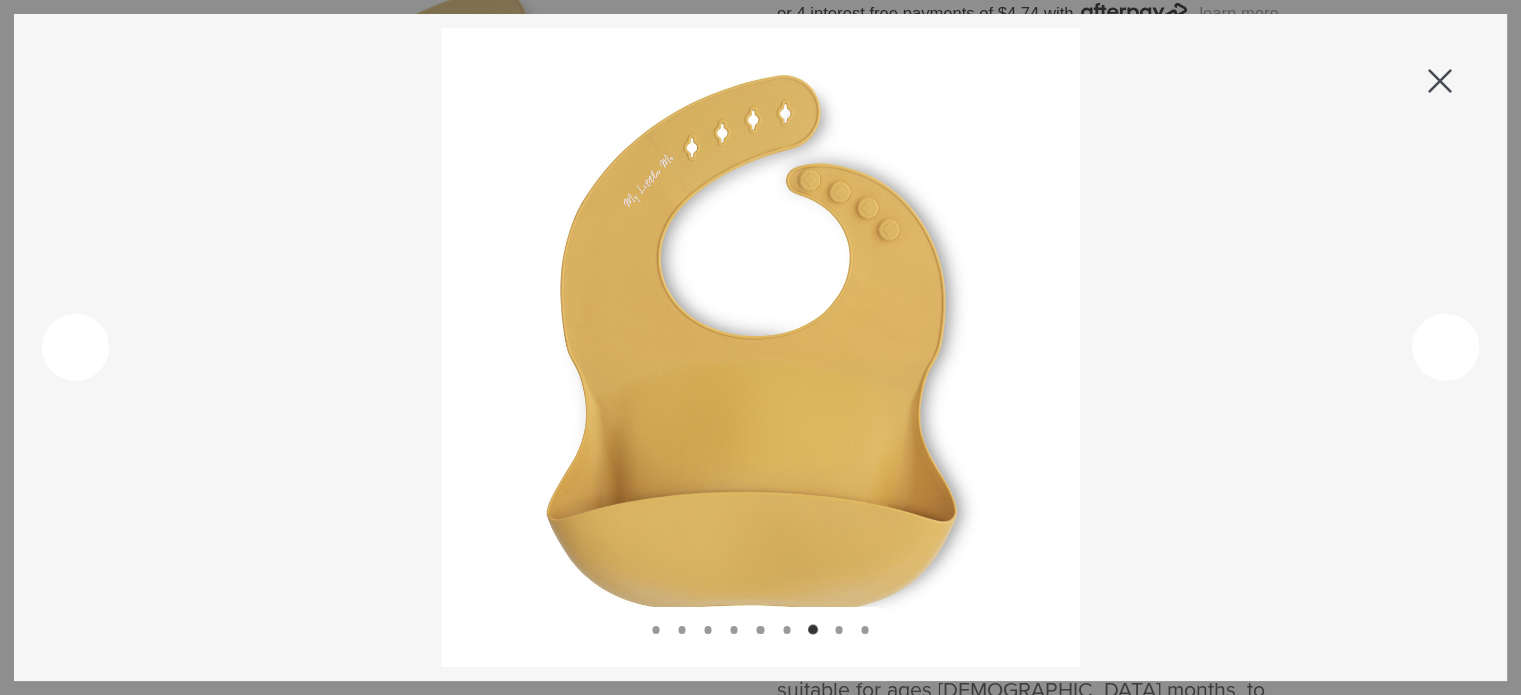 click at bounding box center (682, 630) 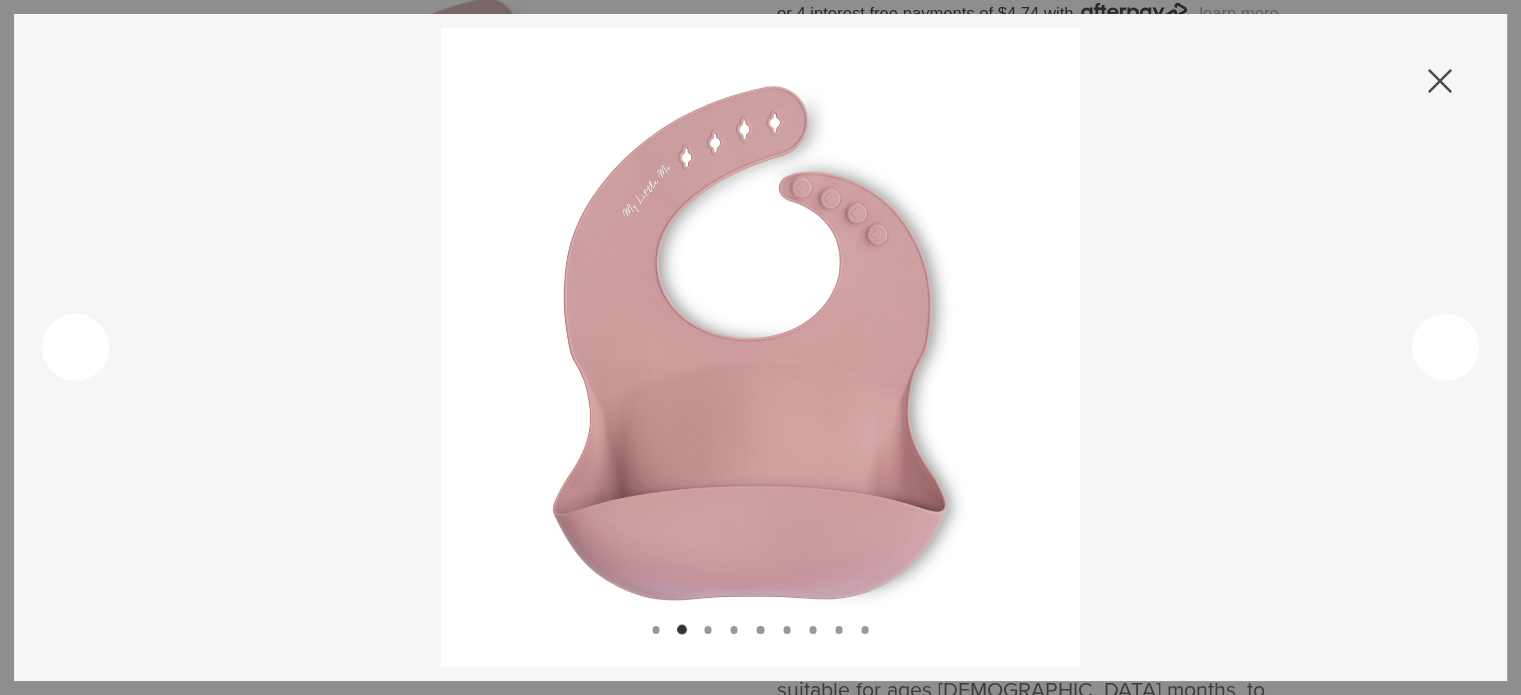 click at bounding box center (708, 630) 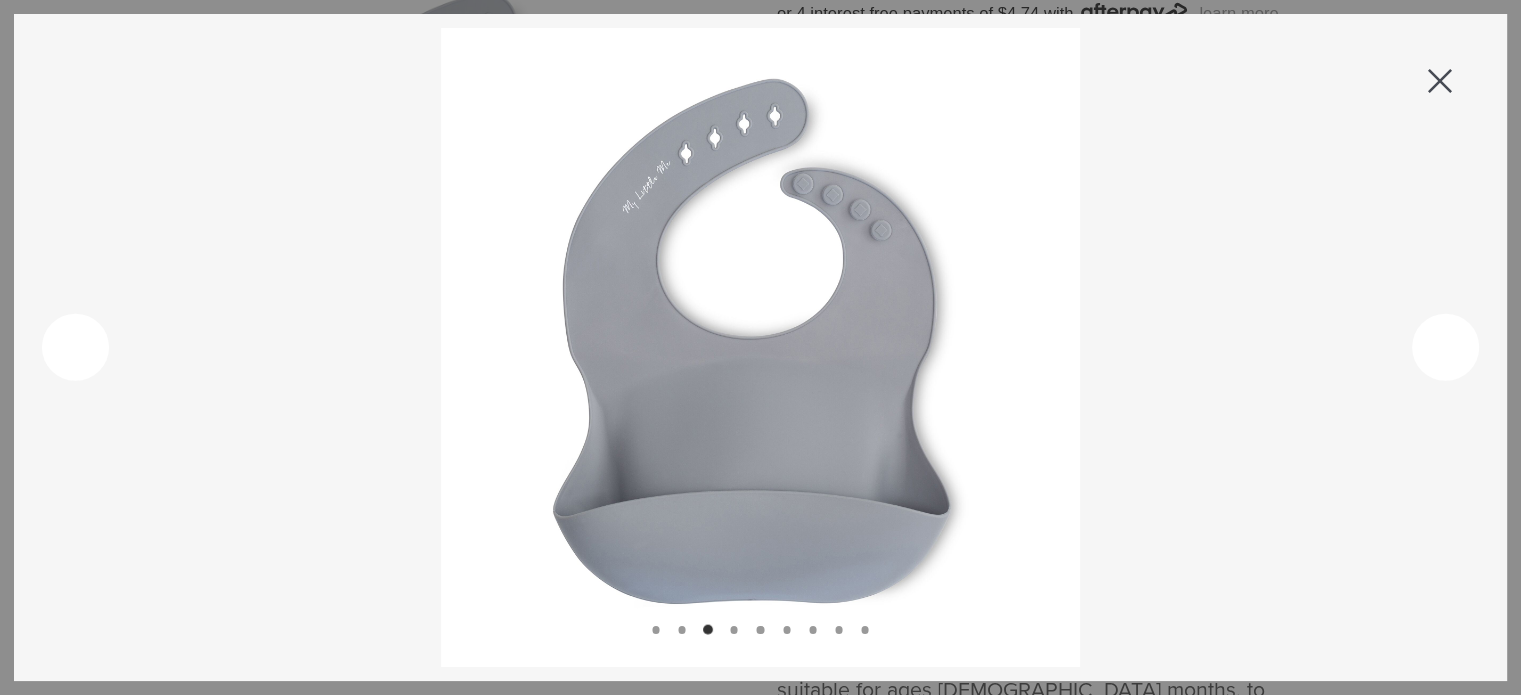 click at bounding box center [734, 630] 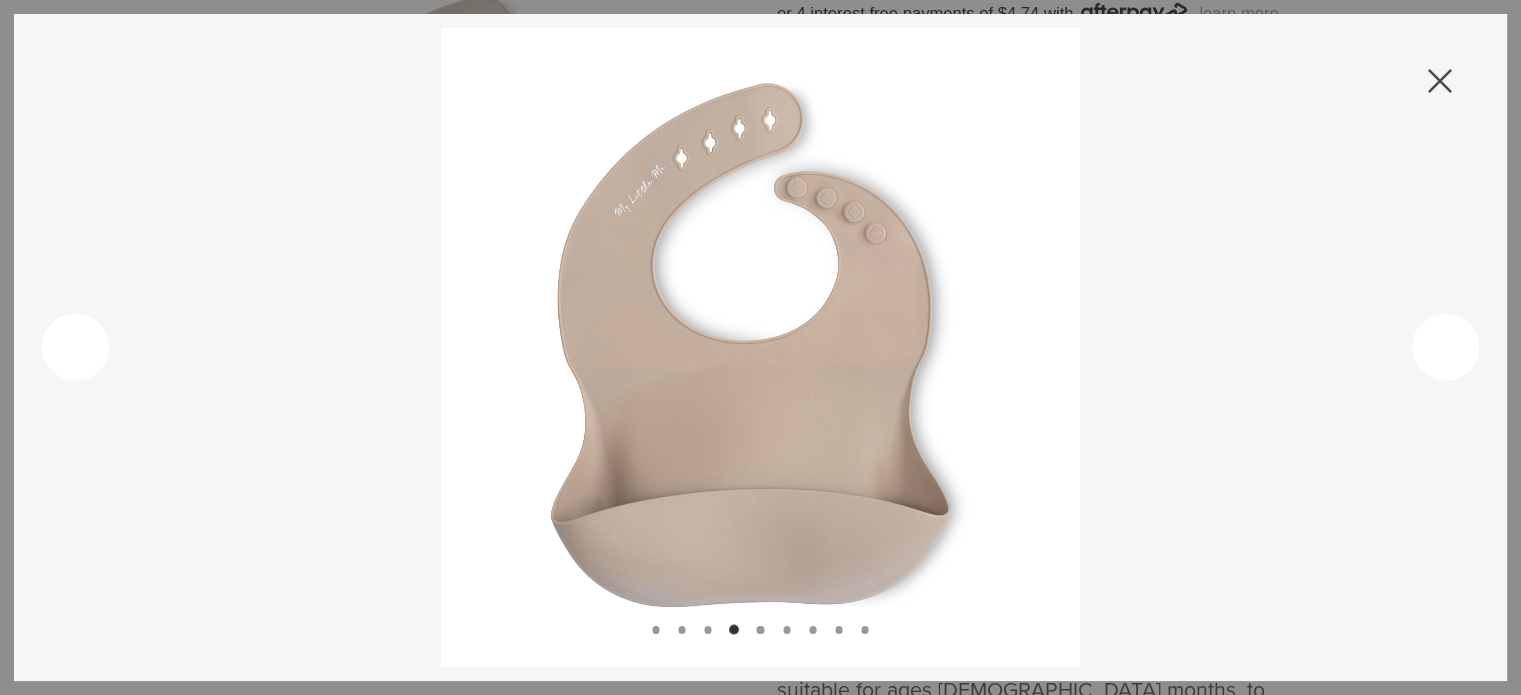 click at bounding box center [760, 347] 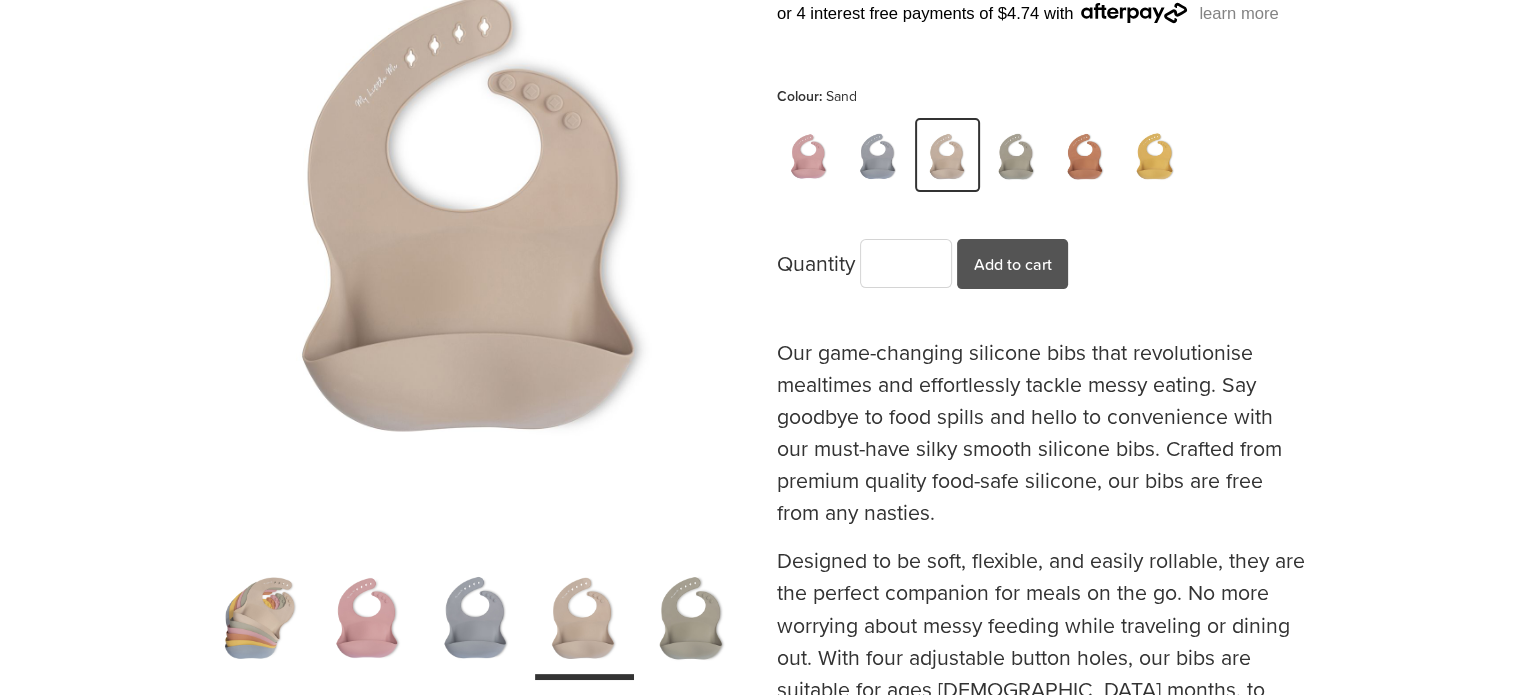click at bounding box center (584, 618) 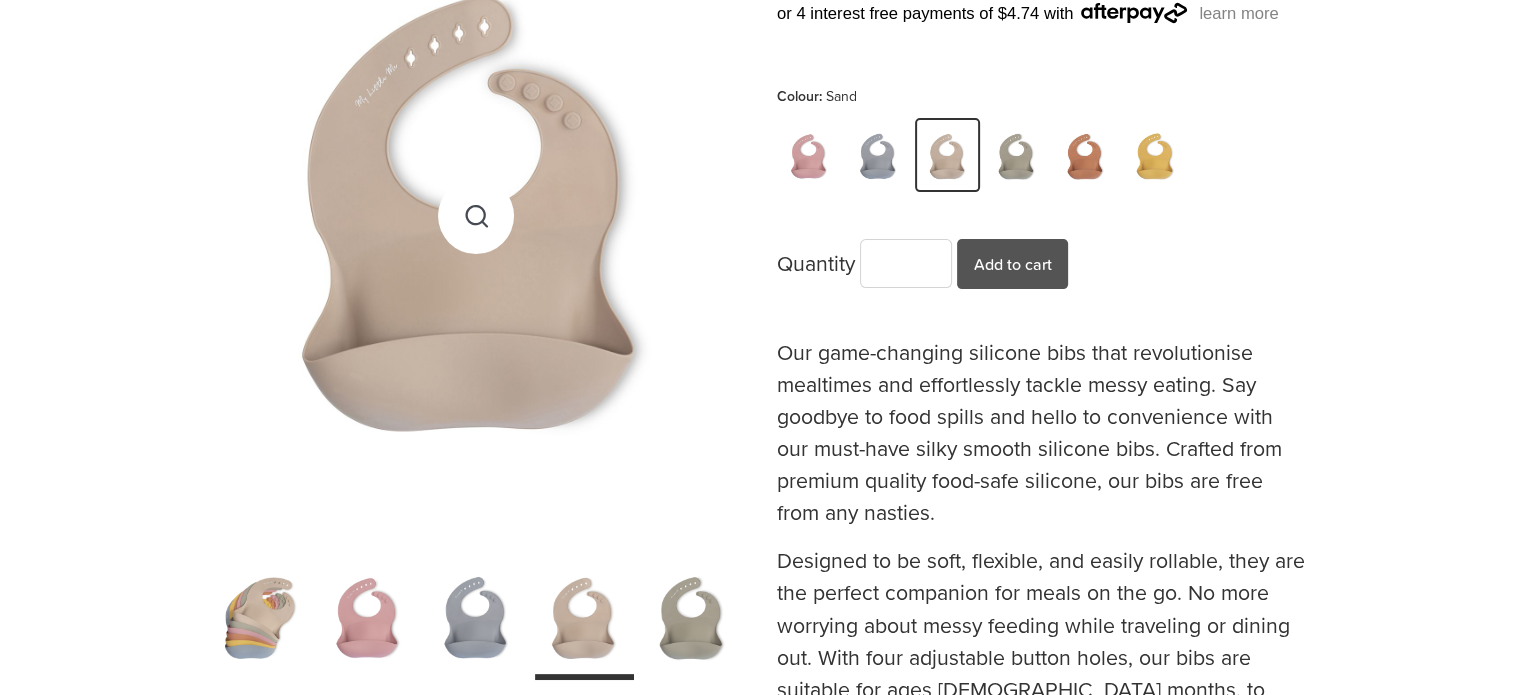 click at bounding box center (476, 215) 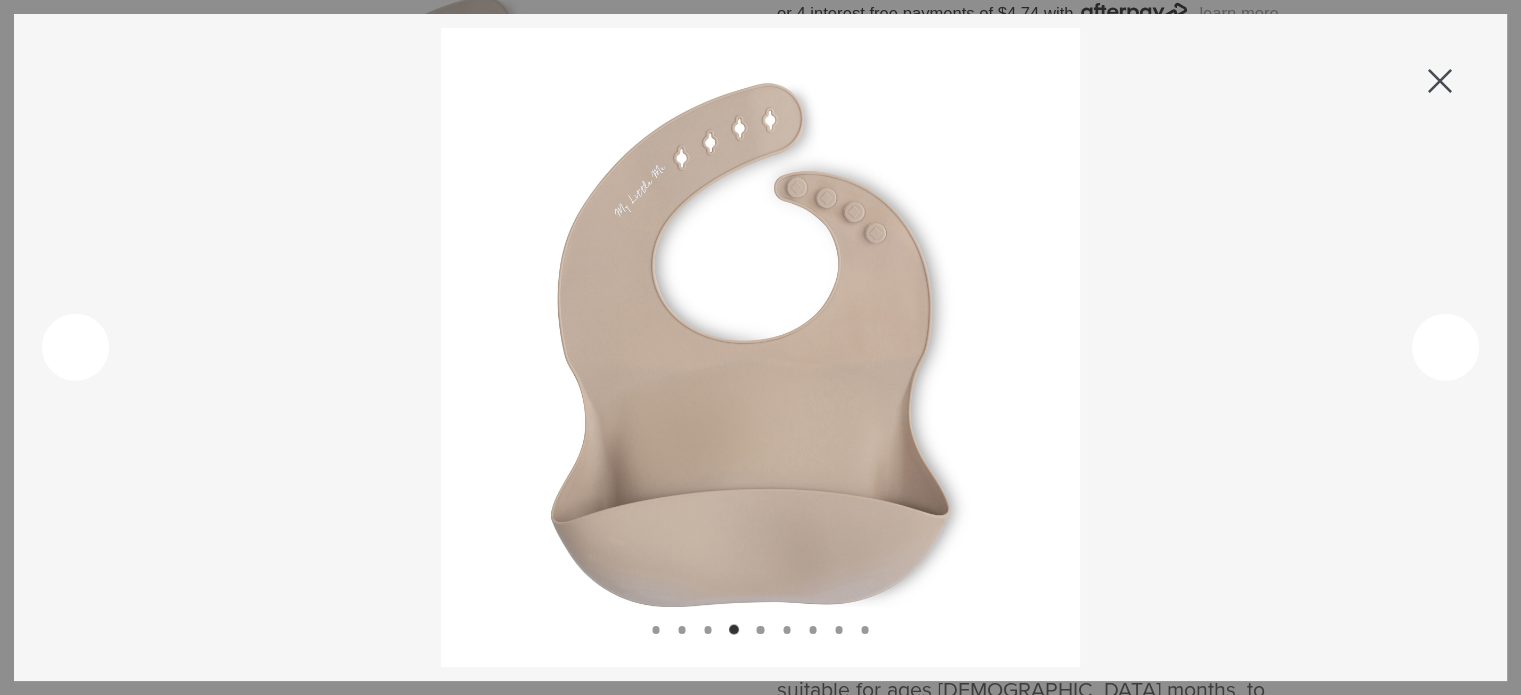 click at bounding box center [1441, 81] 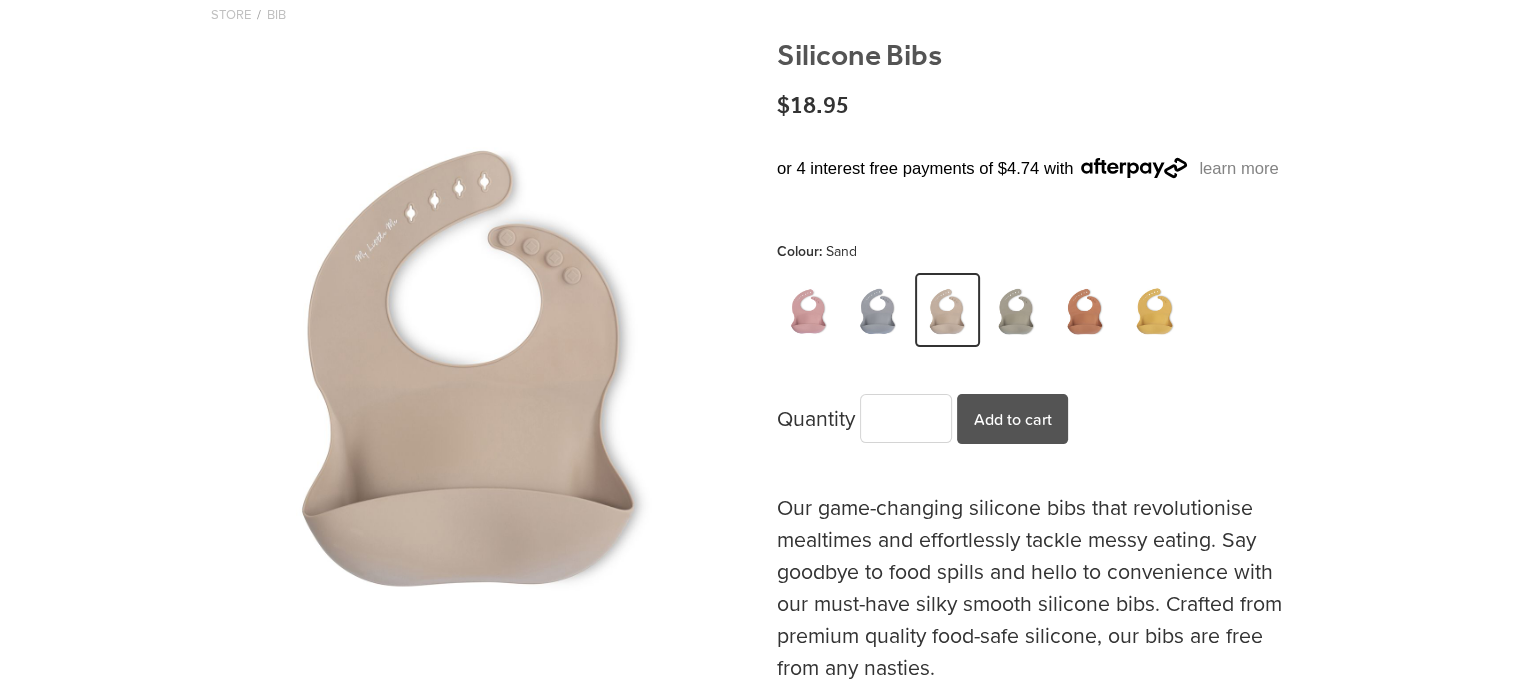 scroll, scrollTop: 100, scrollLeft: 0, axis: vertical 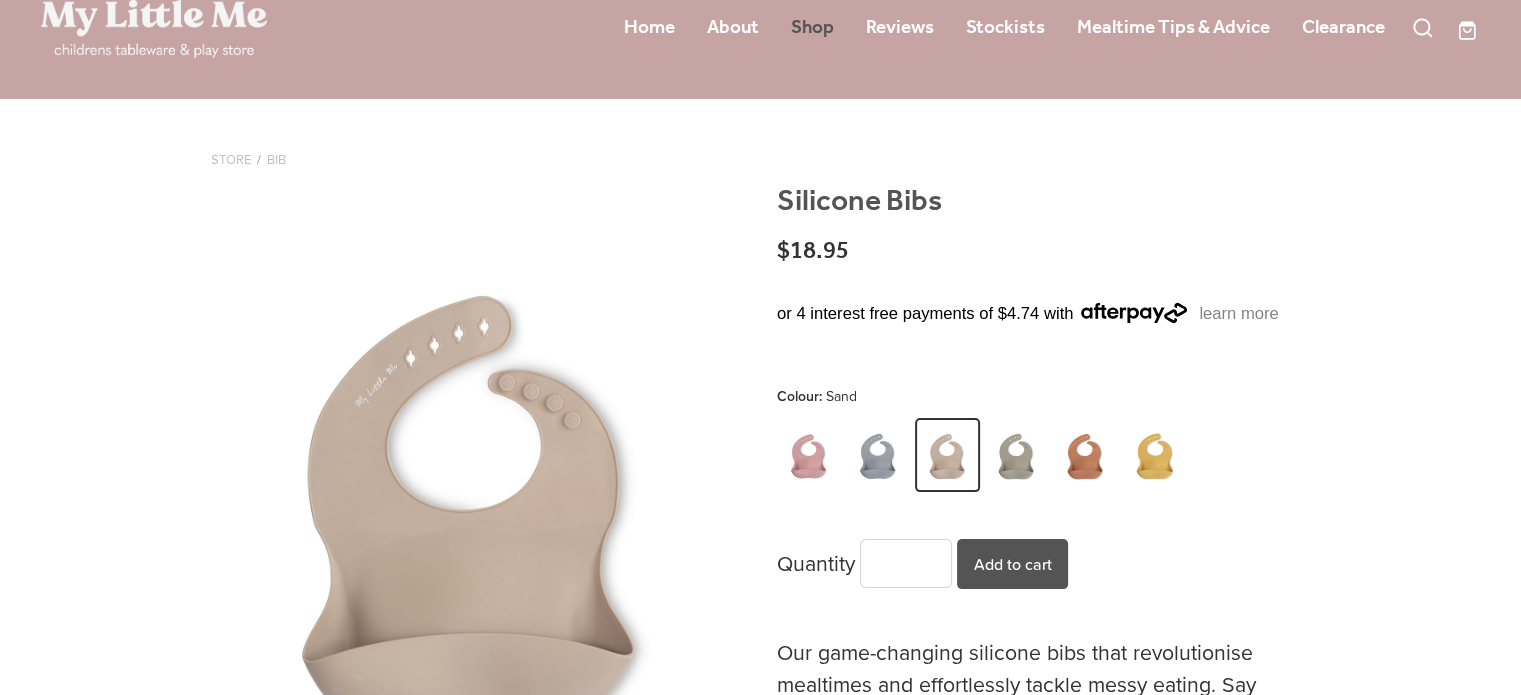 click on "Shop" at bounding box center [812, 28] 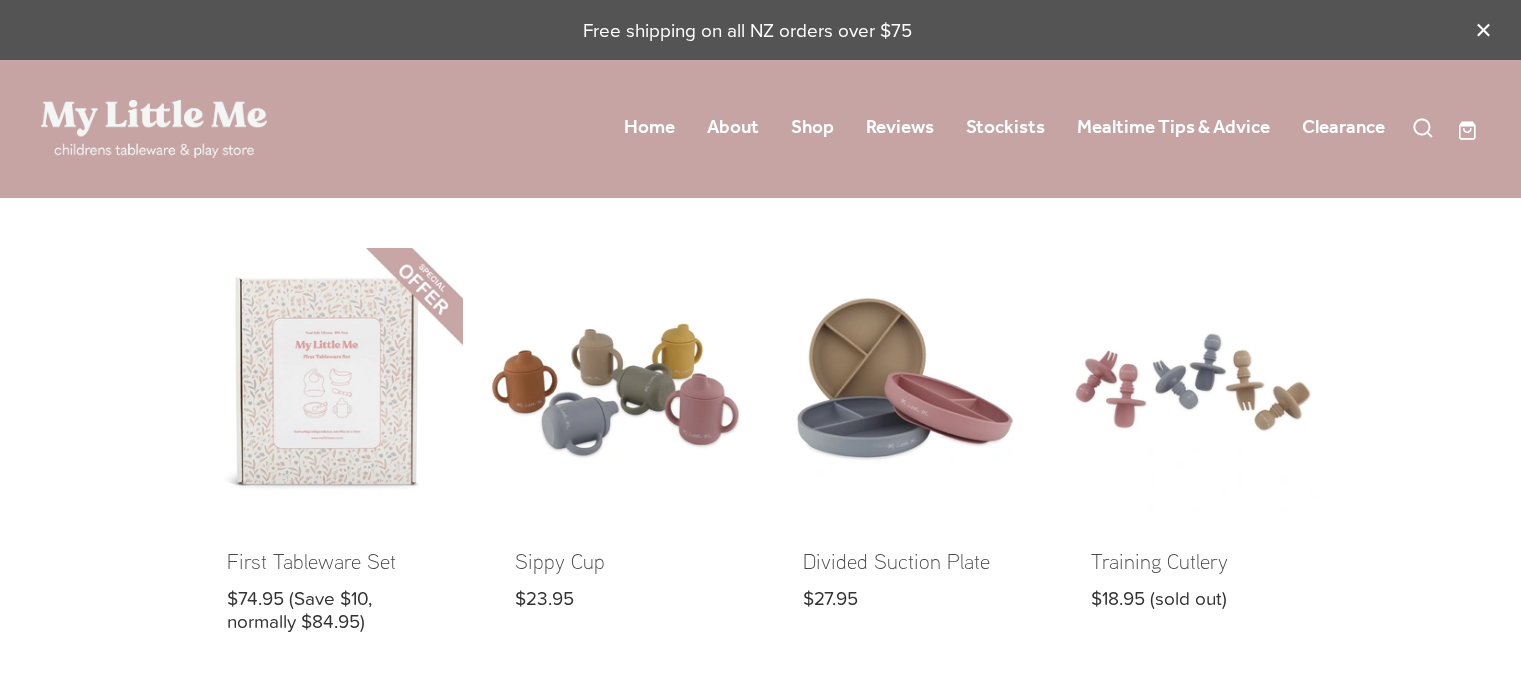 scroll, scrollTop: 0, scrollLeft: 0, axis: both 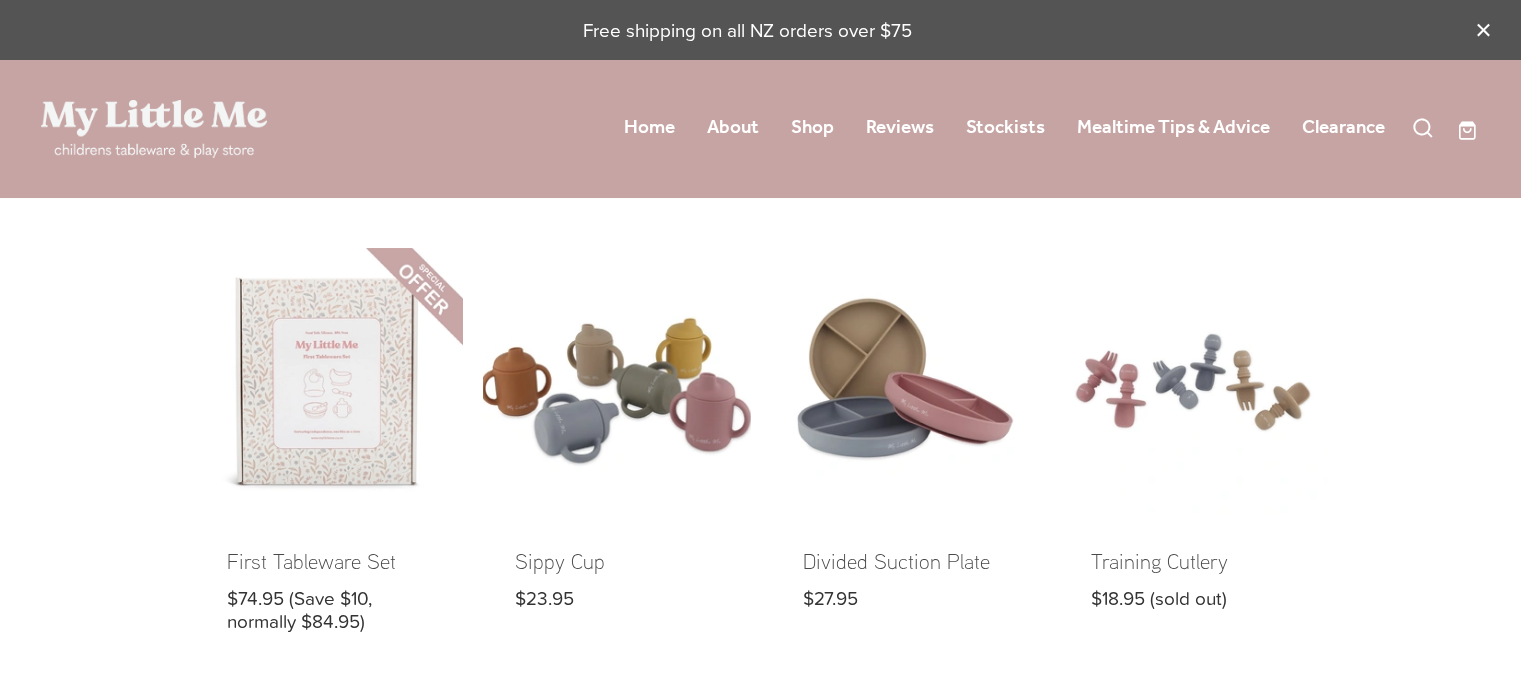 click at bounding box center [617, 456] 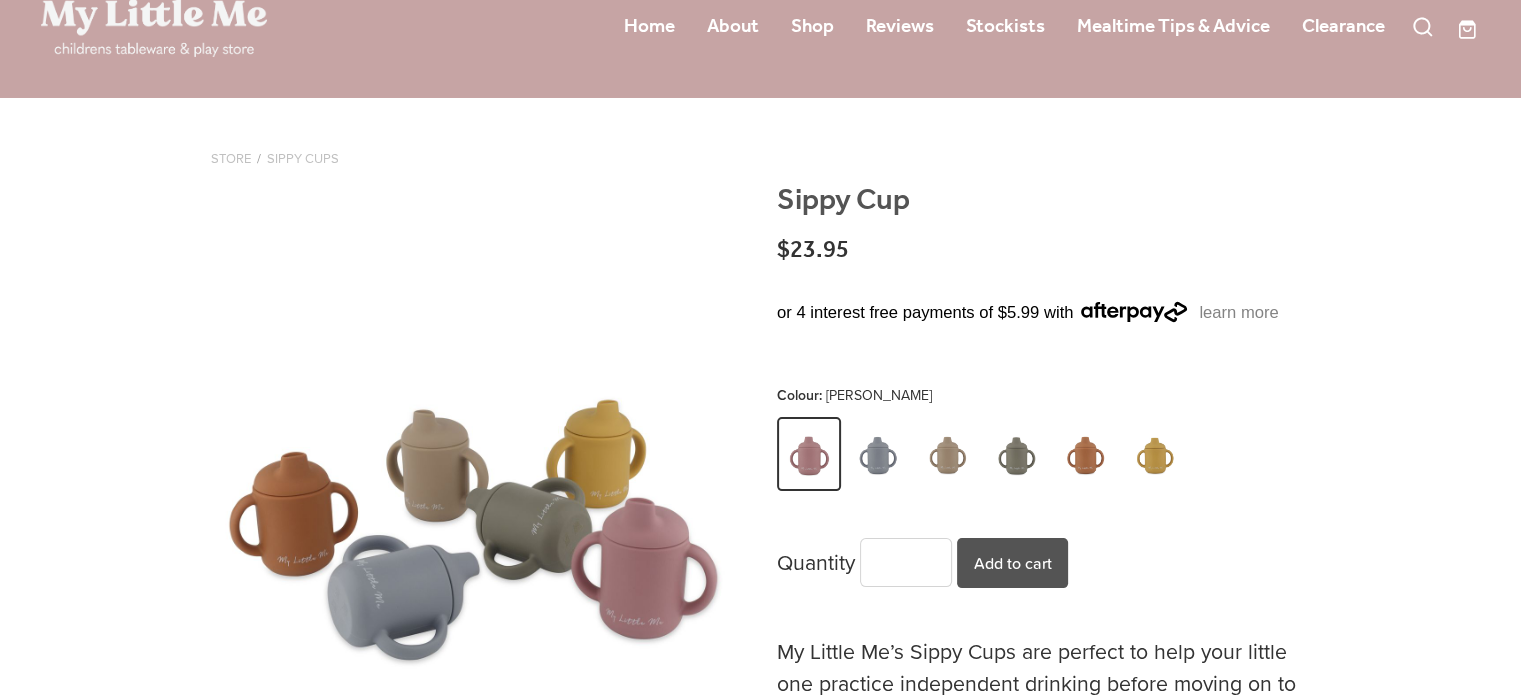 scroll, scrollTop: 300, scrollLeft: 0, axis: vertical 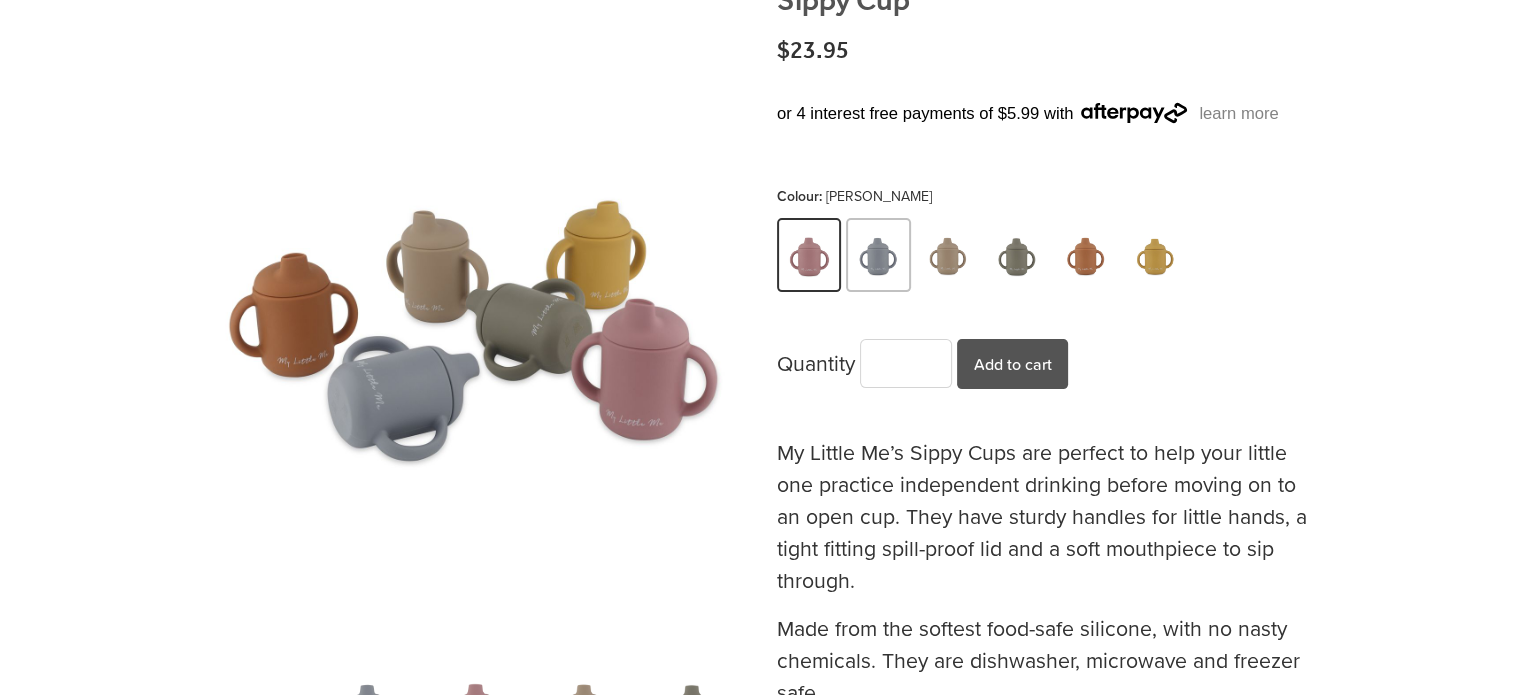click at bounding box center (879, 257) 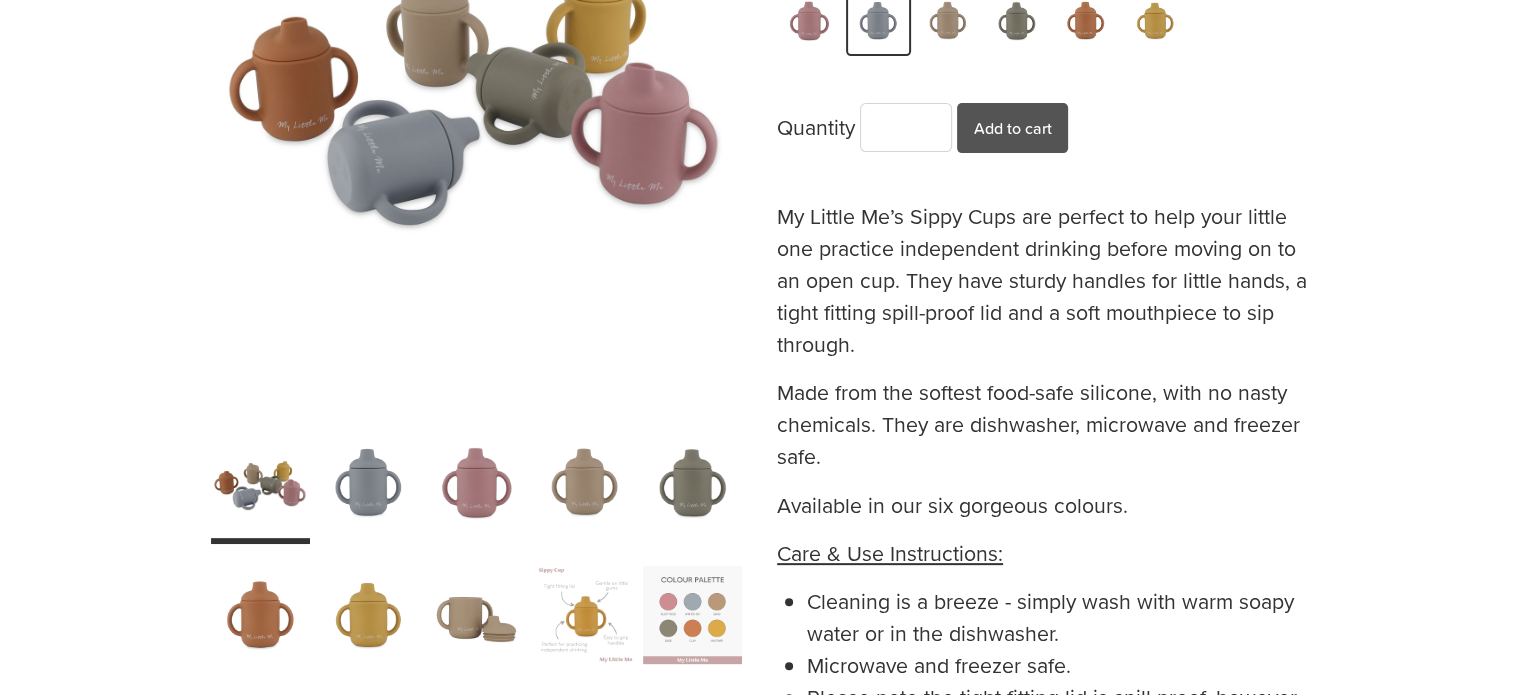 scroll, scrollTop: 600, scrollLeft: 0, axis: vertical 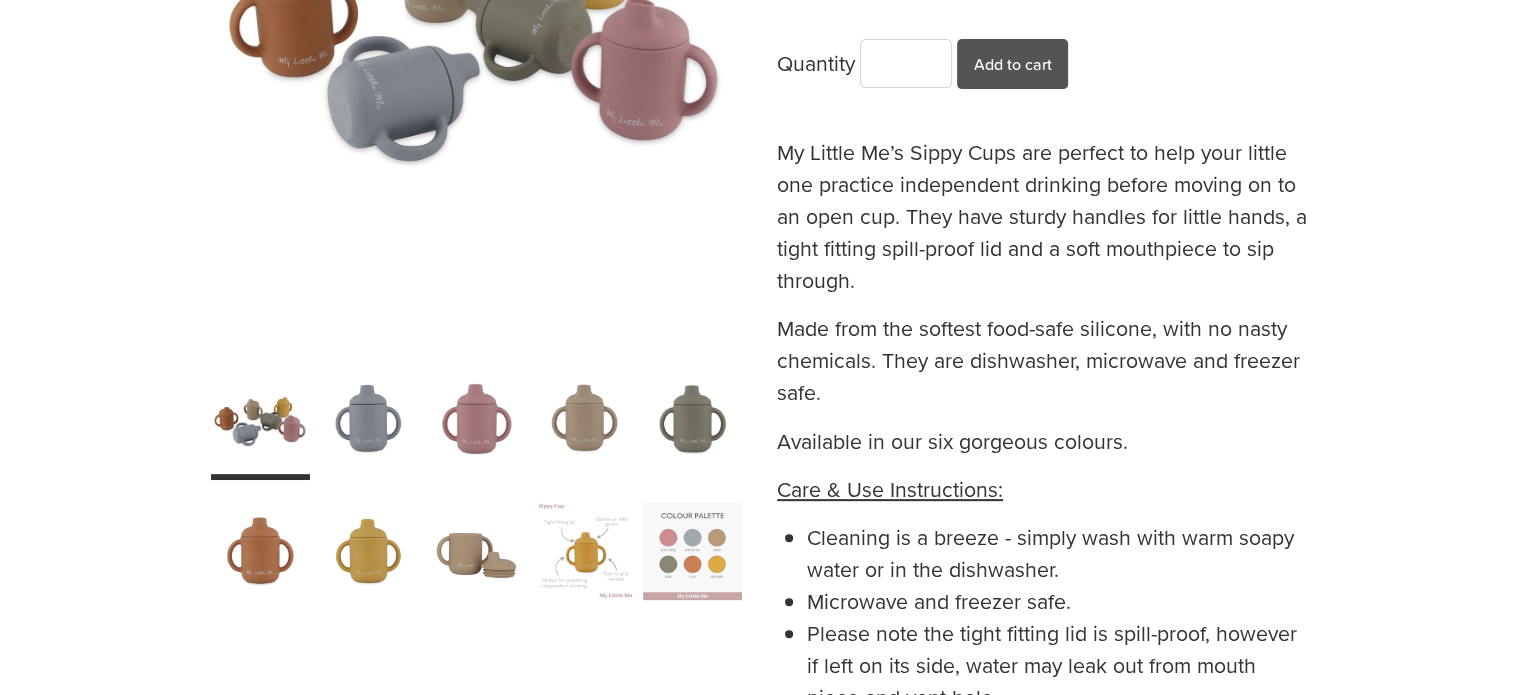click at bounding box center (368, 418) 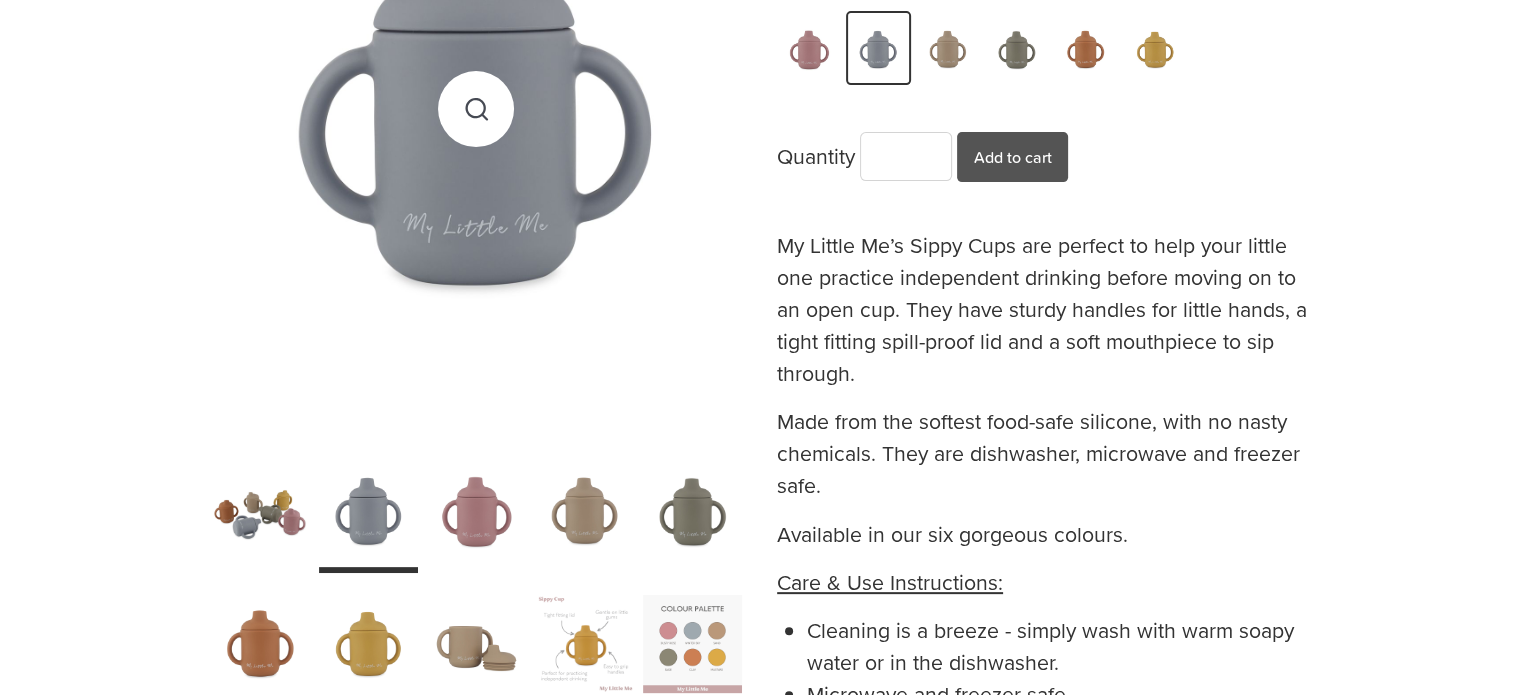 scroll, scrollTop: 400, scrollLeft: 0, axis: vertical 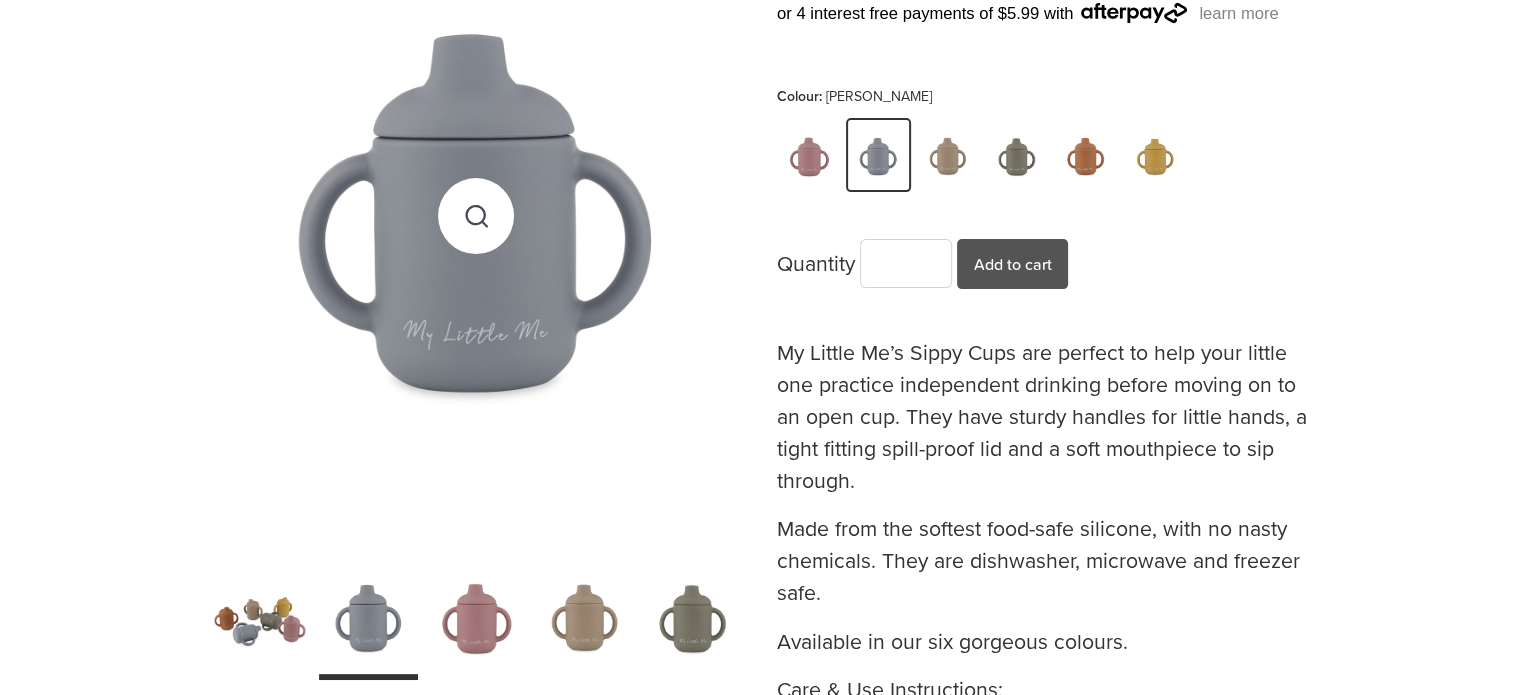 click at bounding box center [476, 215] 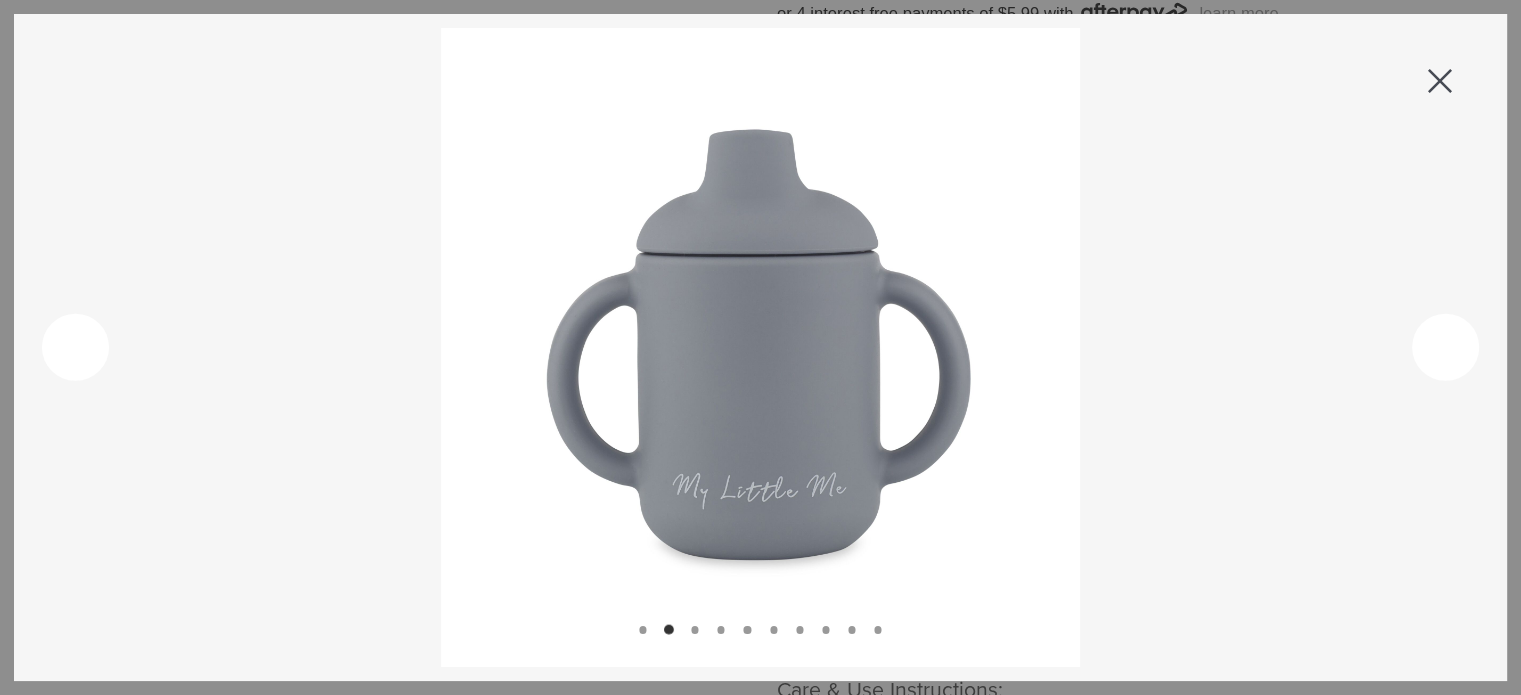 click at bounding box center [1440, 81] 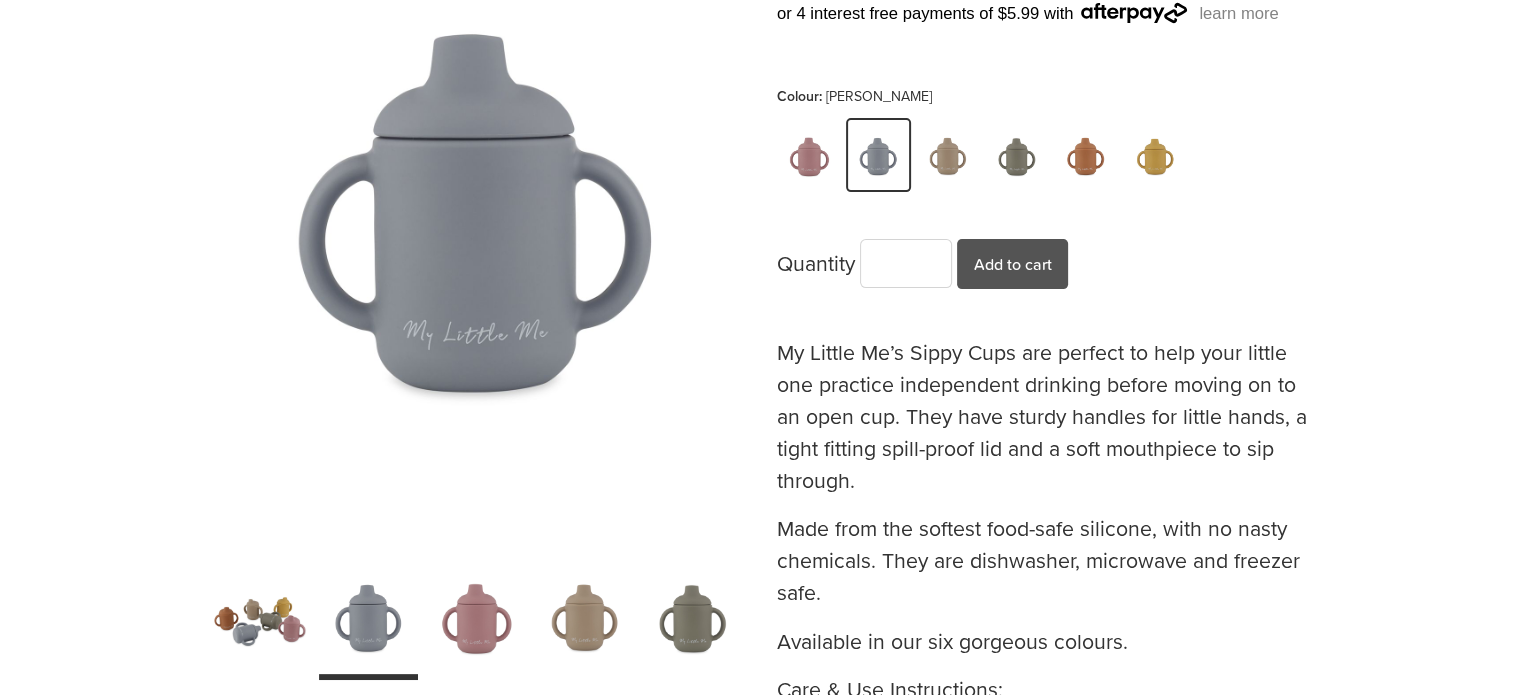 click at bounding box center (584, 618) 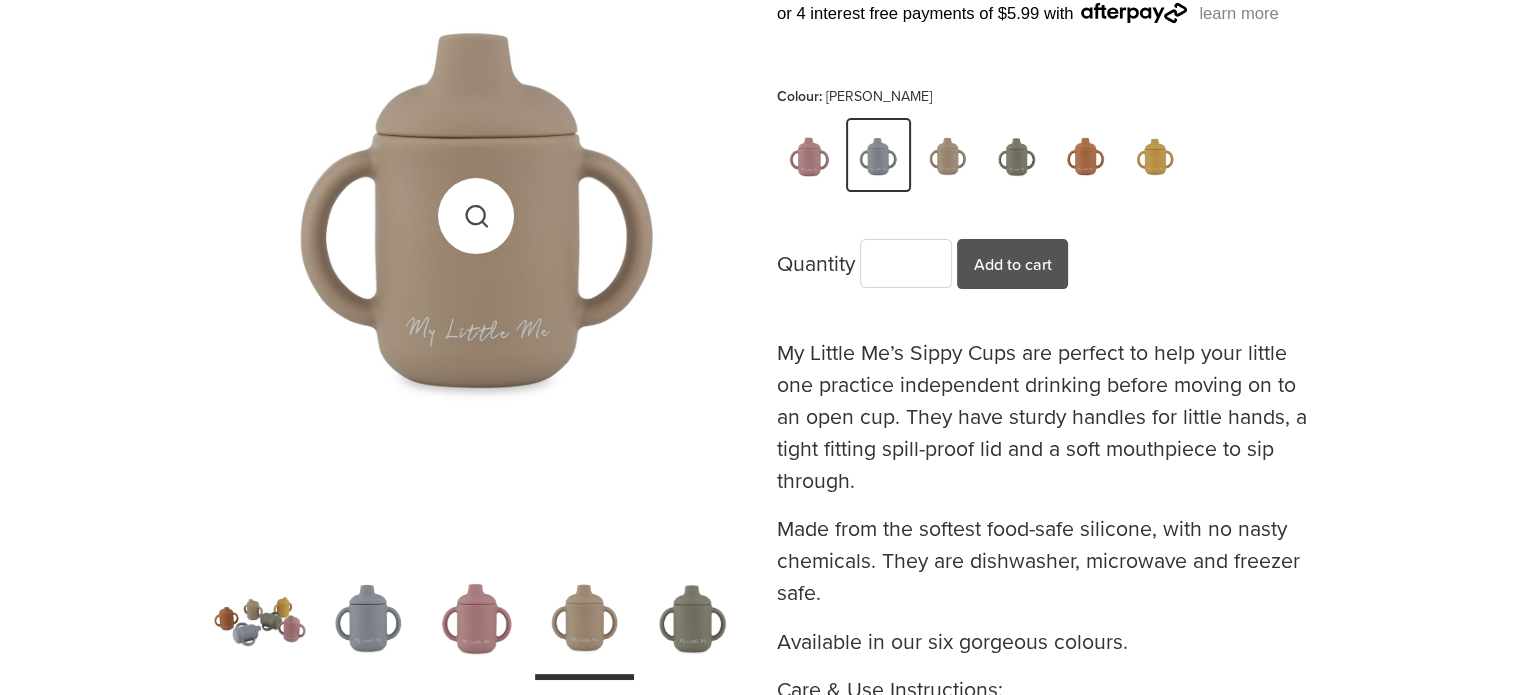 click at bounding box center [476, 215] 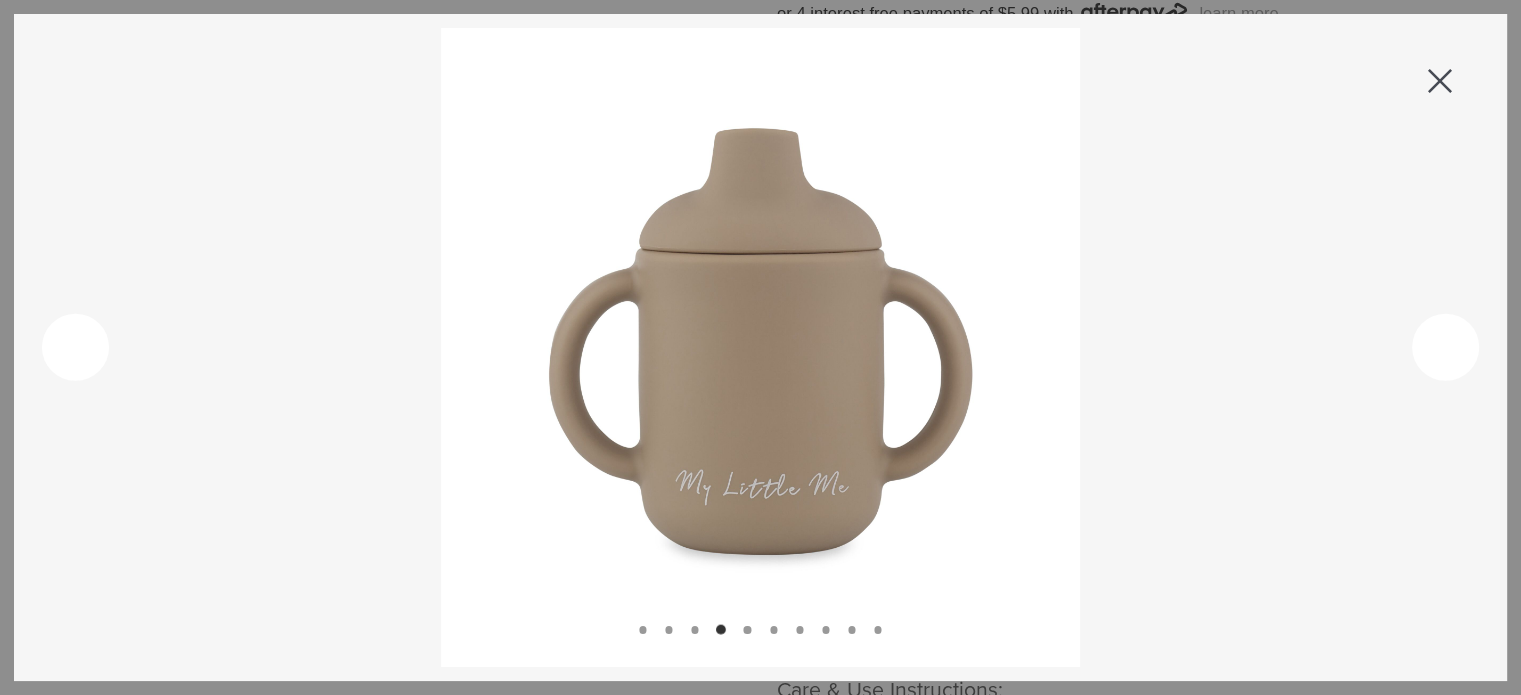 click at bounding box center [1440, 81] 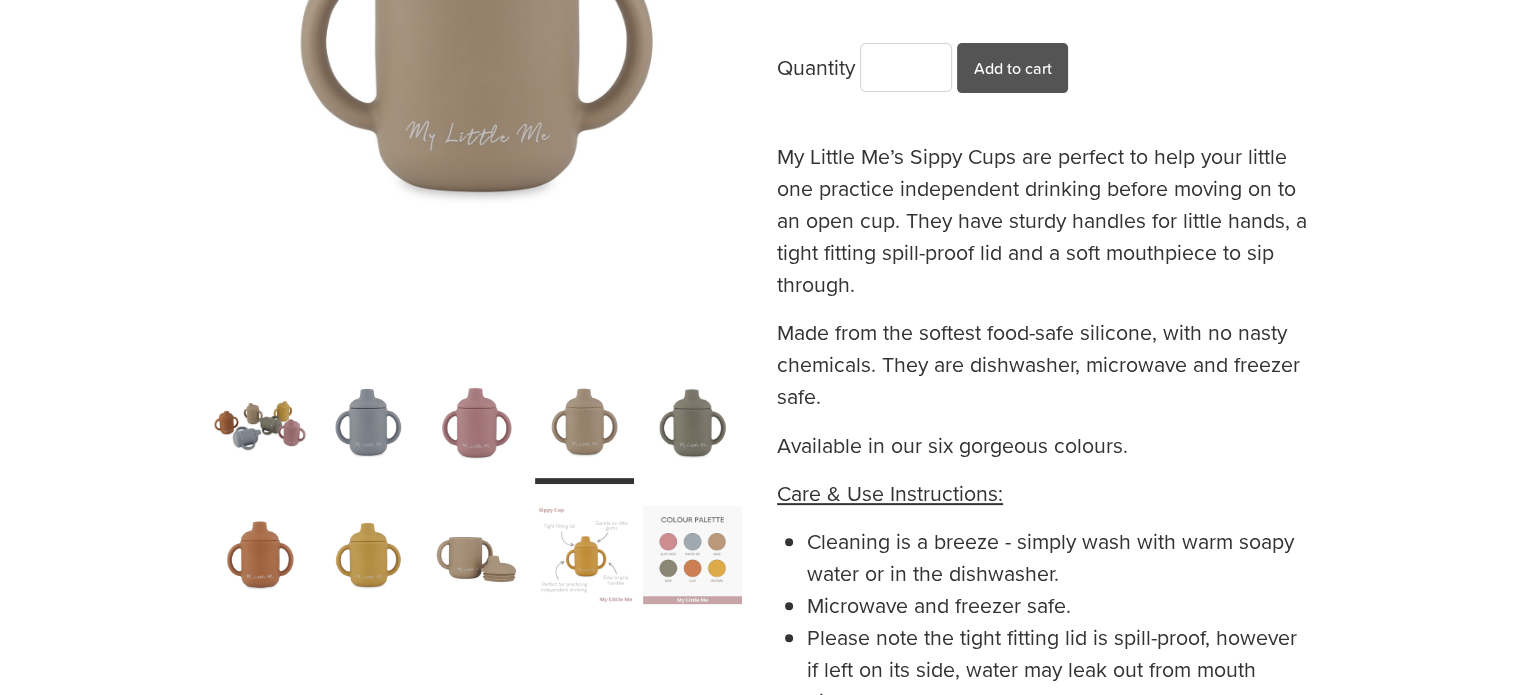 scroll, scrollTop: 900, scrollLeft: 0, axis: vertical 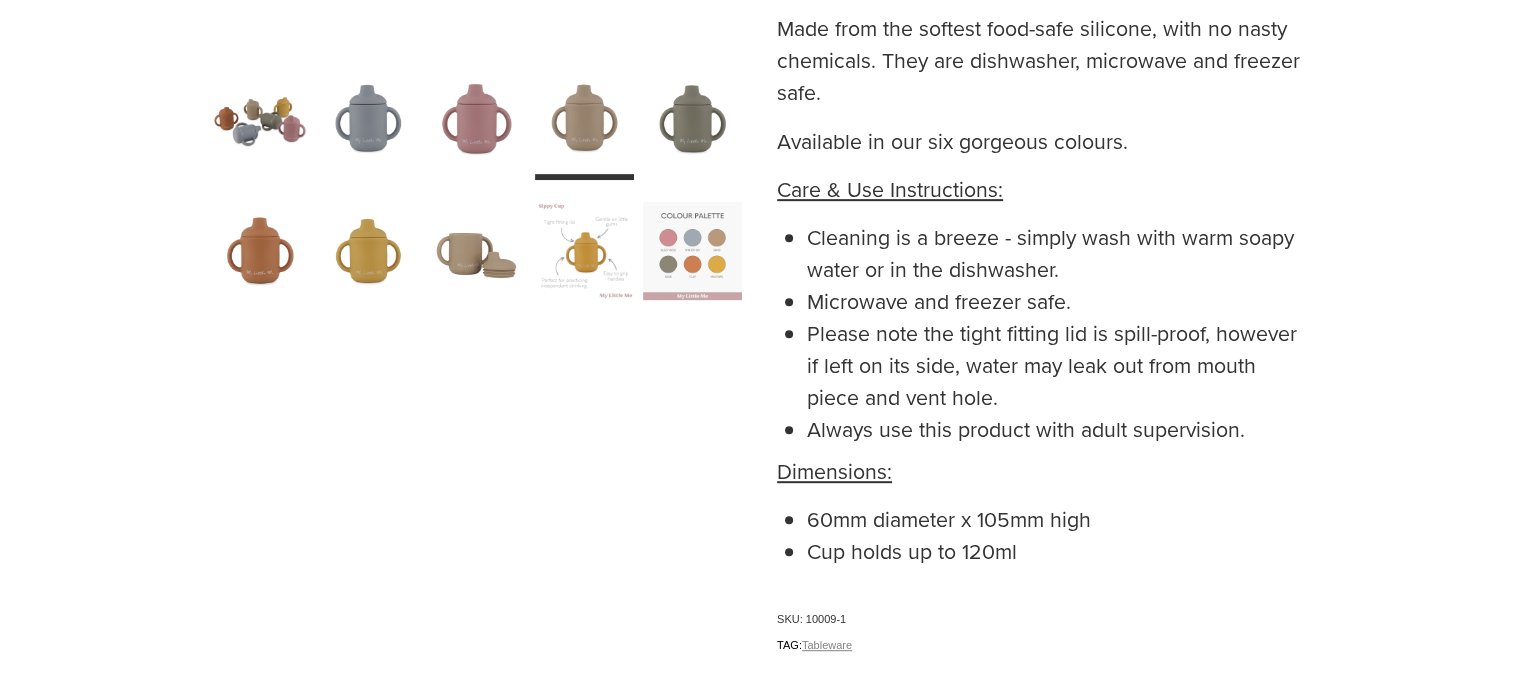 click at bounding box center [476, 250] 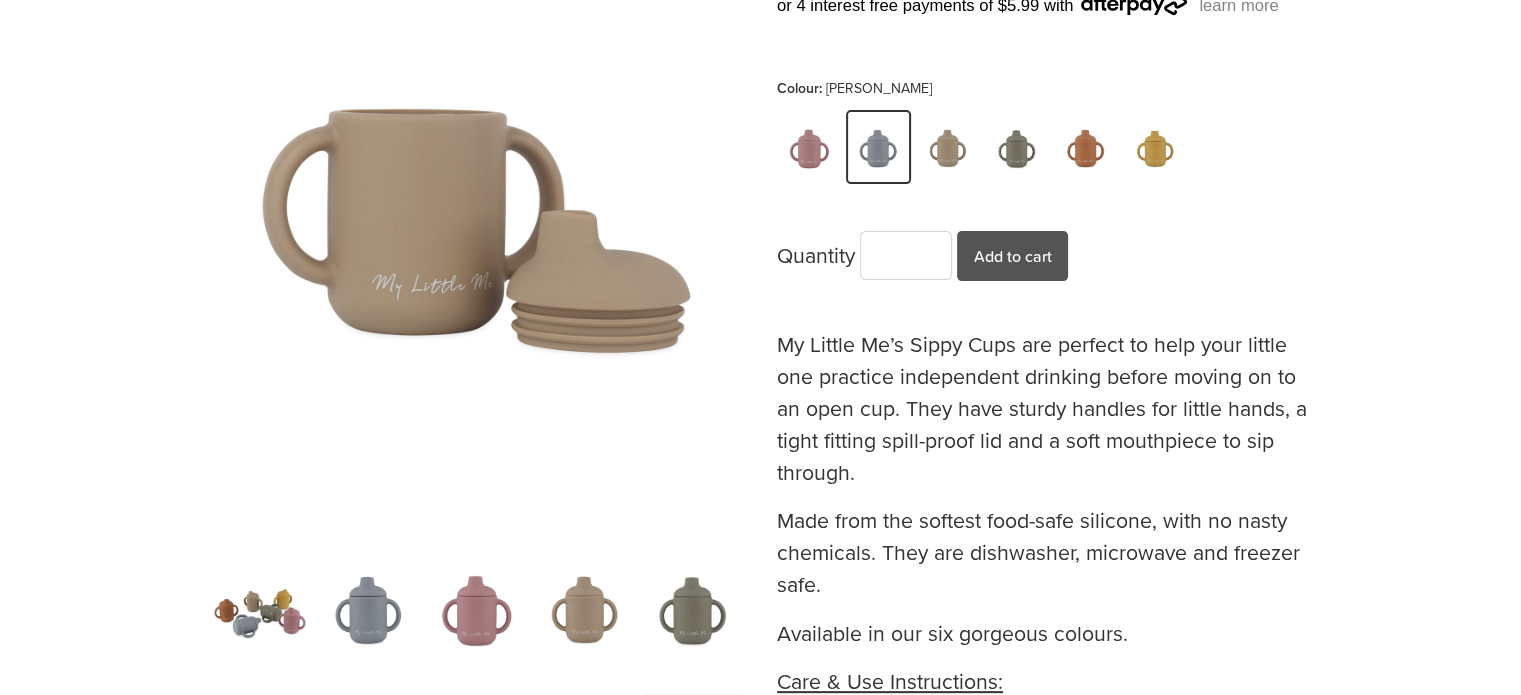 scroll, scrollTop: 400, scrollLeft: 0, axis: vertical 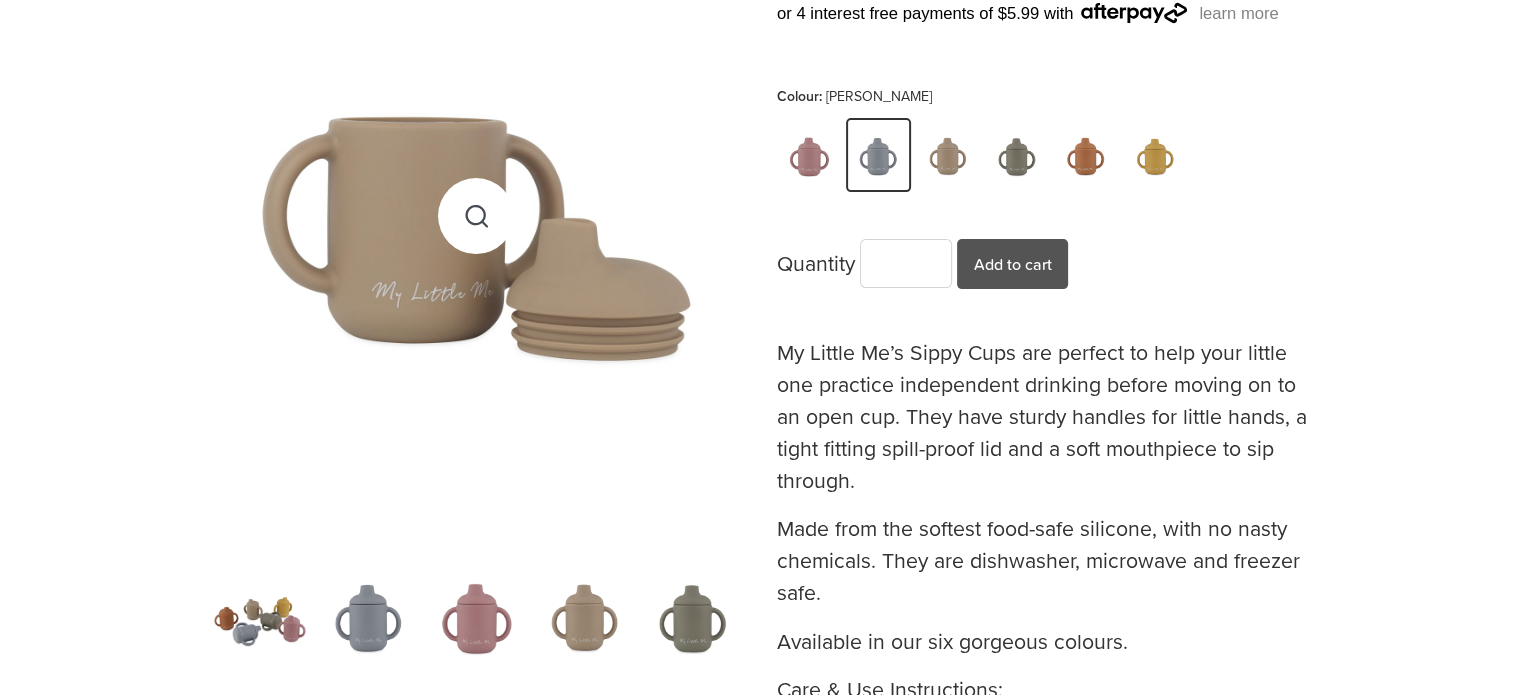 click at bounding box center [476, 215] 